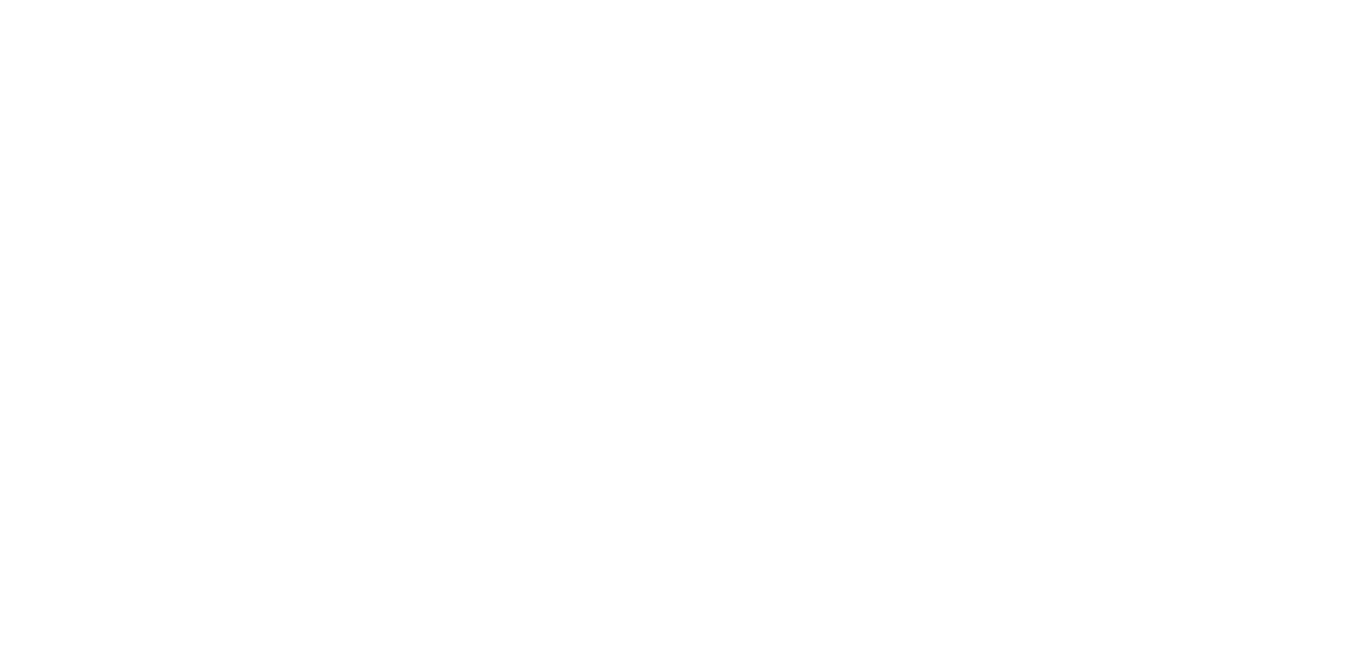 scroll, scrollTop: 0, scrollLeft: 0, axis: both 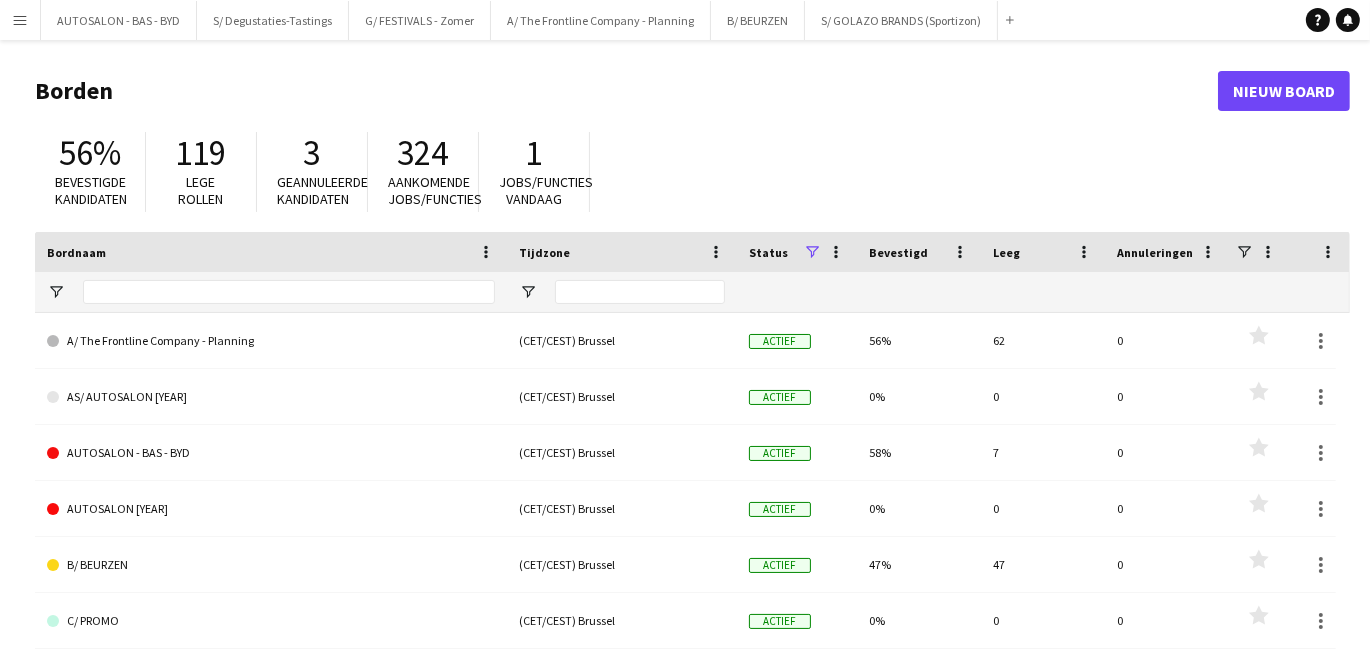 click on "Menu" at bounding box center (20, 20) 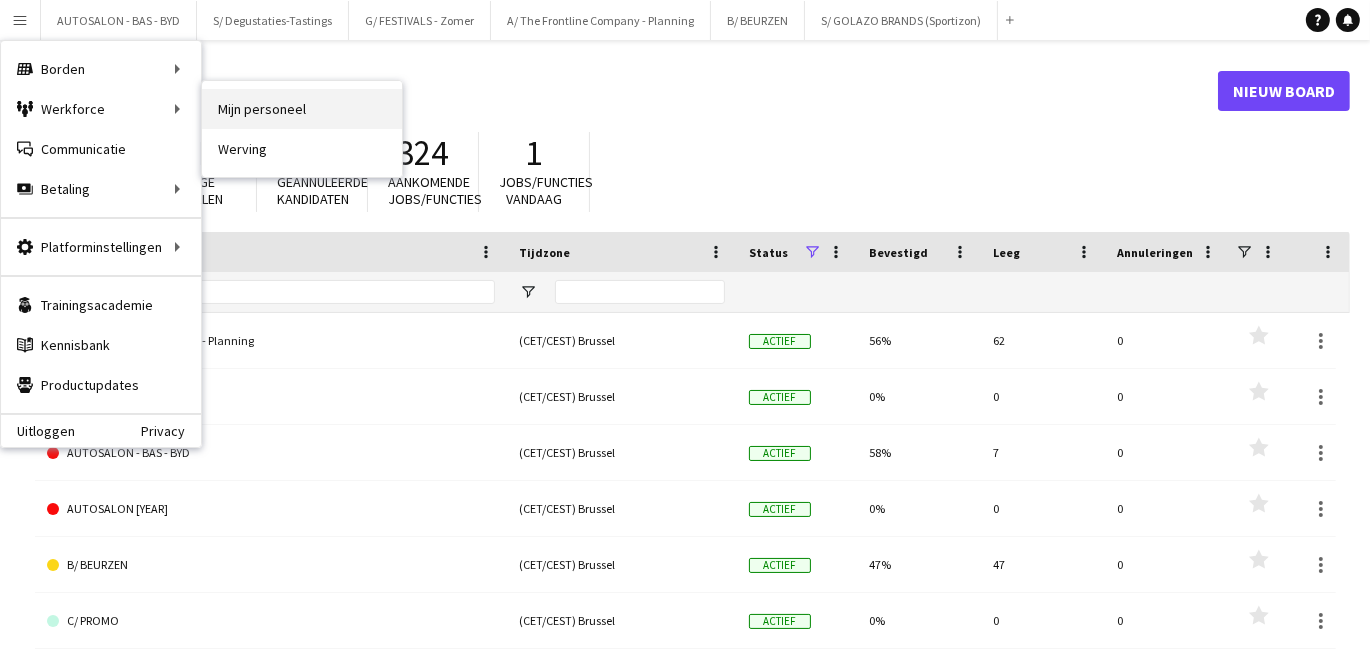click on "Mijn personeel" at bounding box center [302, 109] 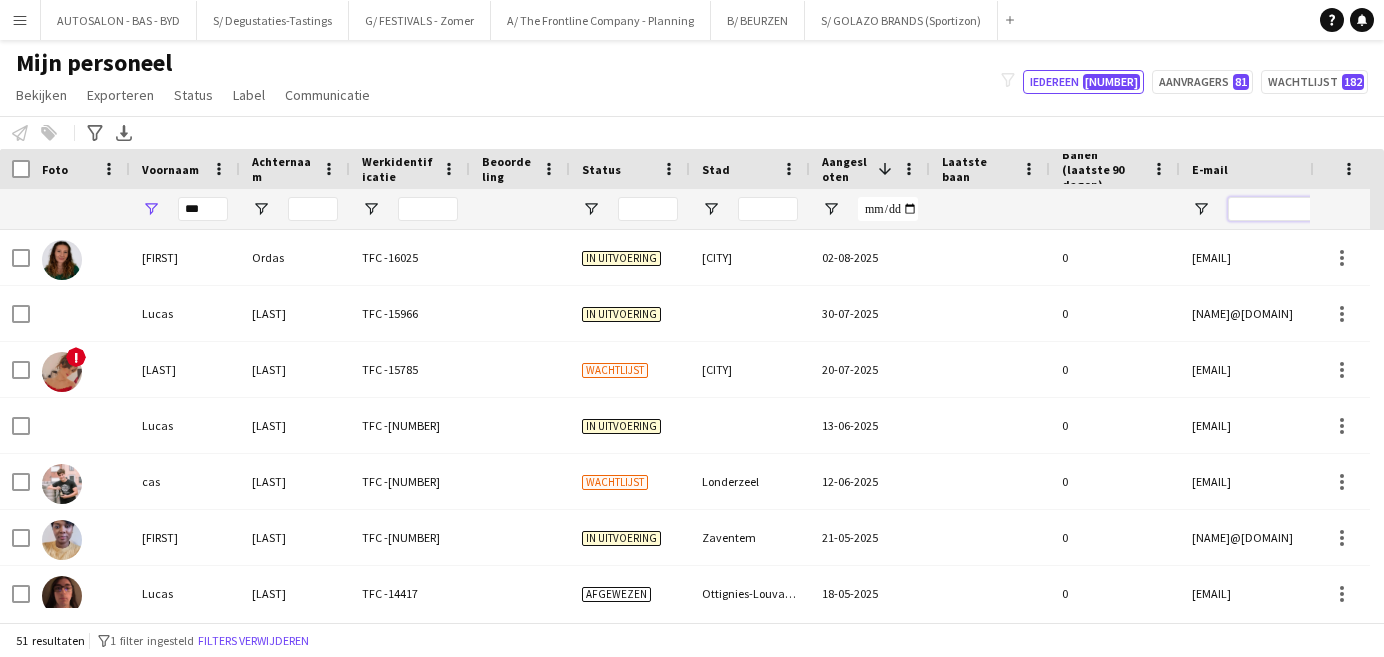 click at bounding box center [1398, 209] 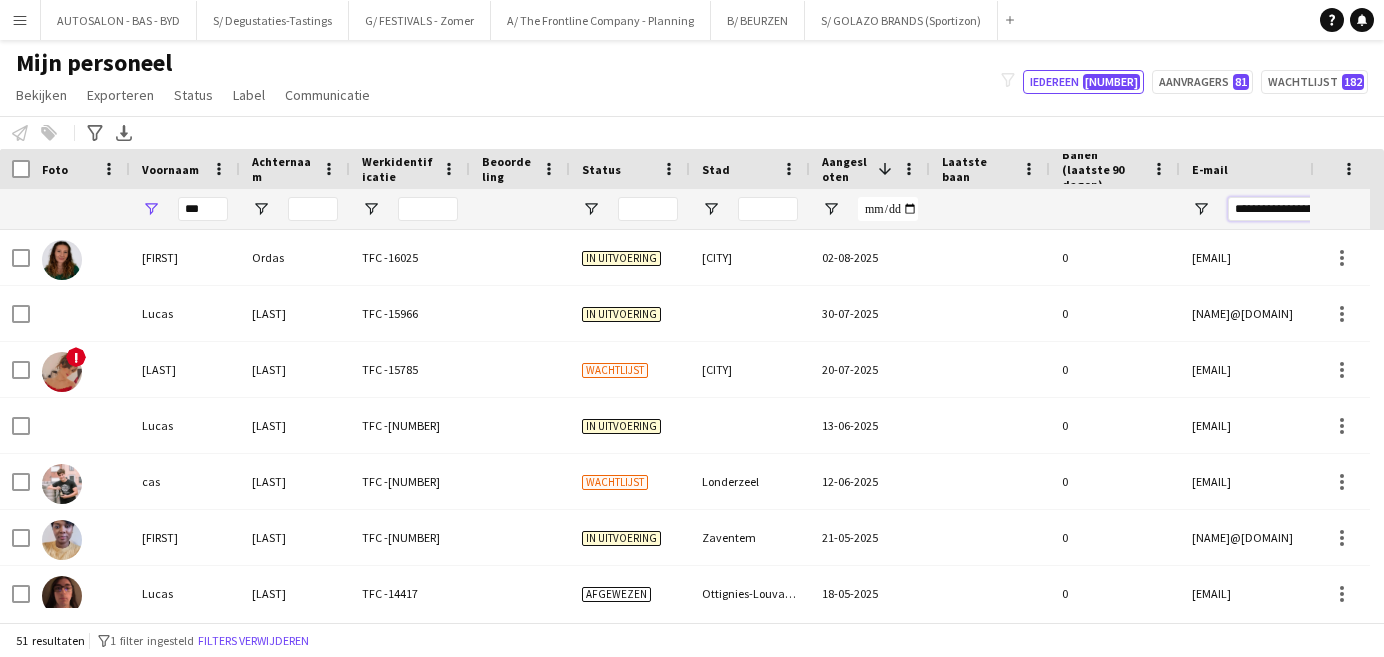 scroll, scrollTop: 0, scrollLeft: 44, axis: horizontal 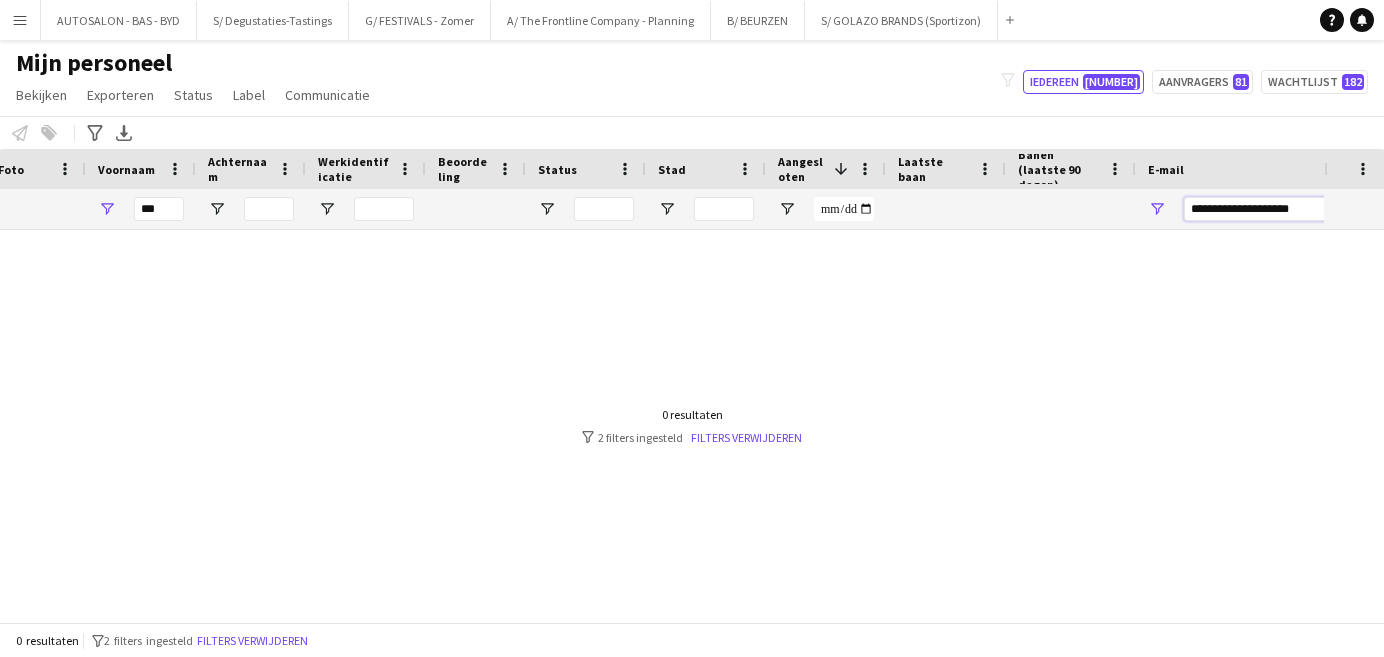 type on "**********" 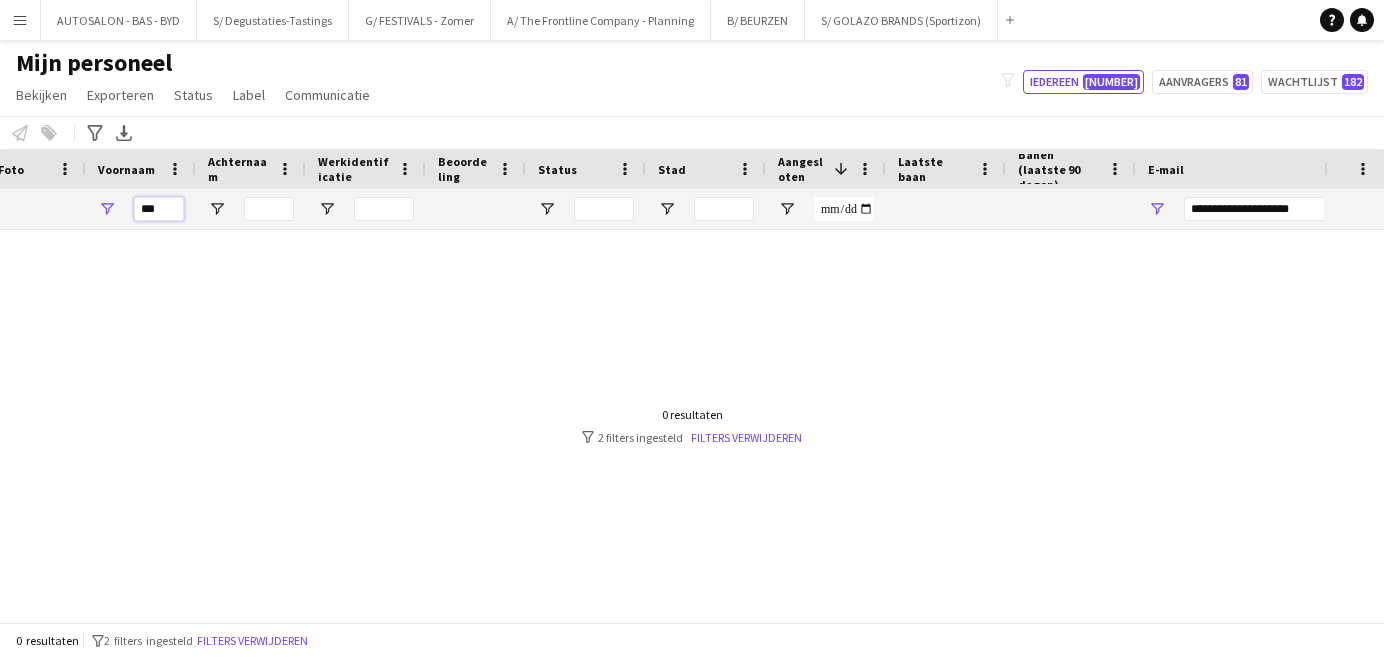 click on "***" at bounding box center [159, 209] 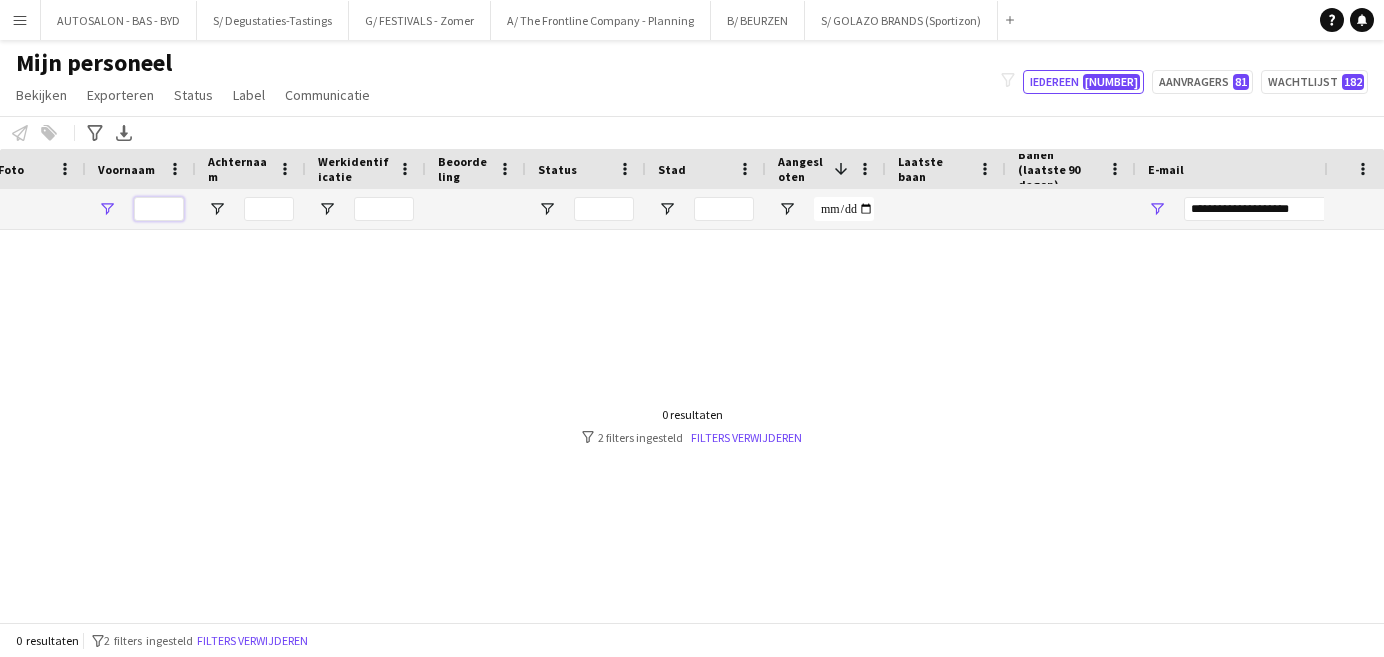 type 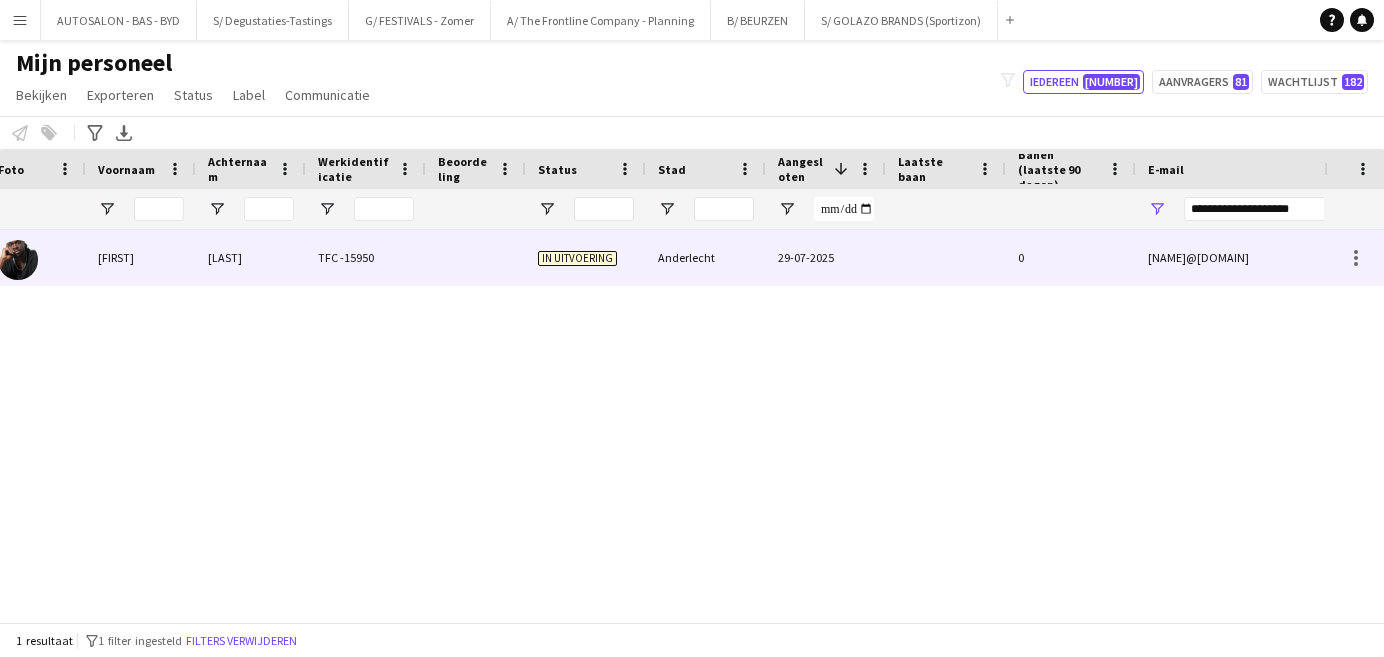click on "[LAST]" at bounding box center [251, 257] 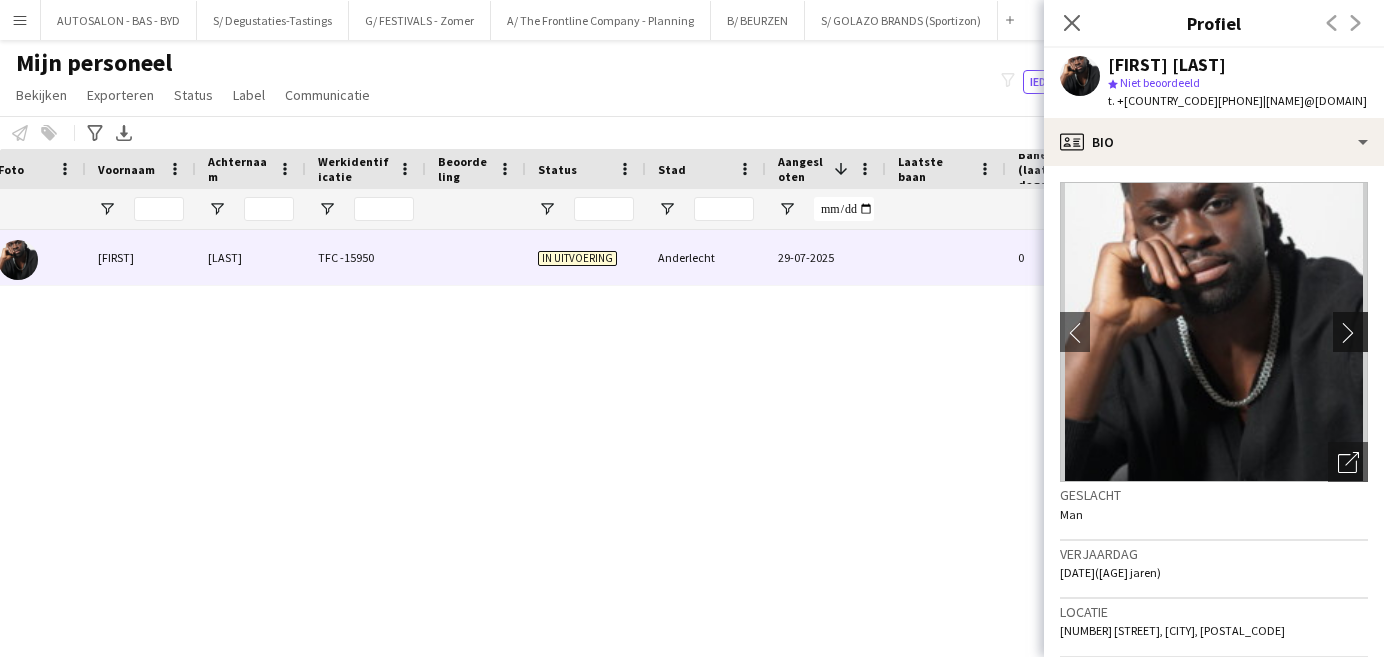 click on "chevron-right" 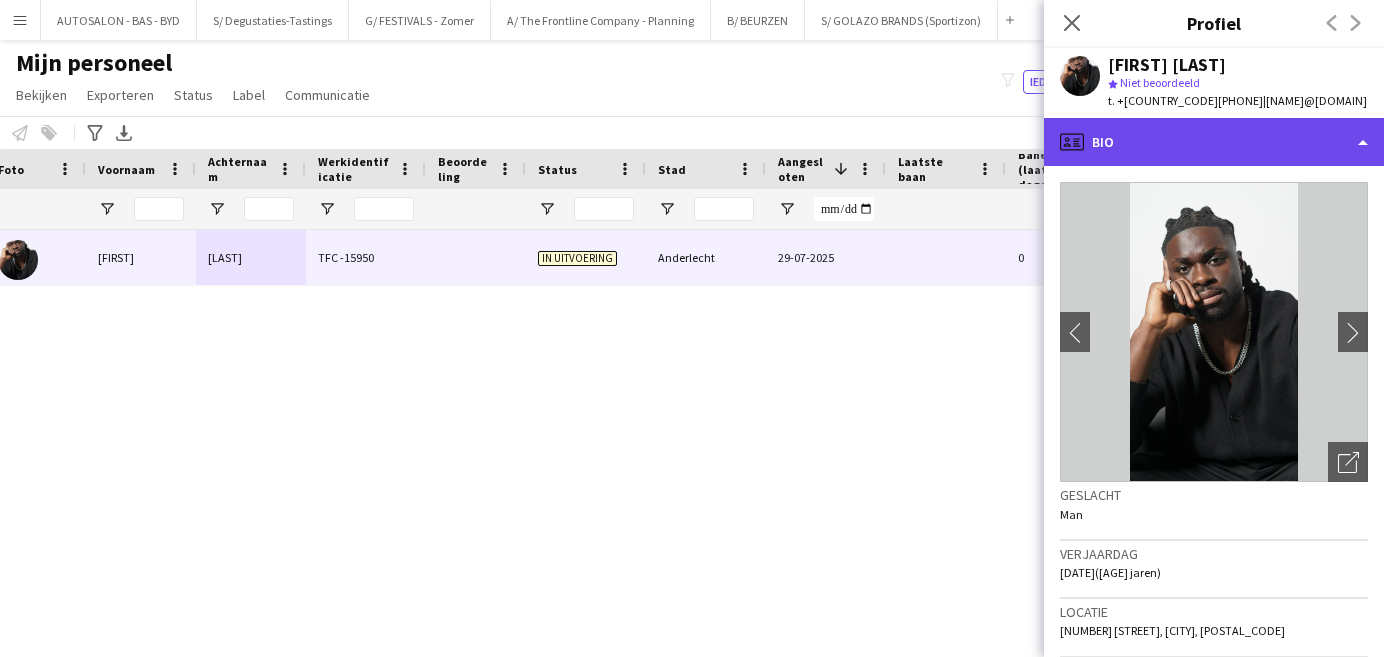 click on "profile
Bio" 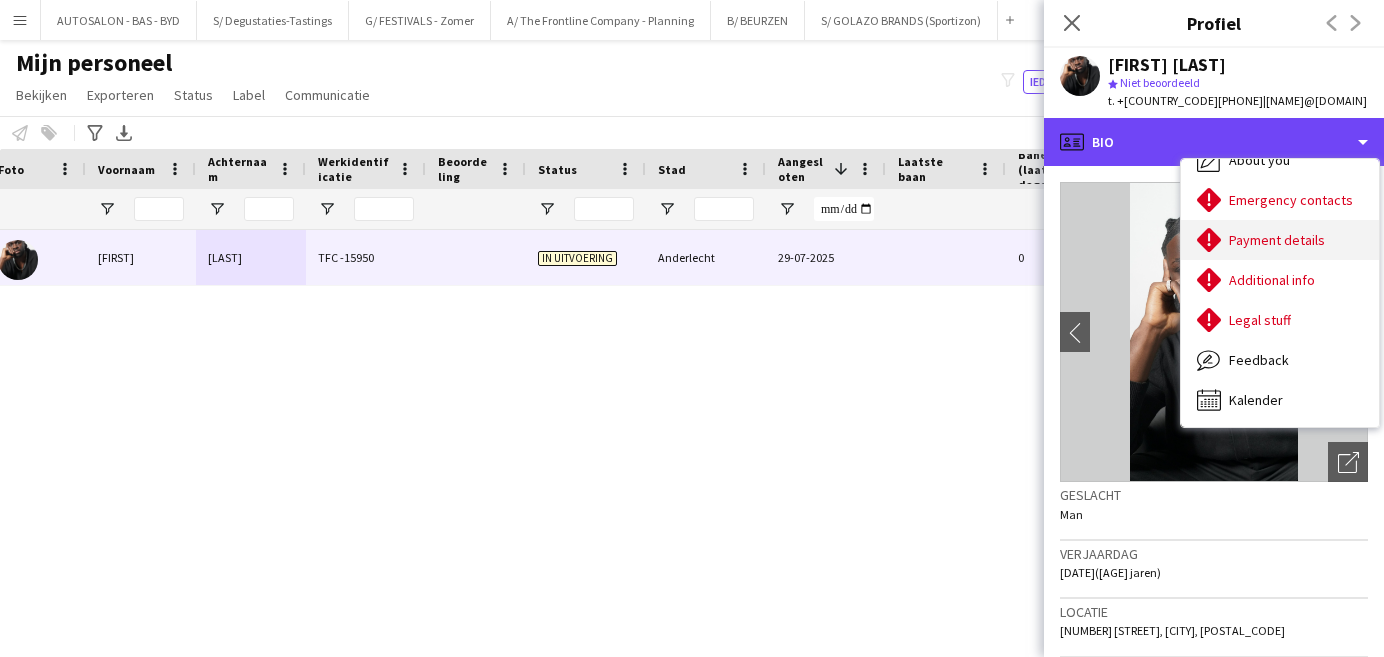scroll, scrollTop: 0, scrollLeft: 0, axis: both 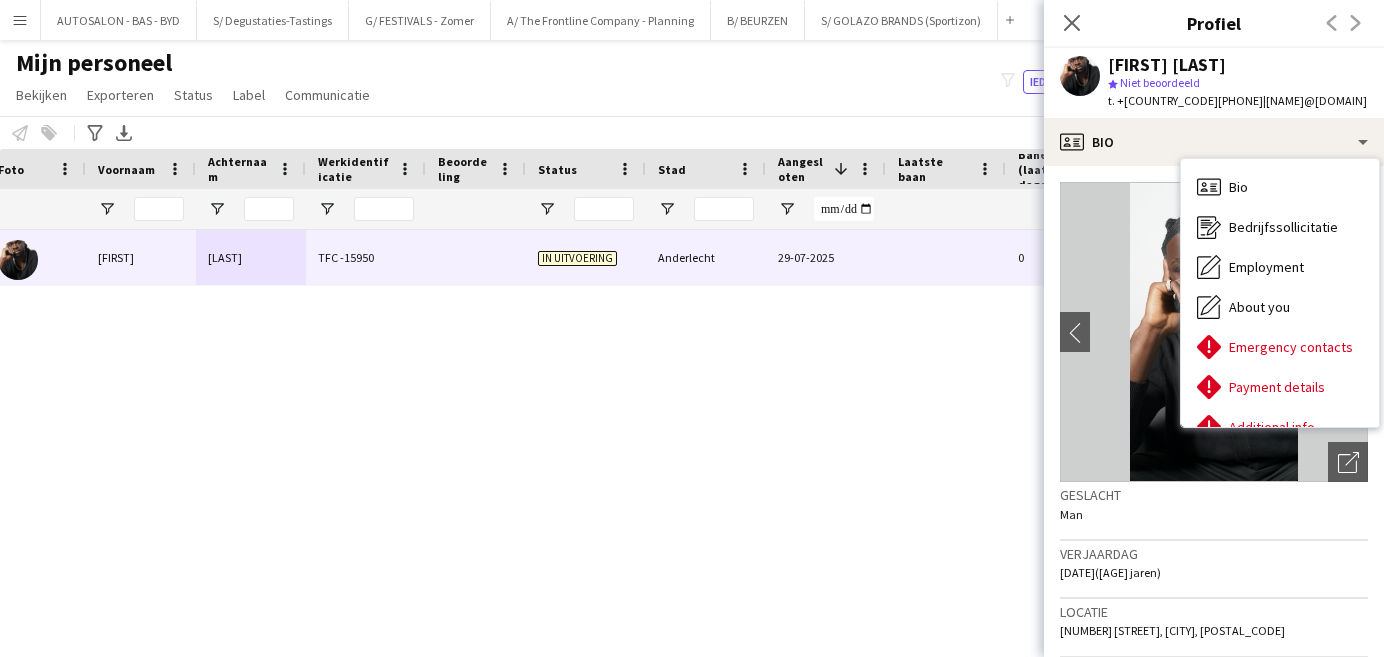 click on "[FIRST] [LAST]  TFC -[NUMBER] In uitvoering [CITY] [DD]-[MM]-[YYYY] [NUMBER] [EMAIL]" at bounding box center (662, 419) 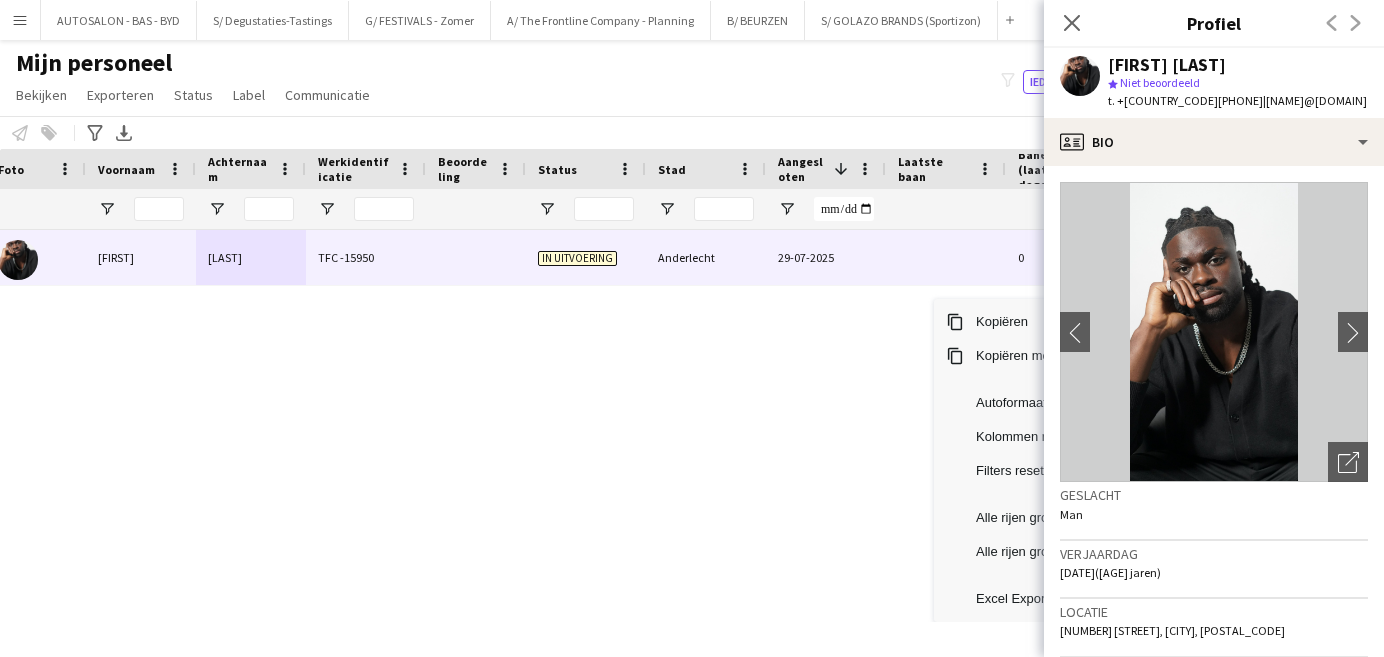 click on "[FIRST] [LAST]  TFC -[NUMBER] In uitvoering [CITY] [DD]-[MM]-[YYYY] [NUMBER] [EMAIL]" at bounding box center (662, 419) 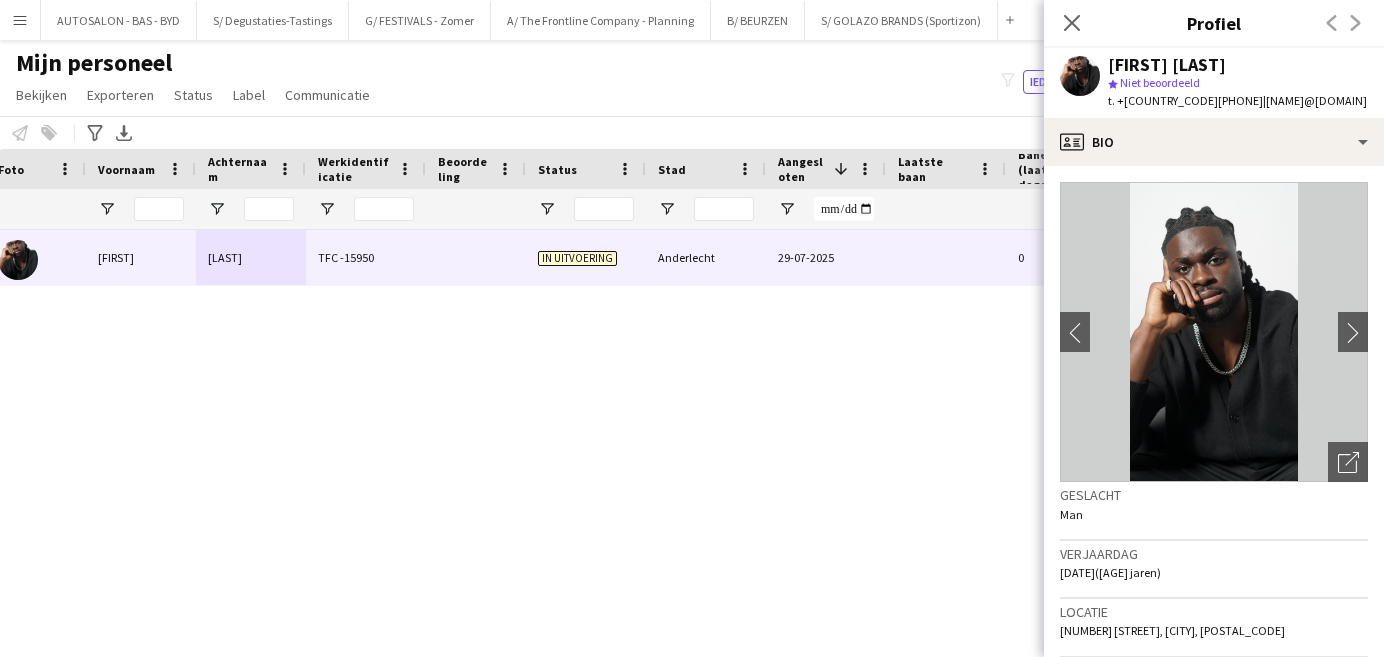 click on "[FIRST] [LAST]  TFC -[NUMBER] In uitvoering [CITY] [DD]-[MM]-[YYYY] [NUMBER] [EMAIL]" at bounding box center (662, 419) 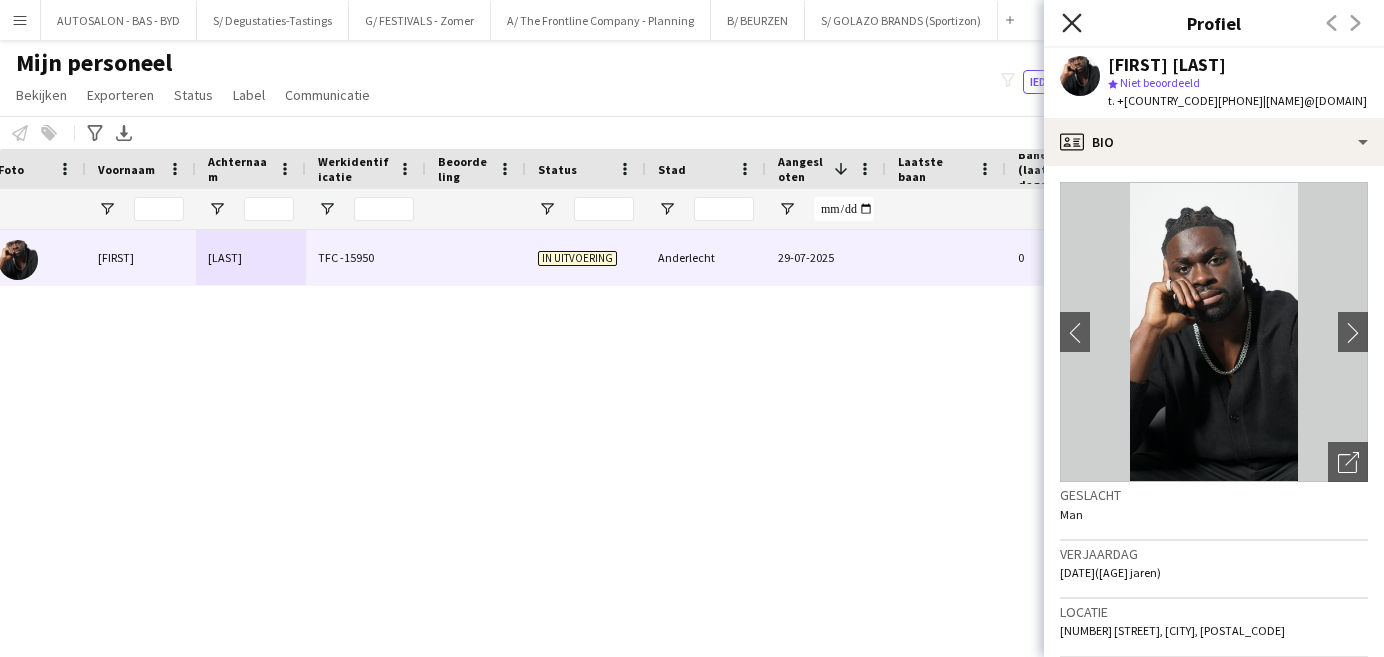 click on "Sluit pop-in" 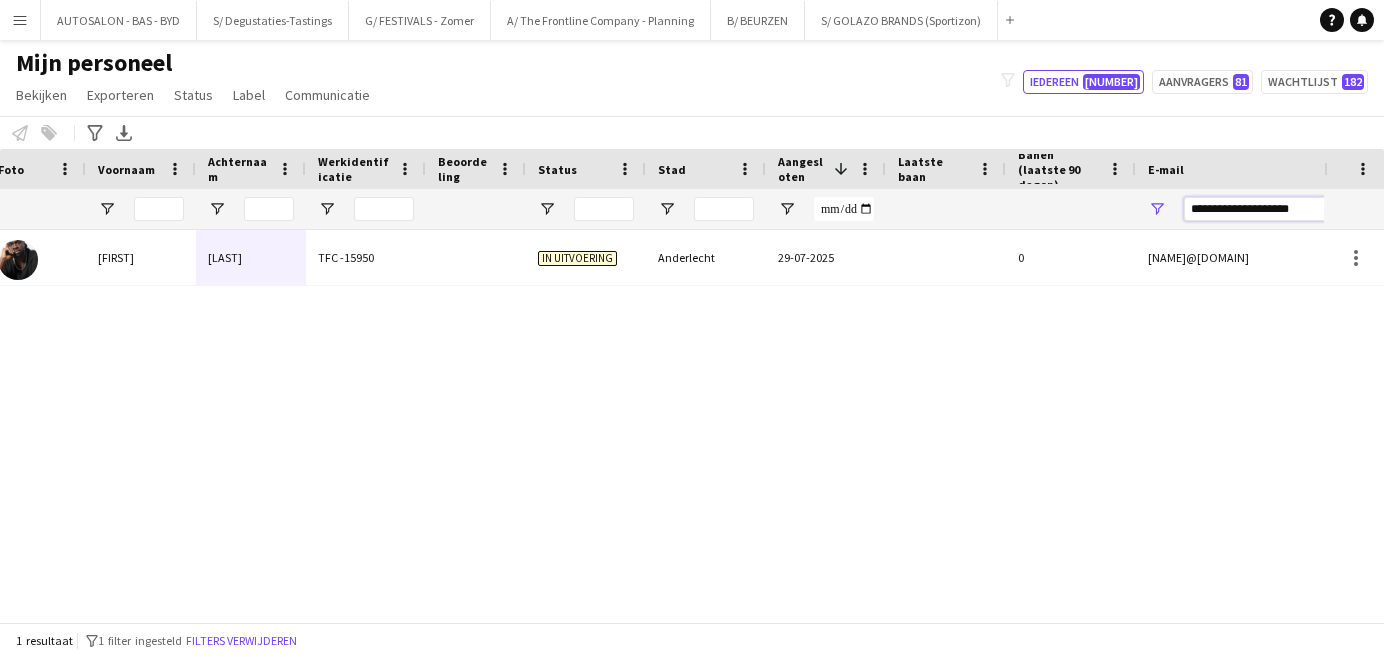 click on "**********" at bounding box center (1354, 209) 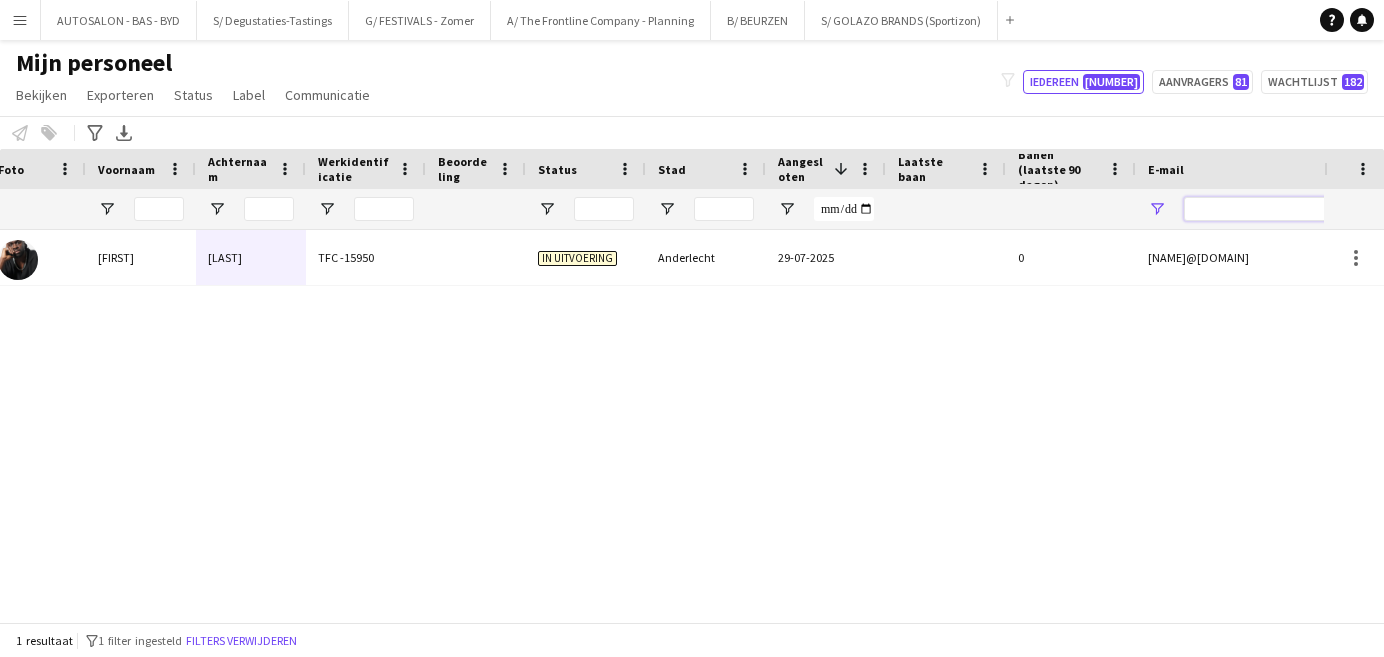 type 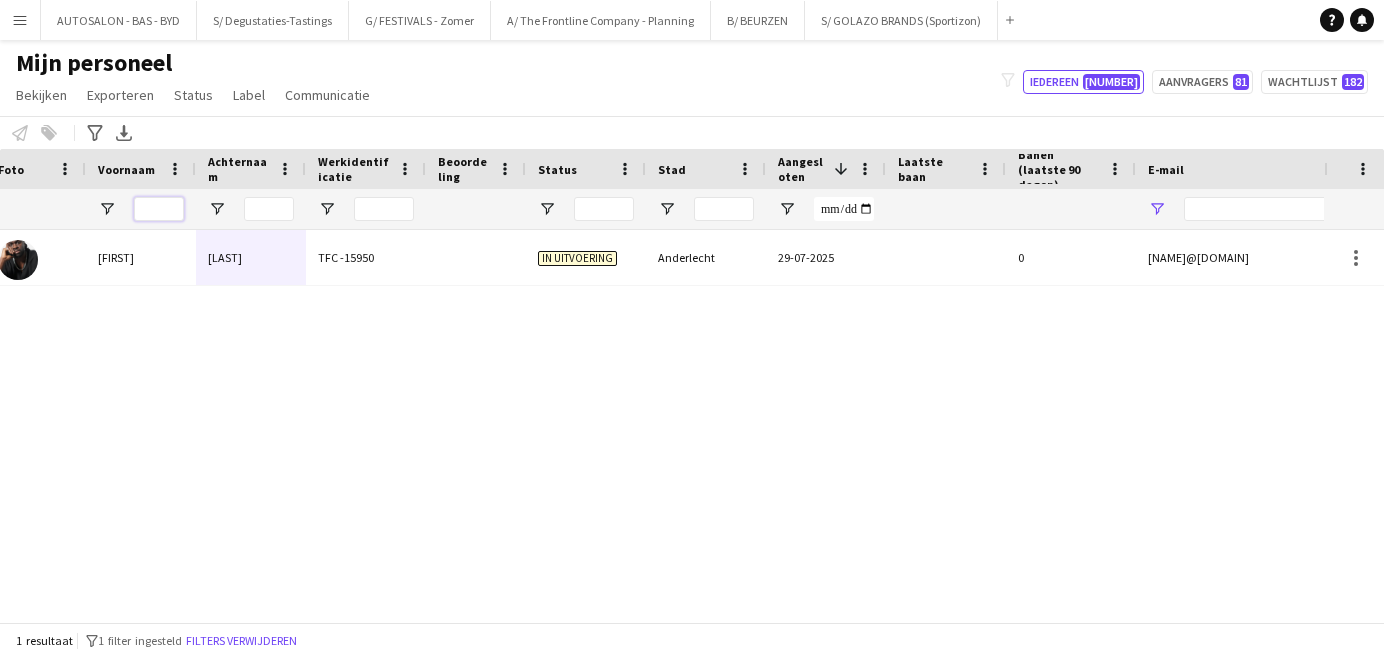 click at bounding box center [159, 209] 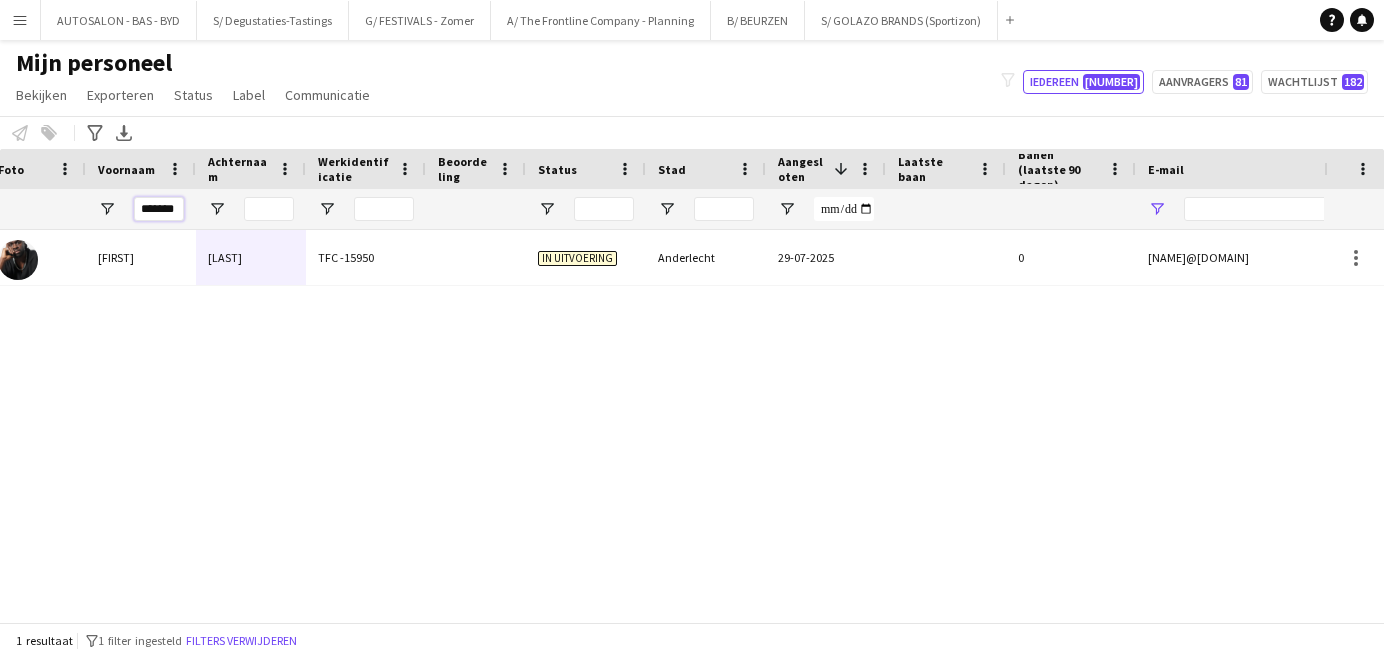 click on "*******" at bounding box center (159, 209) 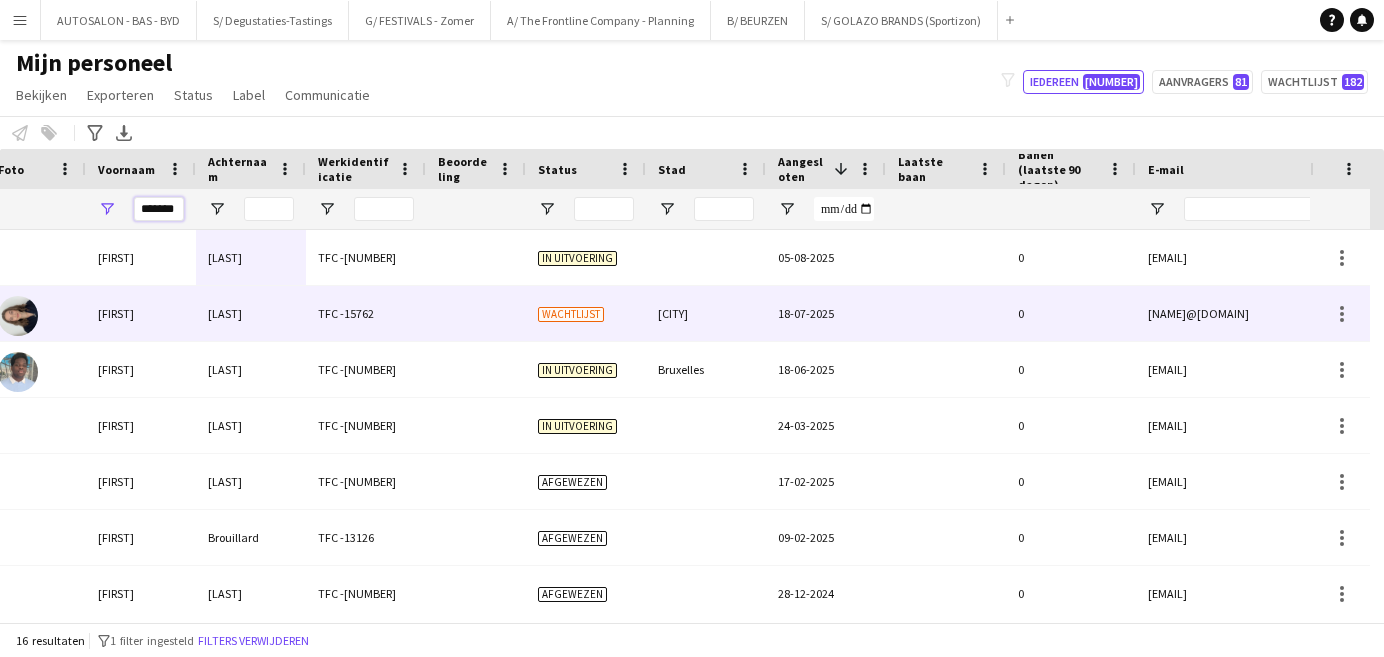 type on "*******" 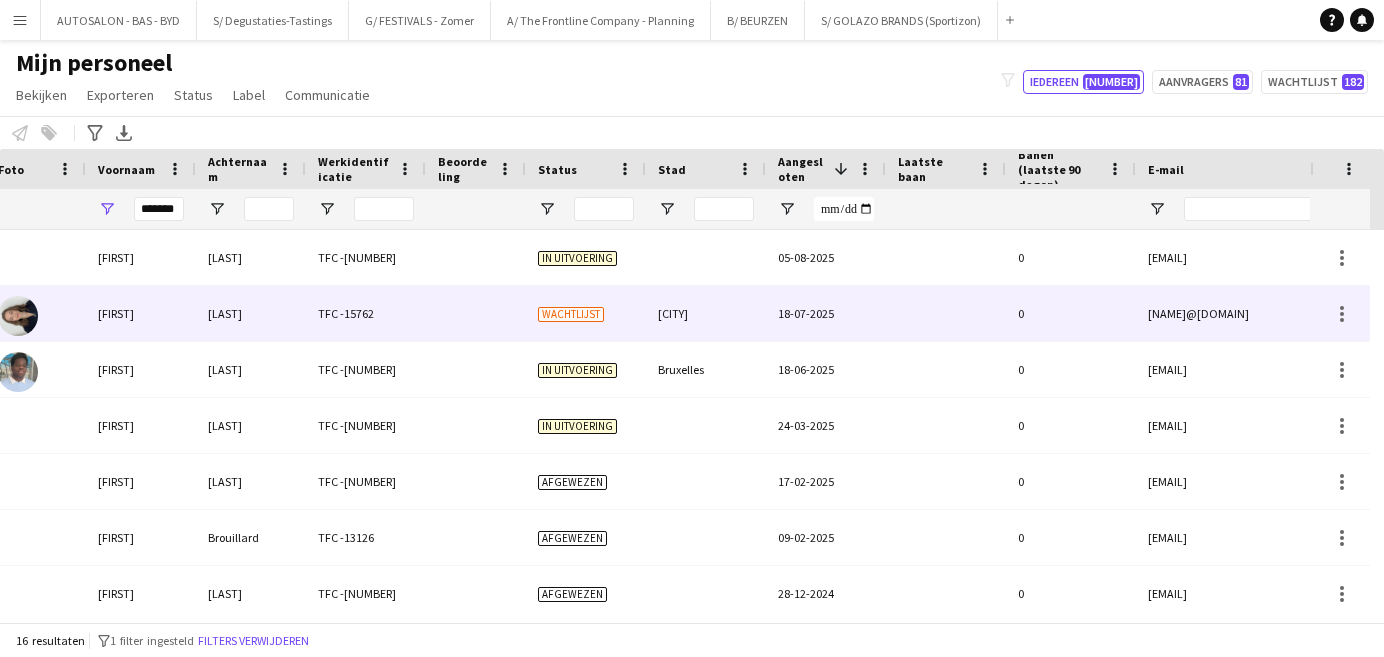 click on "[FIRST]" at bounding box center [141, 313] 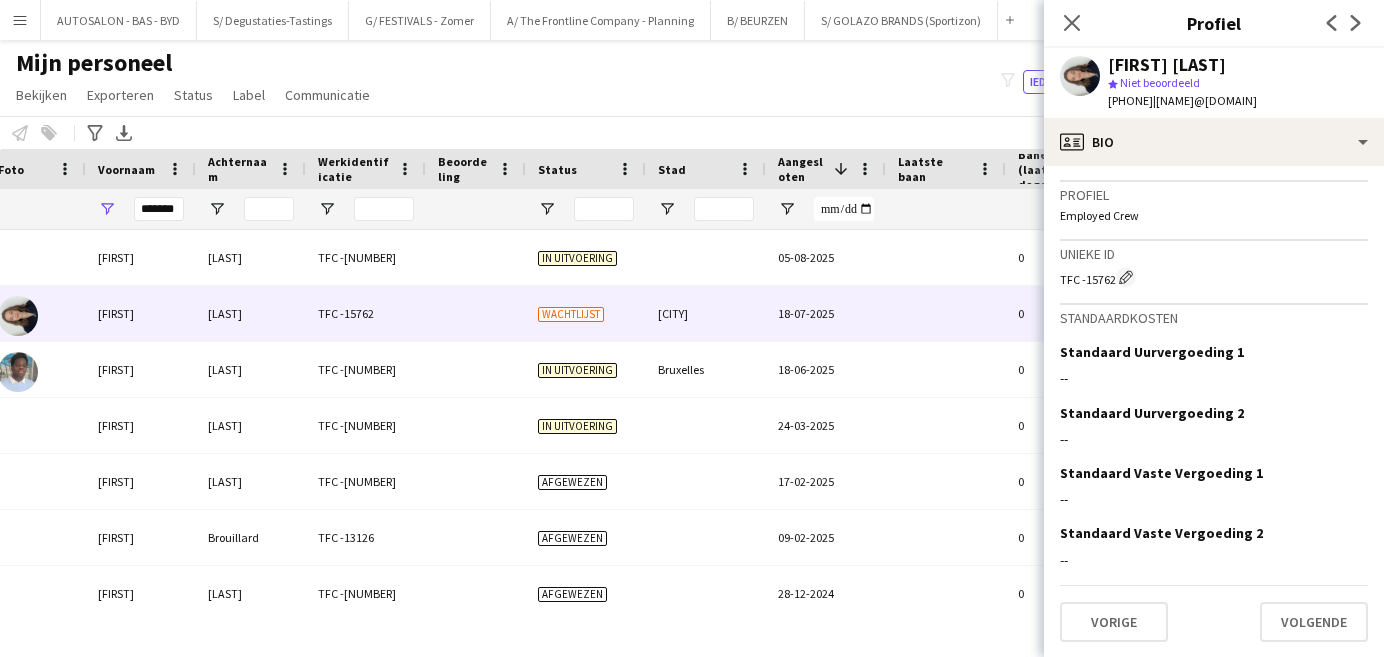 scroll, scrollTop: 0, scrollLeft: 0, axis: both 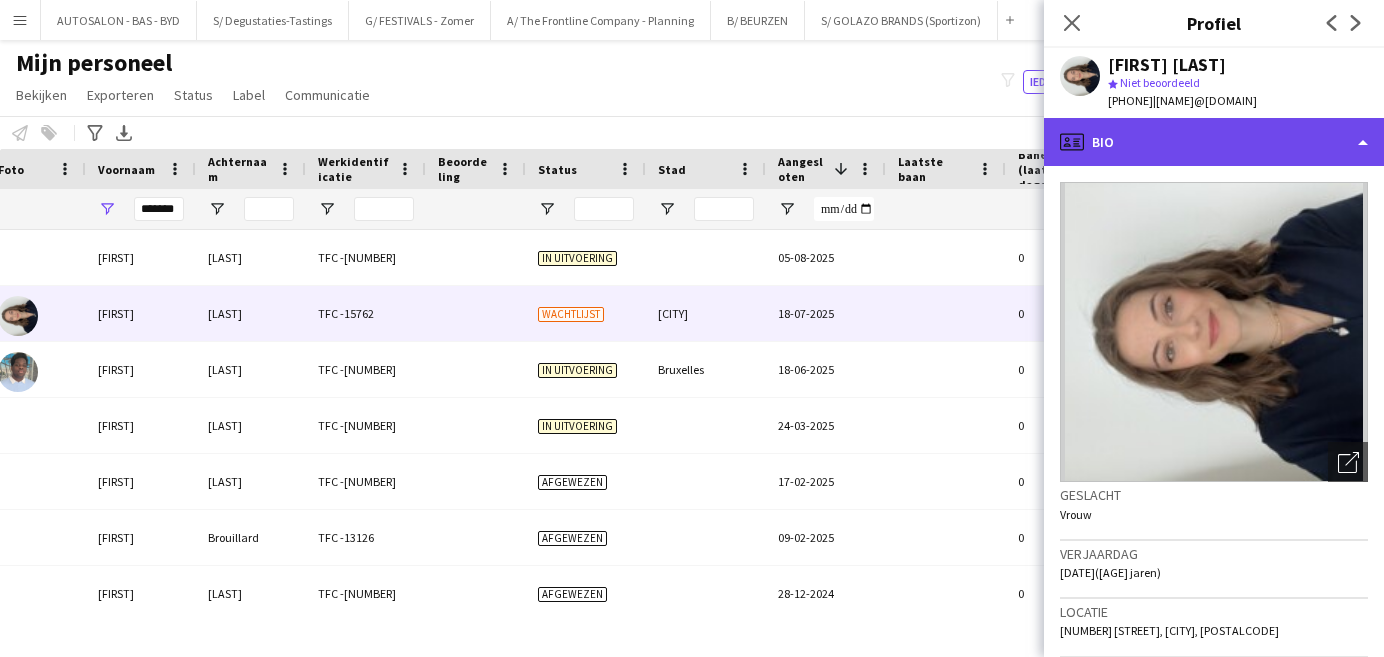 click on "profile
Bio" 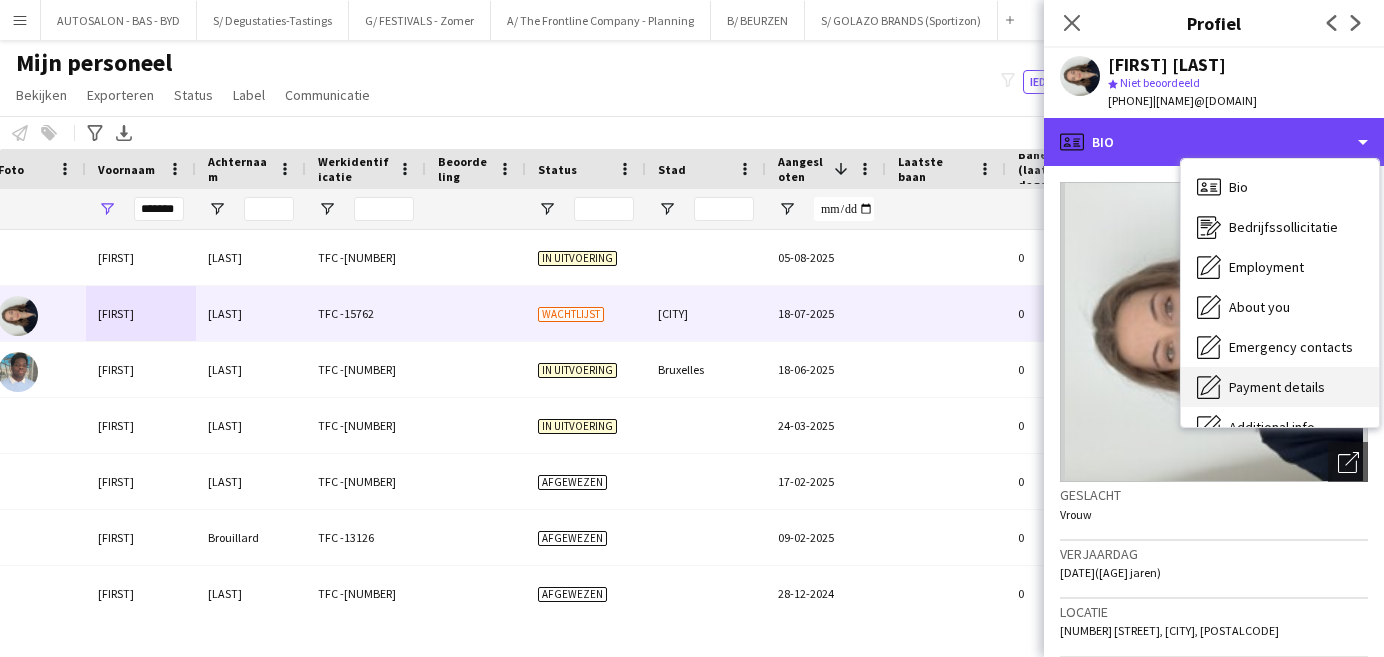 scroll, scrollTop: 147, scrollLeft: 0, axis: vertical 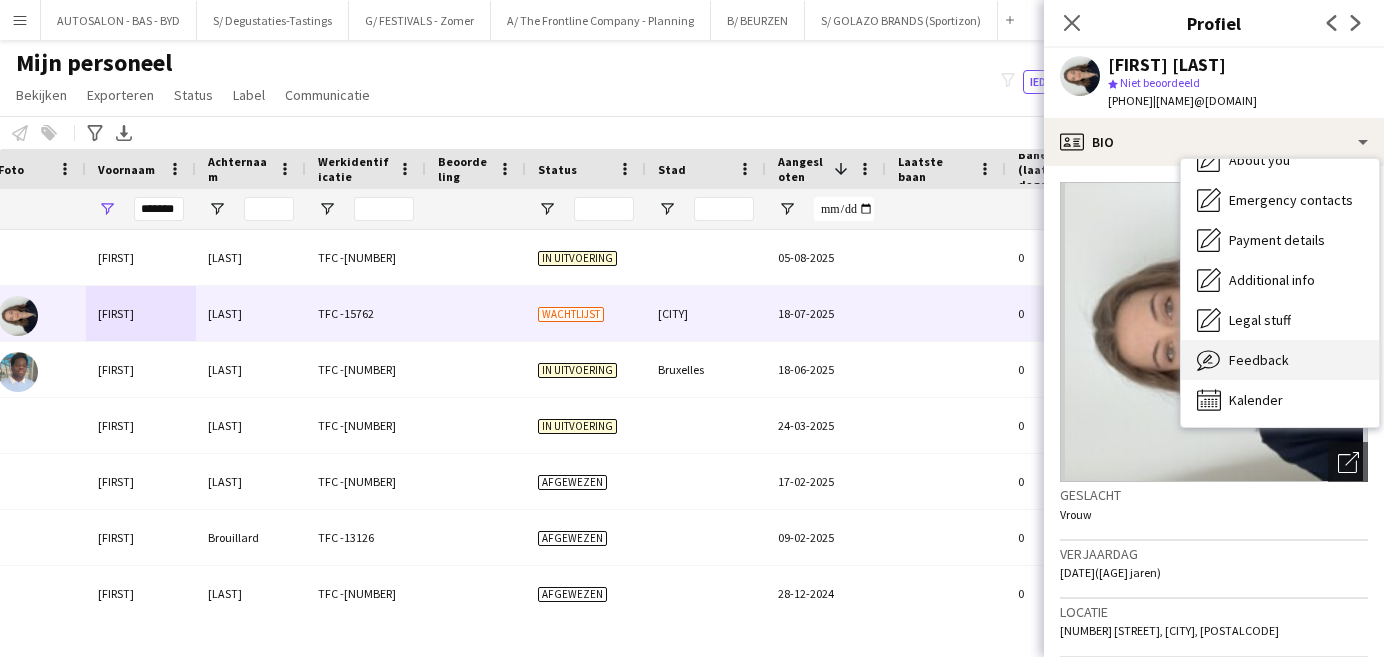 click on "Feedback
Feedback" at bounding box center [1280, 360] 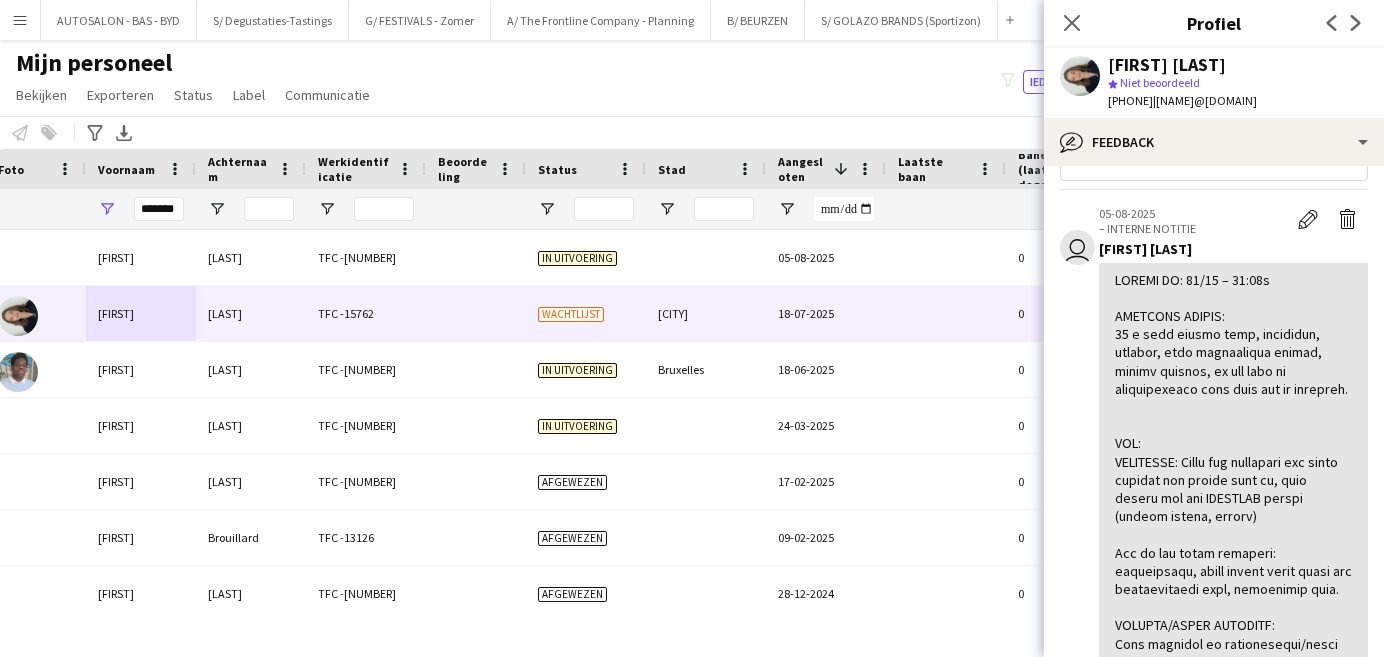 scroll, scrollTop: 50, scrollLeft: 0, axis: vertical 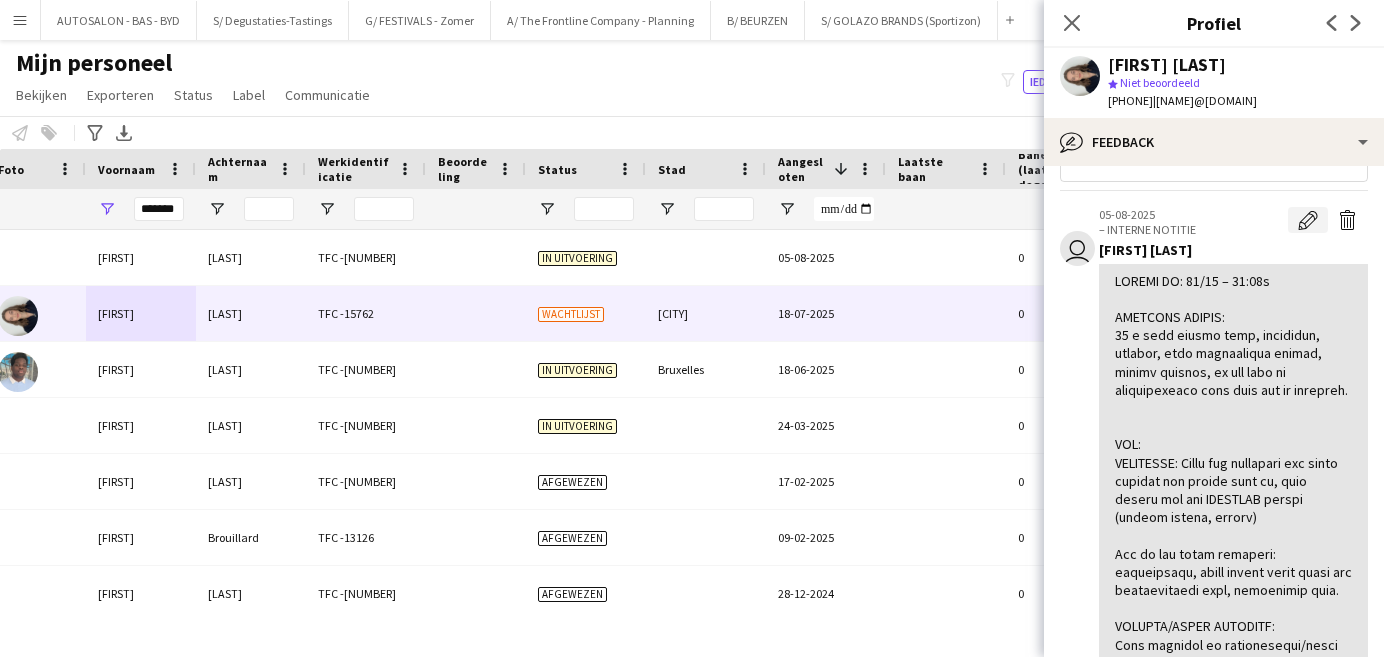 click on "Bewerk interne notitie" 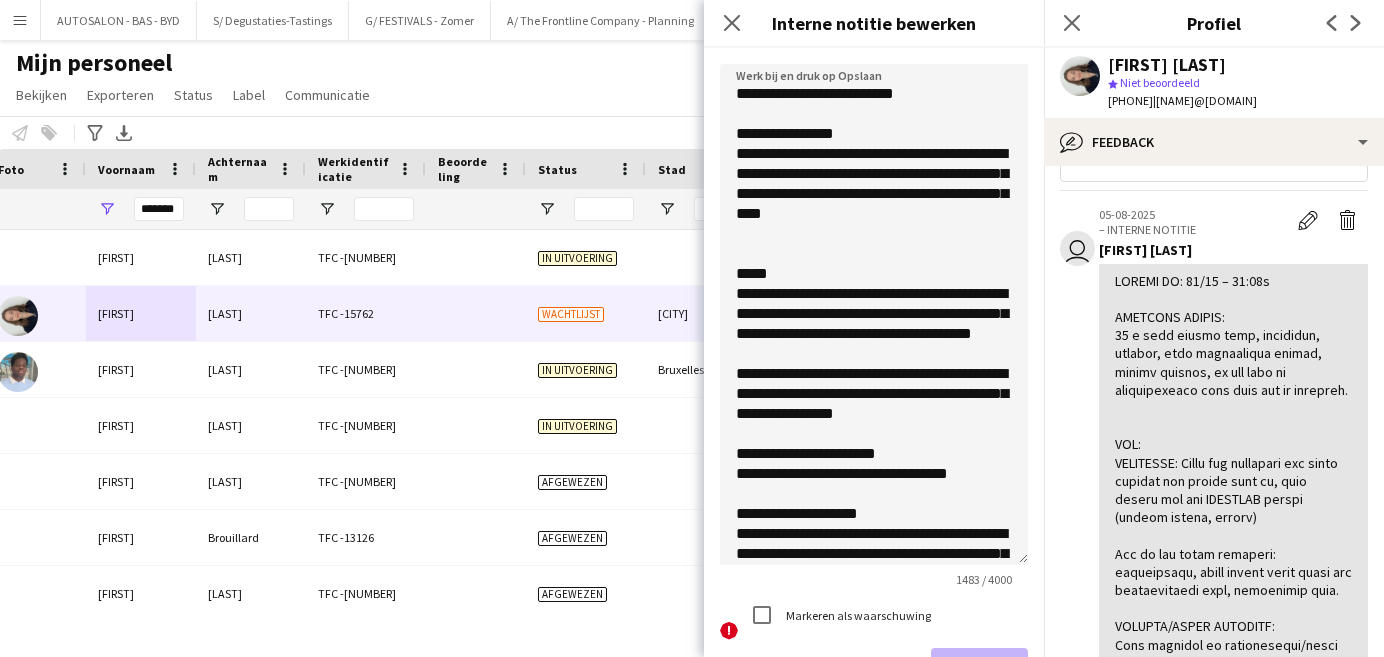 drag, startPoint x: 1021, startPoint y: 178, endPoint x: 933, endPoint y: 568, distance: 399.80496 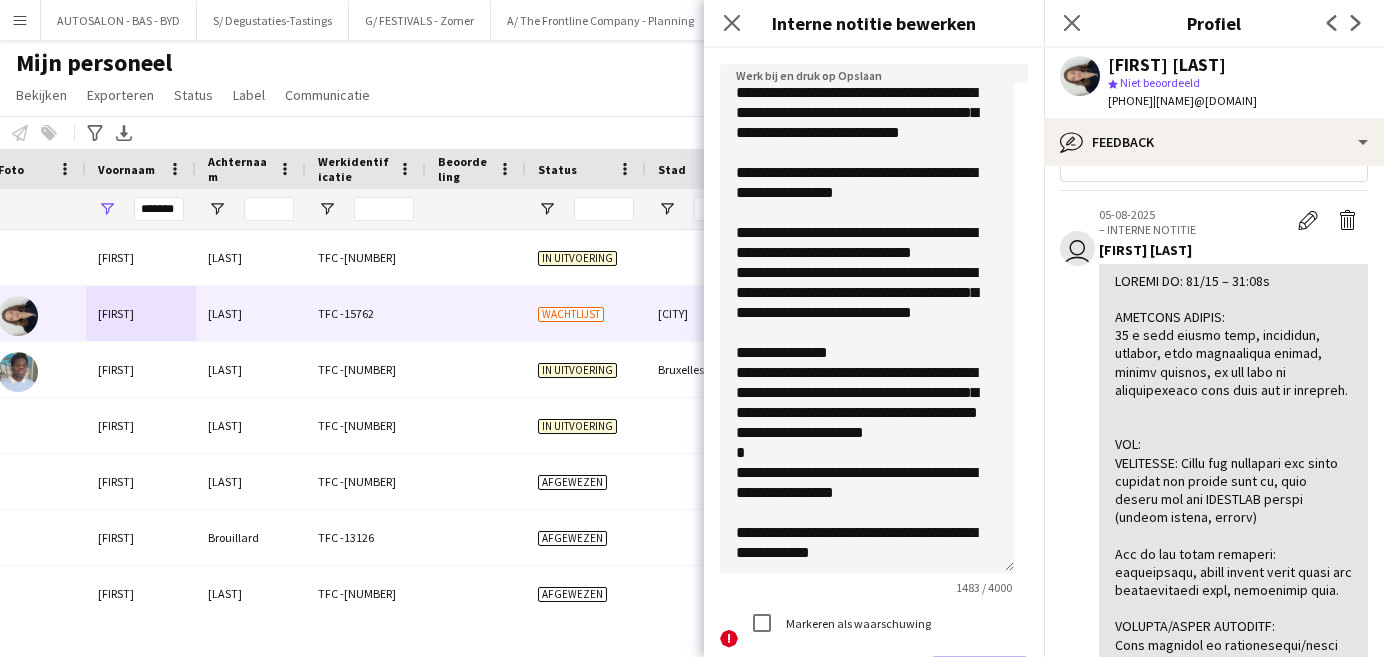 scroll, scrollTop: 920, scrollLeft: 0, axis: vertical 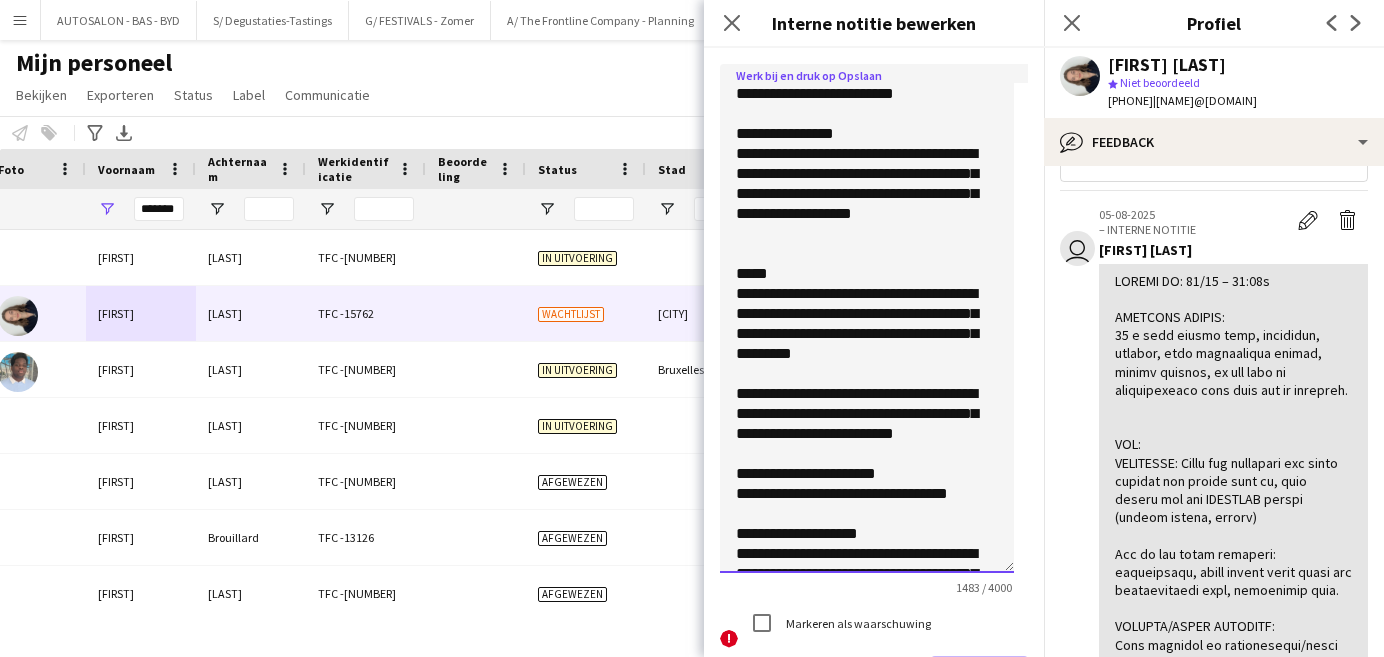 drag, startPoint x: 897, startPoint y: 502, endPoint x: 729, endPoint y: 83, distance: 451.4255 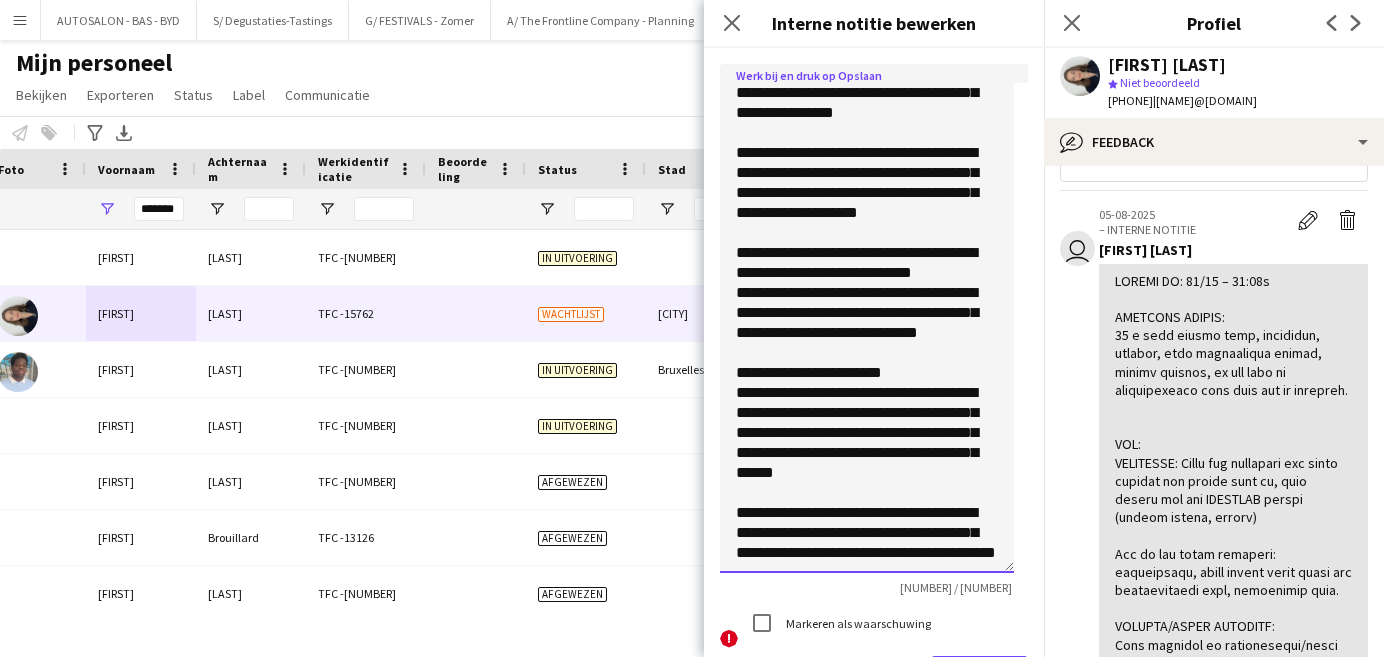 scroll, scrollTop: 0, scrollLeft: 0, axis: both 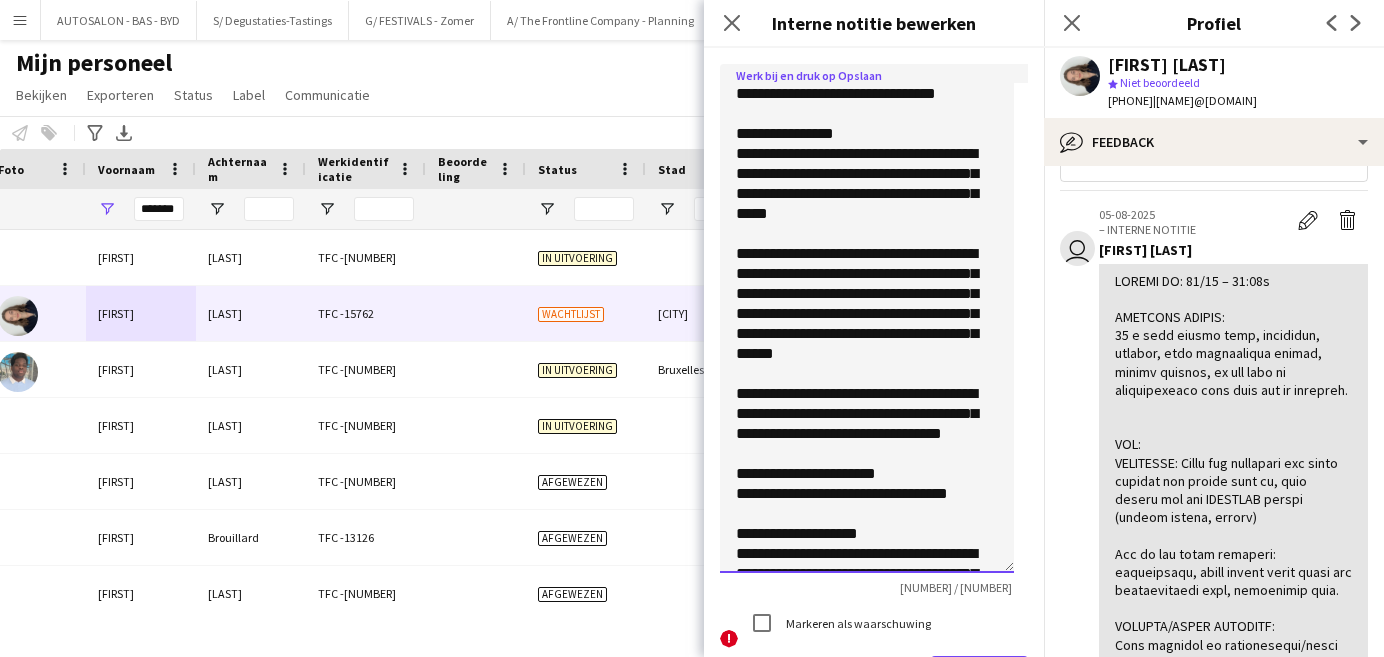 drag, startPoint x: 880, startPoint y: 222, endPoint x: 941, endPoint y: 177, distance: 75.802376 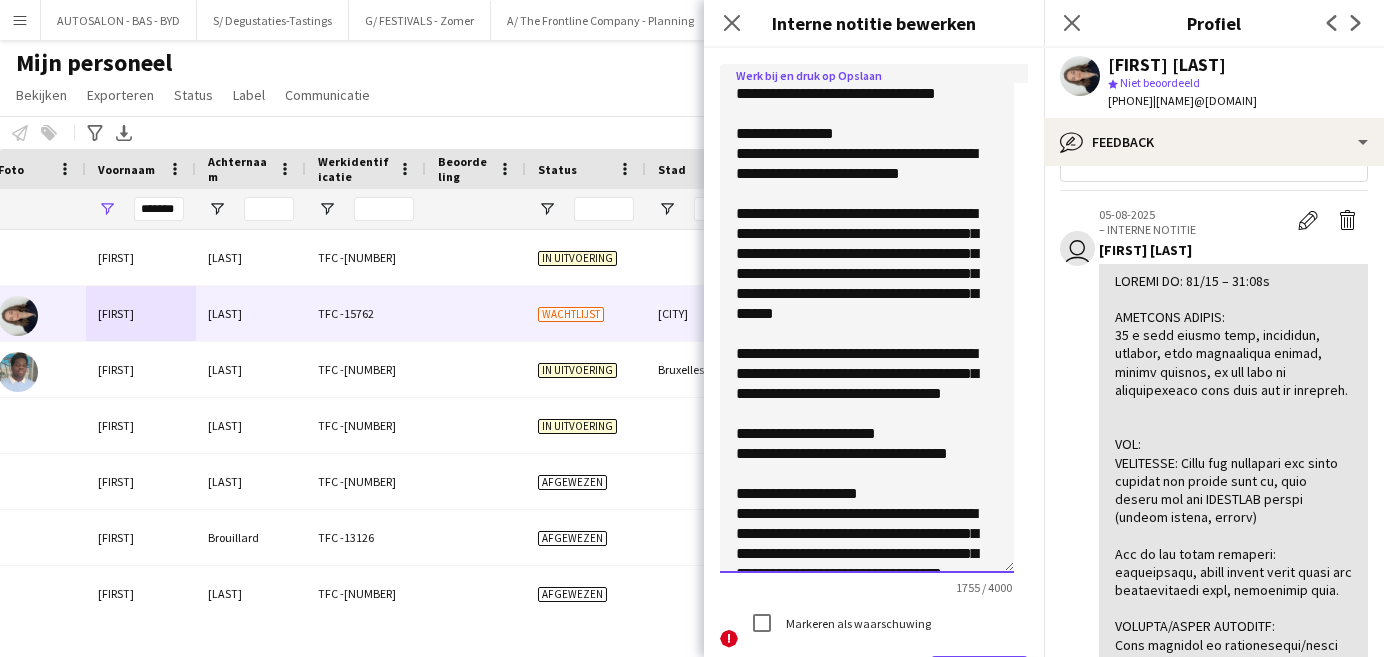 click 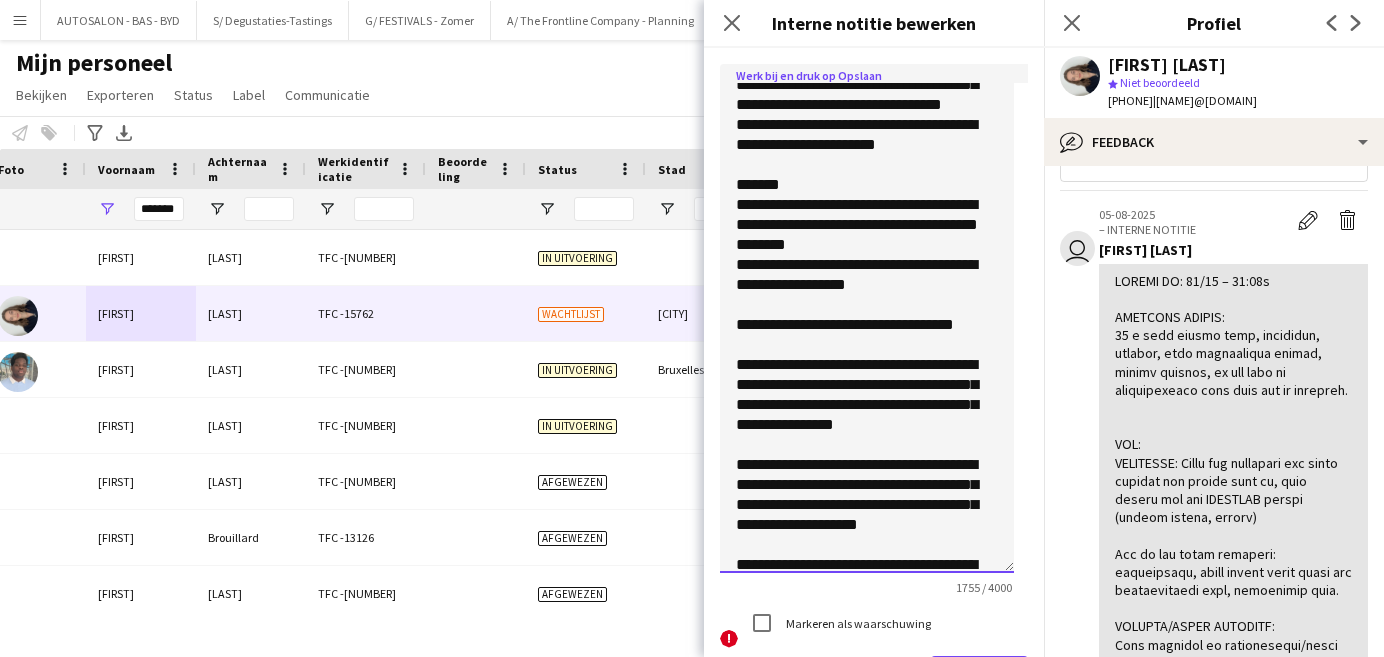 scroll, scrollTop: 0, scrollLeft: 0, axis: both 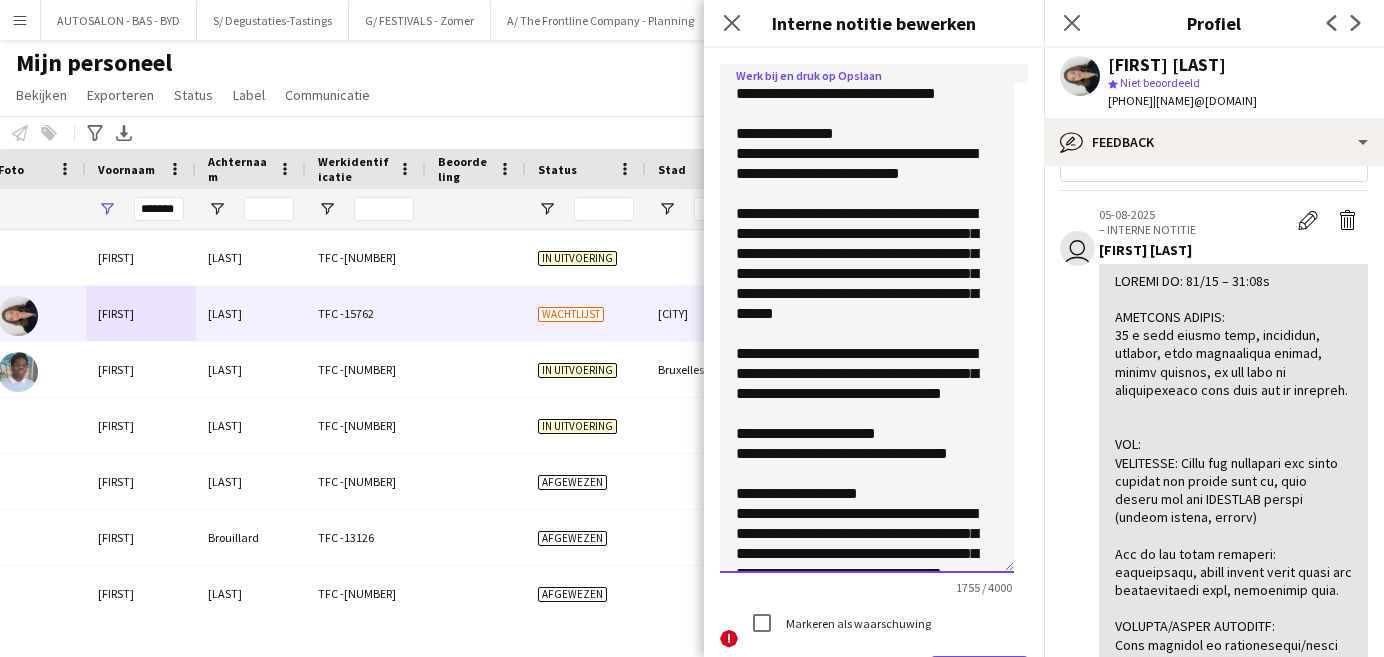 click 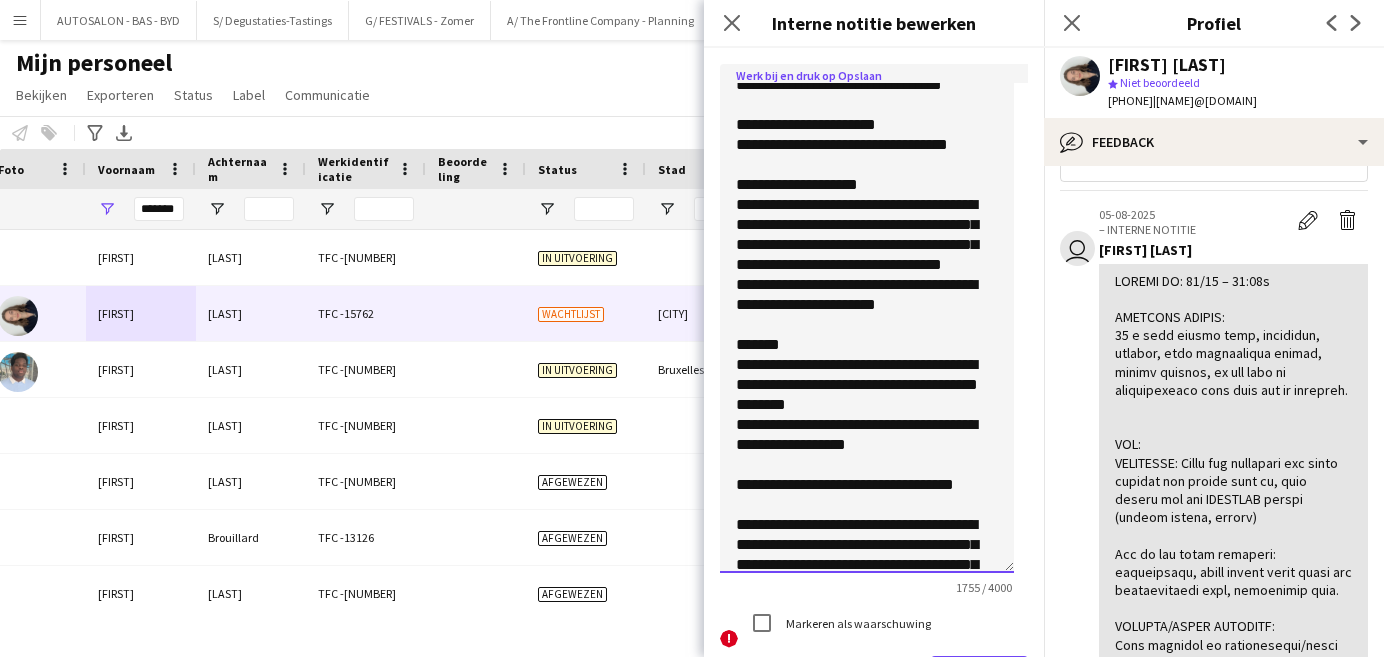 scroll, scrollTop: 159, scrollLeft: 0, axis: vertical 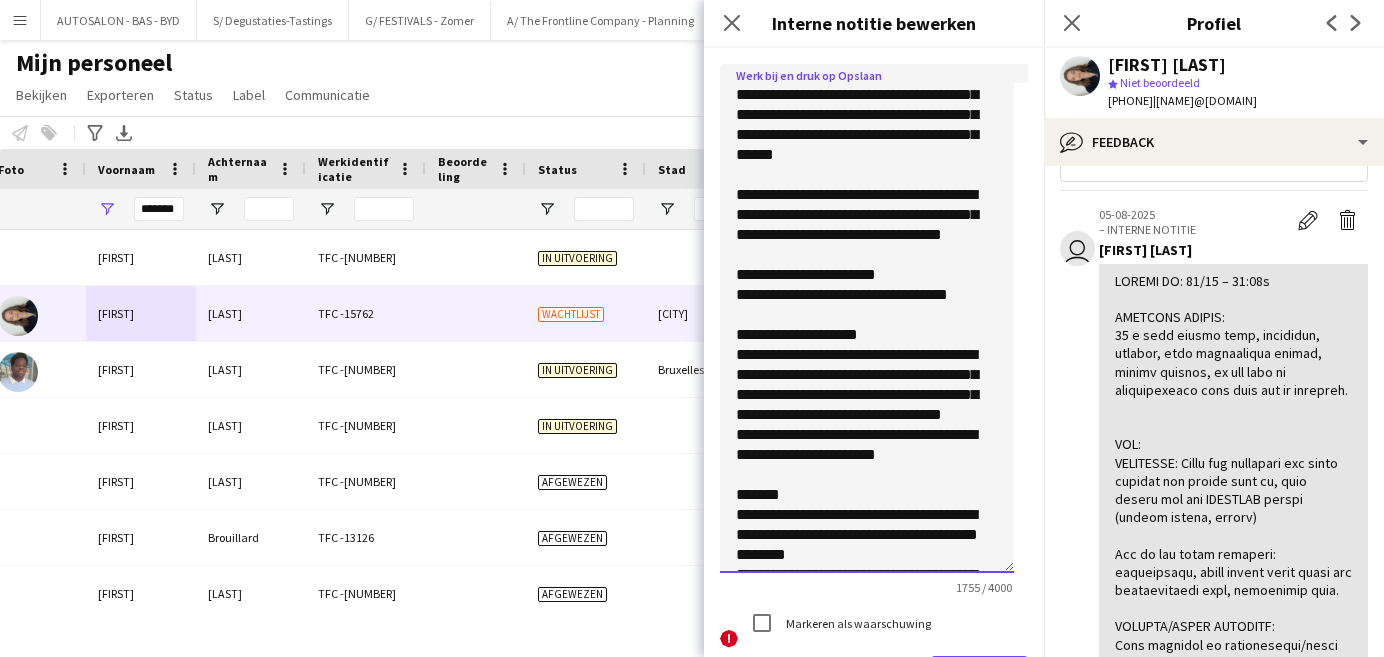 click 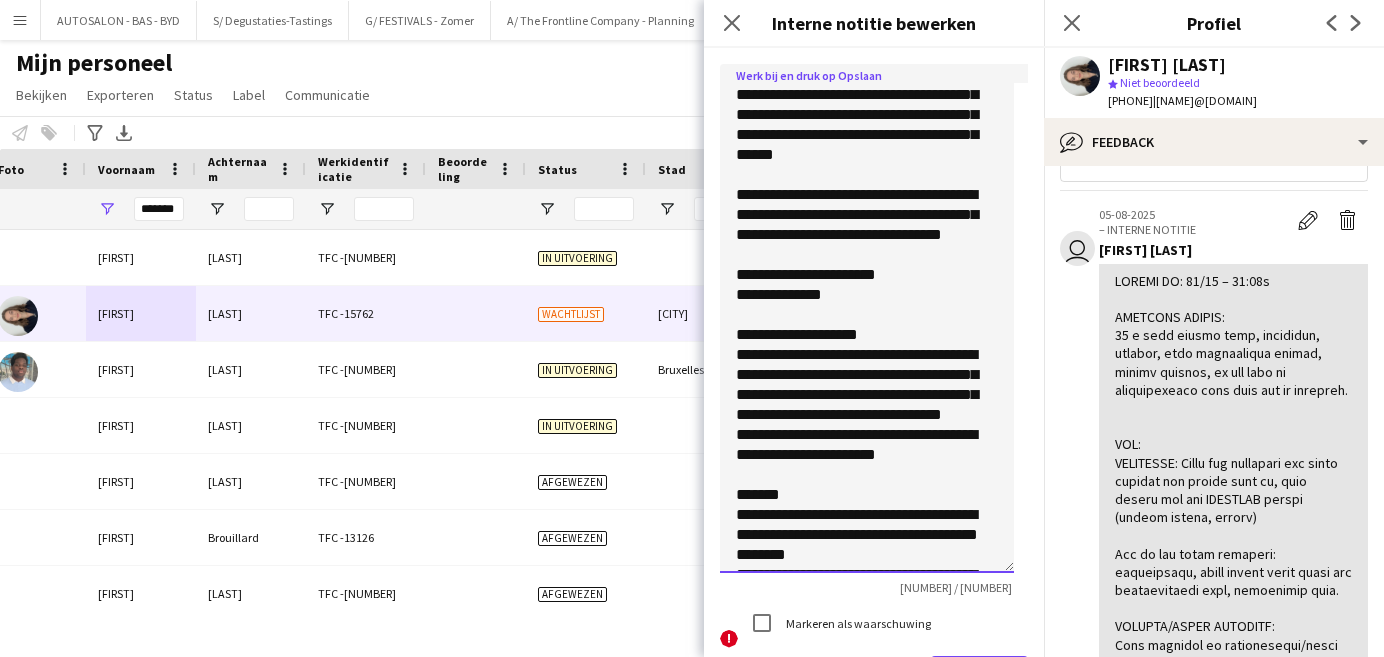 scroll, scrollTop: 0, scrollLeft: 0, axis: both 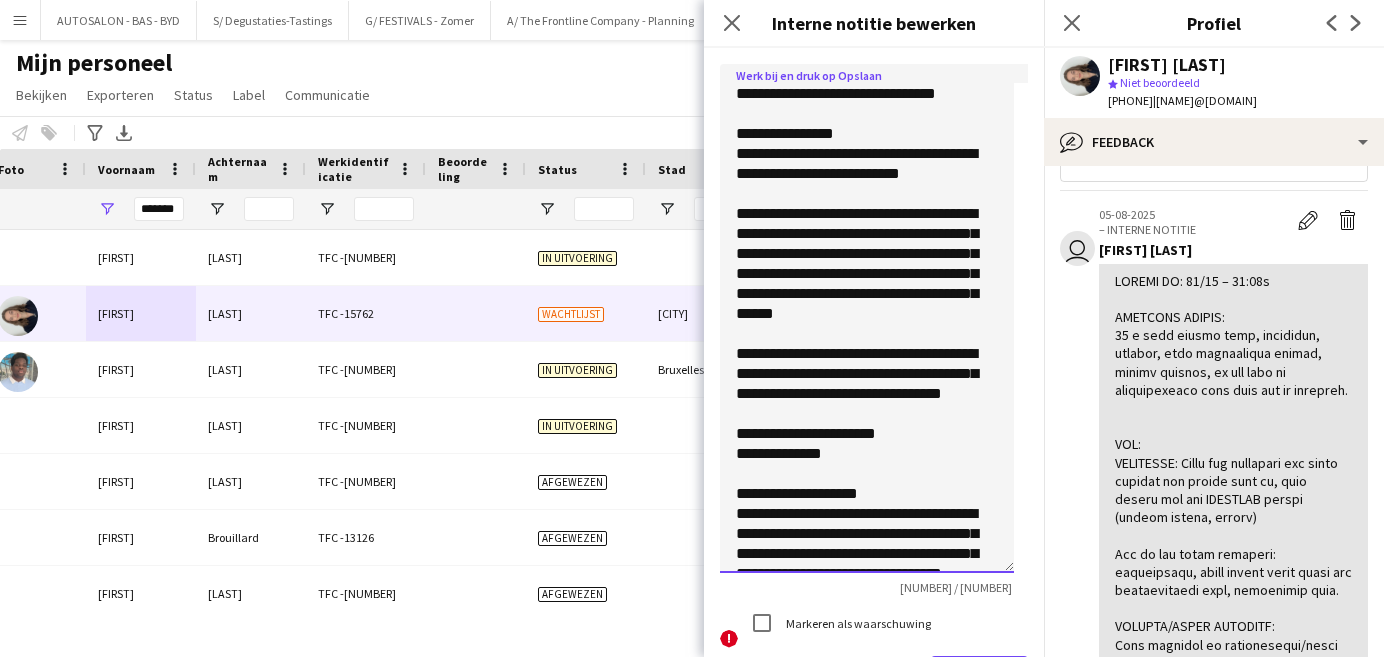 click 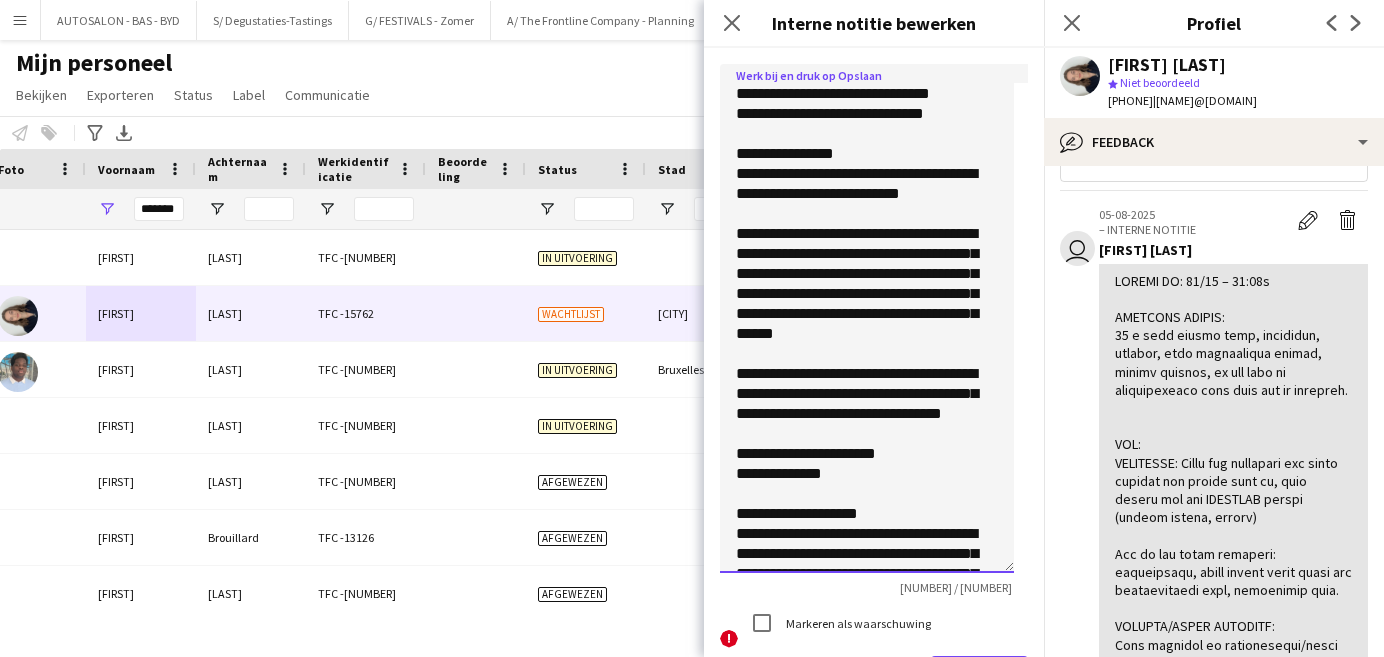 click 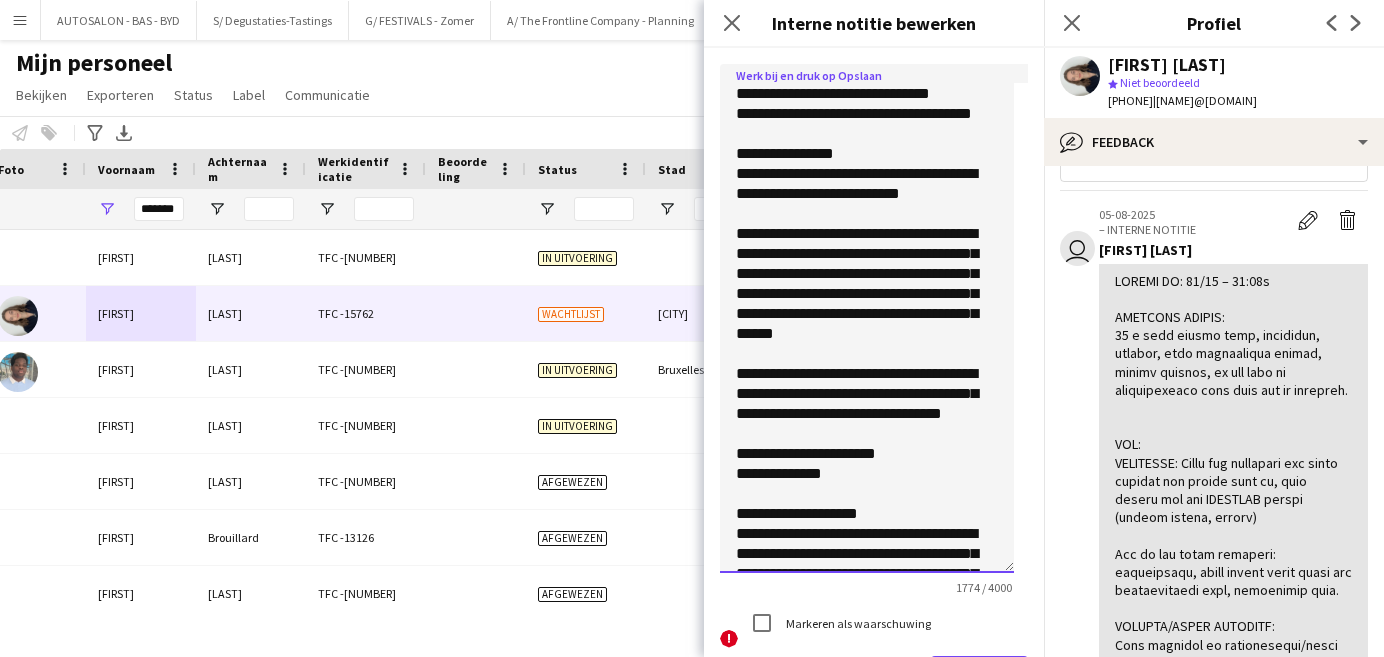drag, startPoint x: 736, startPoint y: 91, endPoint x: 785, endPoint y: 144, distance: 72.18033 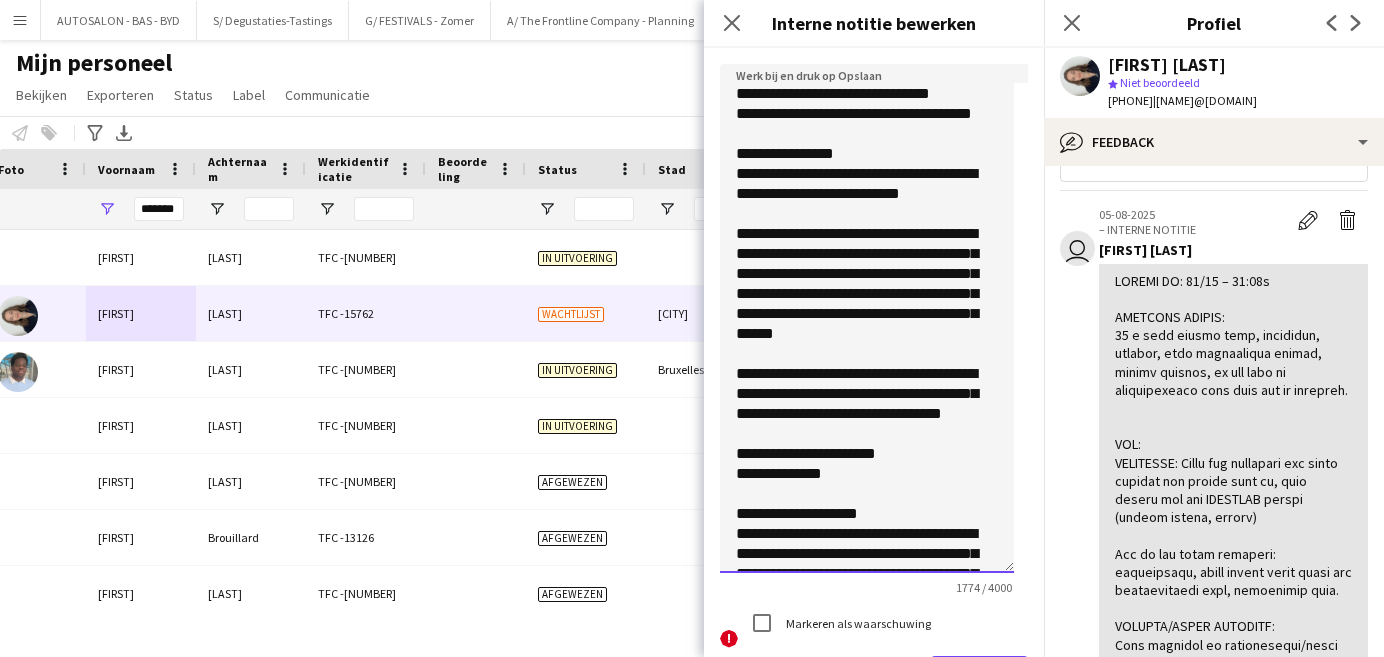 click 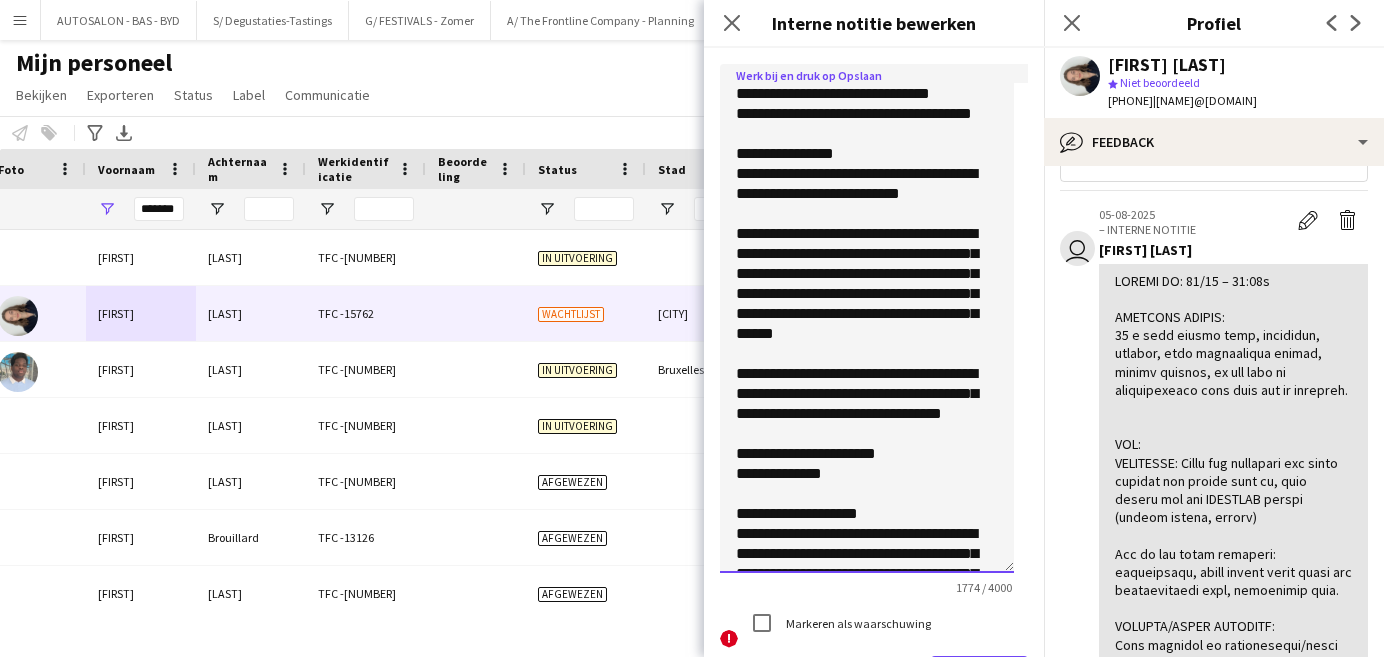 drag, startPoint x: 826, startPoint y: 137, endPoint x: 717, endPoint y: 91, distance: 118.308914 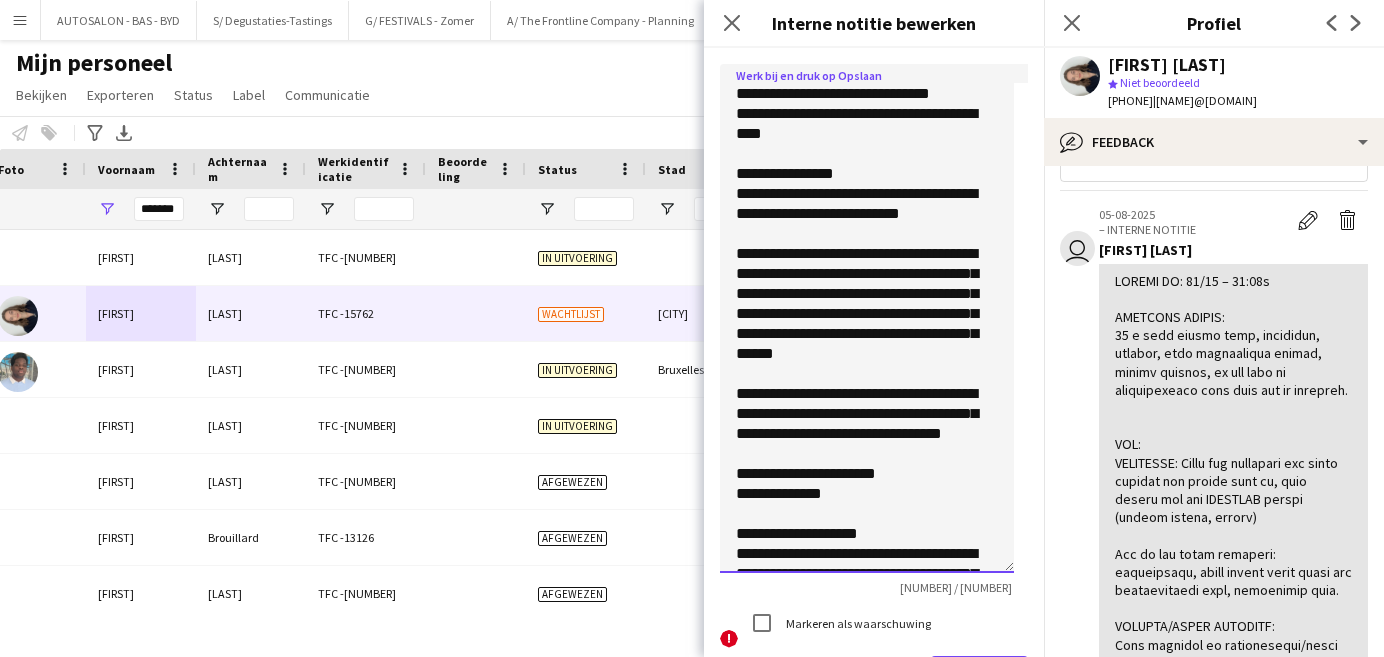 click 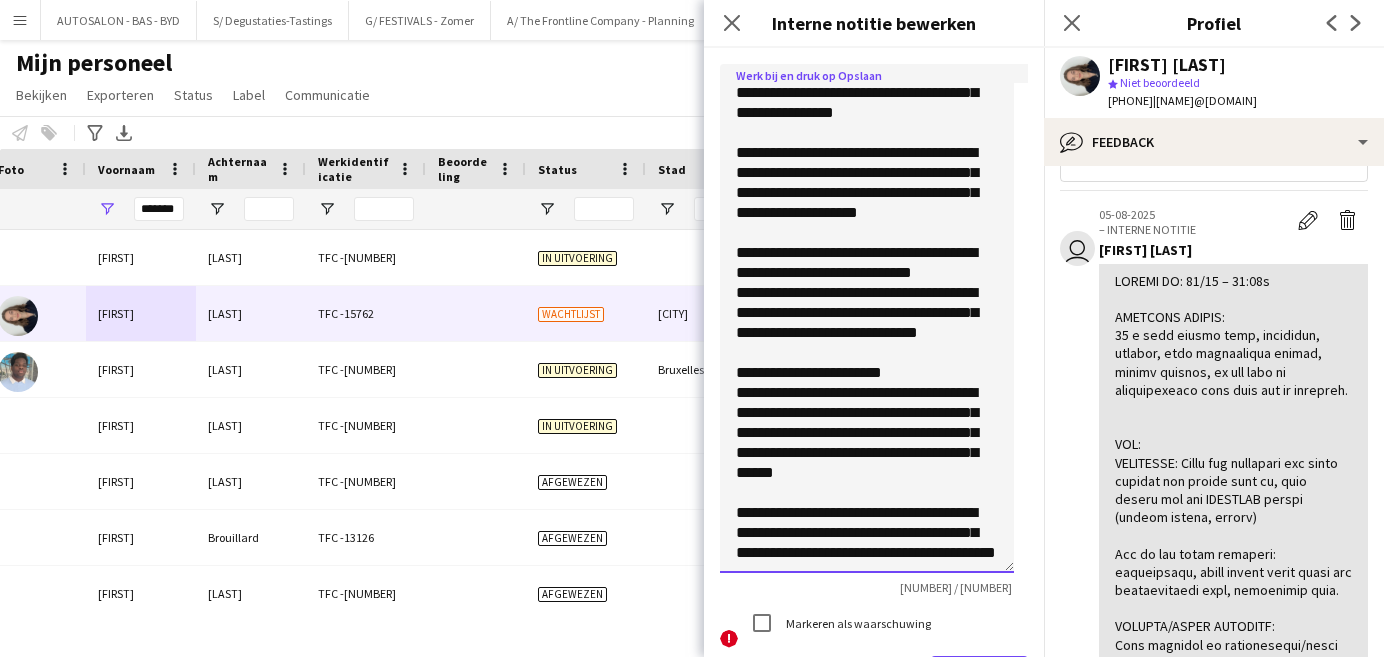 scroll, scrollTop: 1000, scrollLeft: 0, axis: vertical 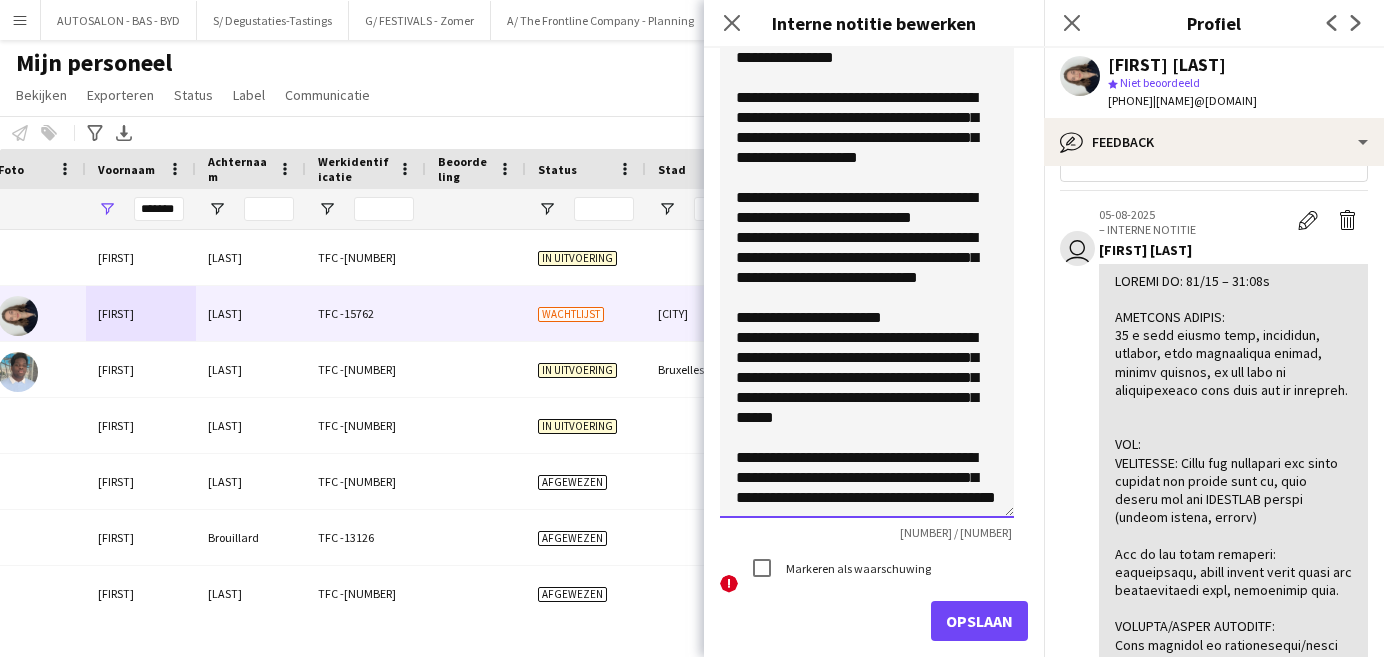 type on "**********" 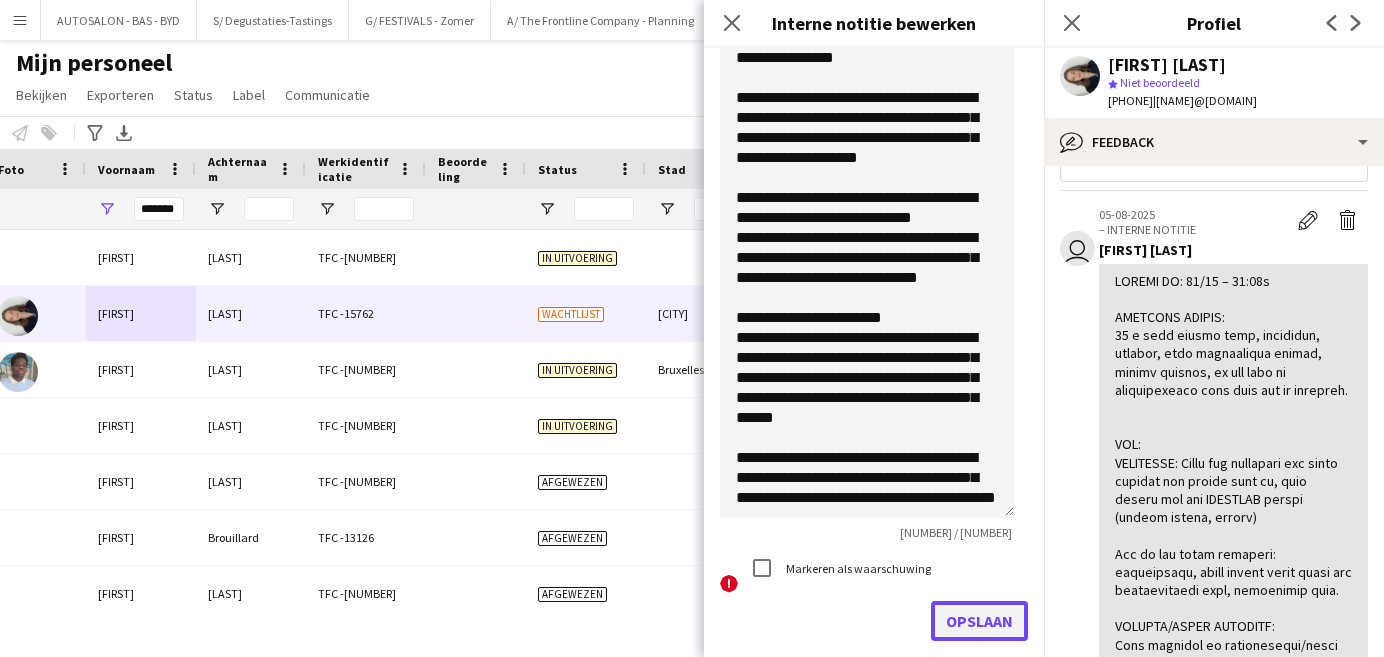 click on "Opslaan" 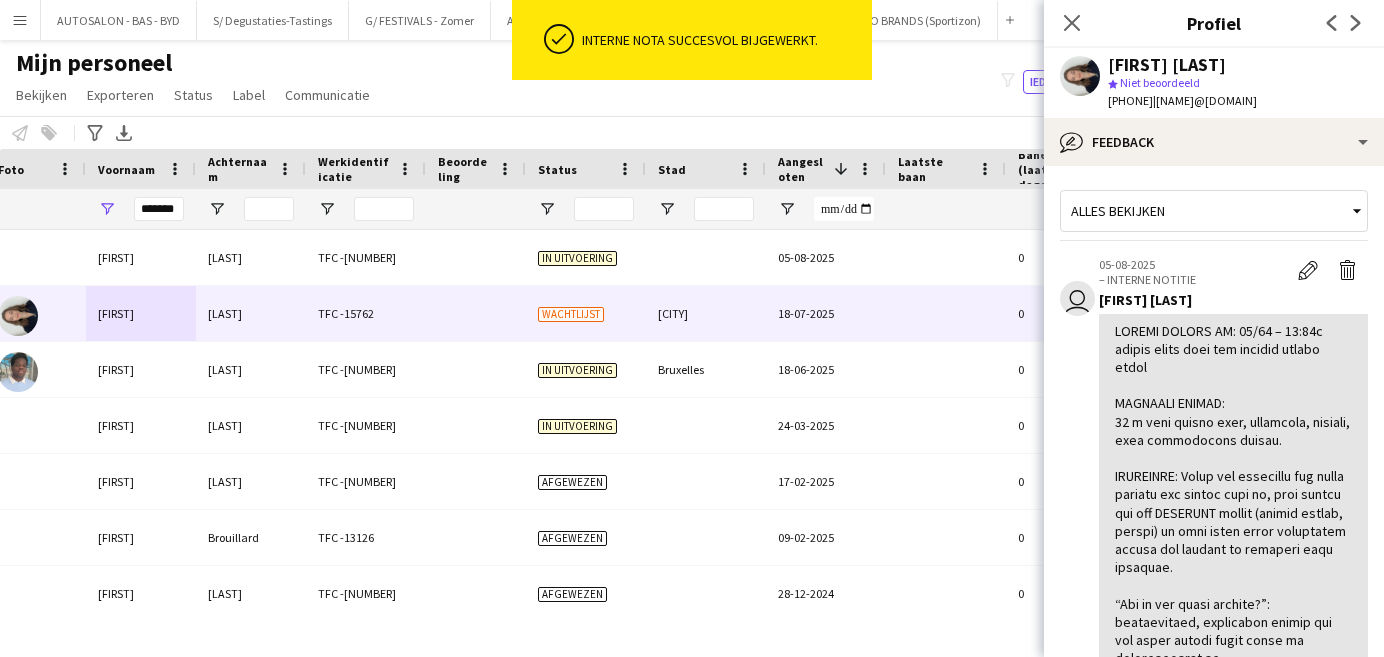 scroll, scrollTop: 0, scrollLeft: 0, axis: both 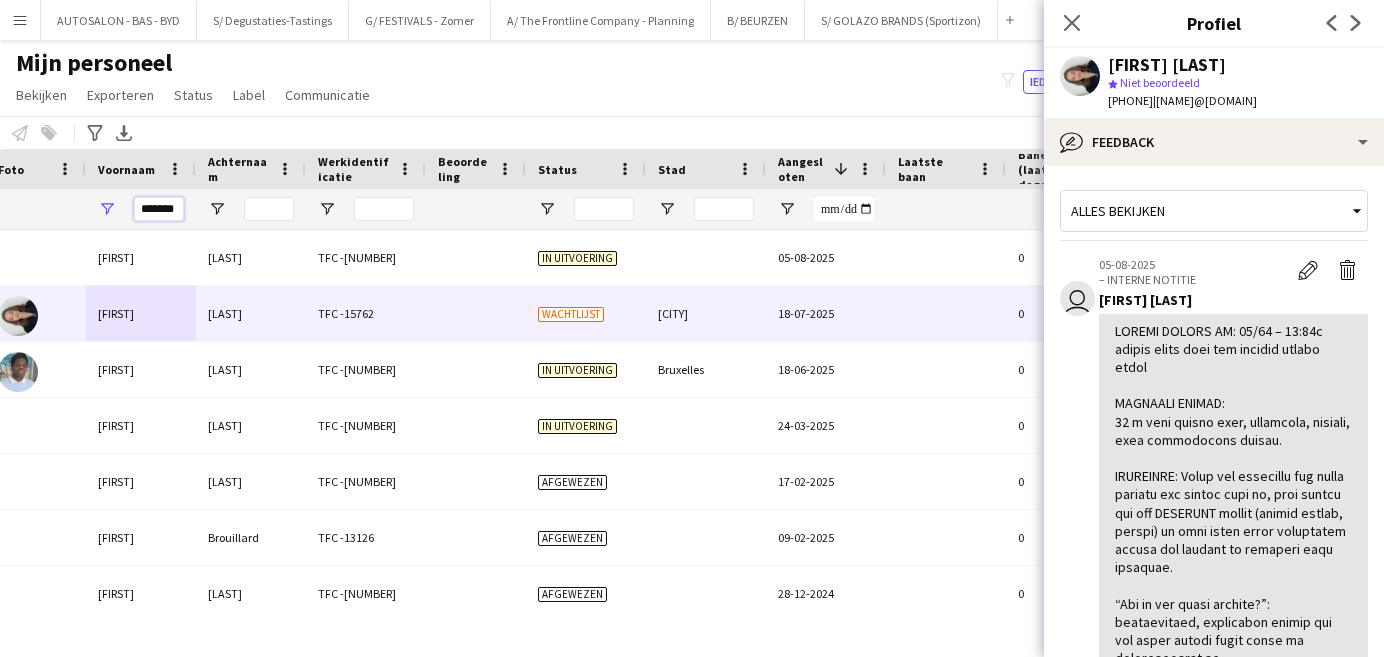 click on "*******" at bounding box center (159, 209) 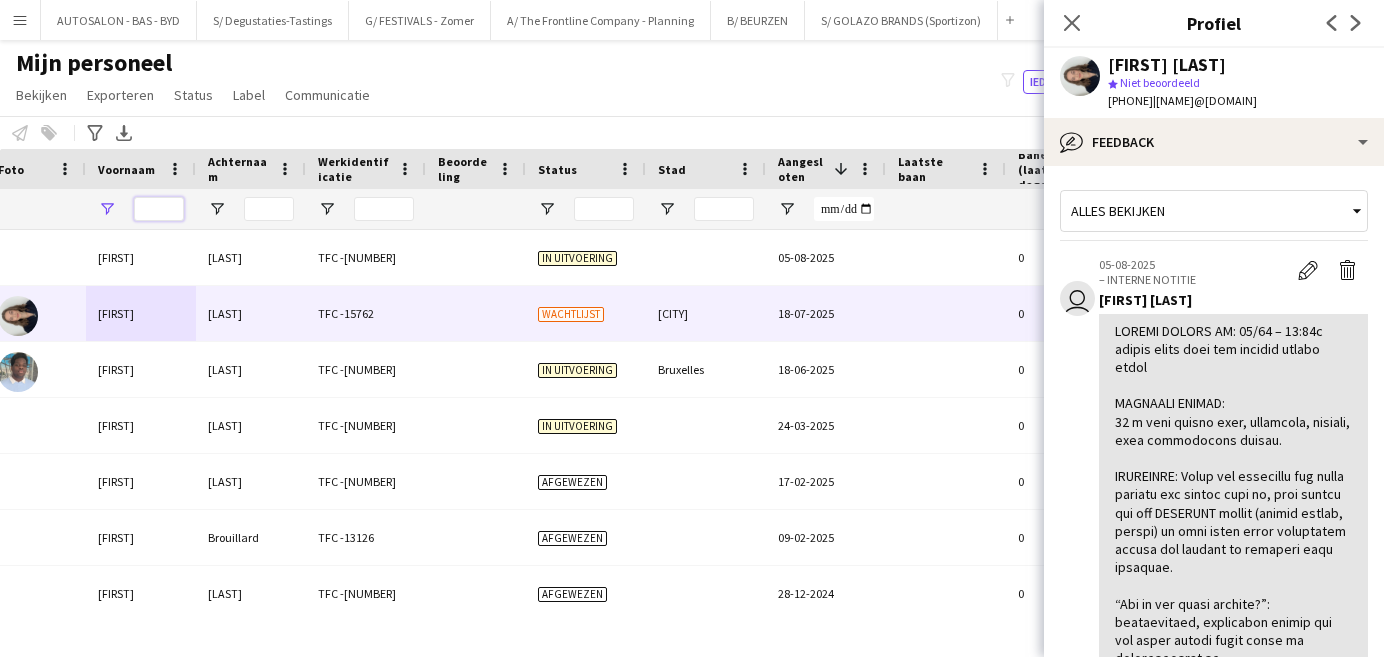 type 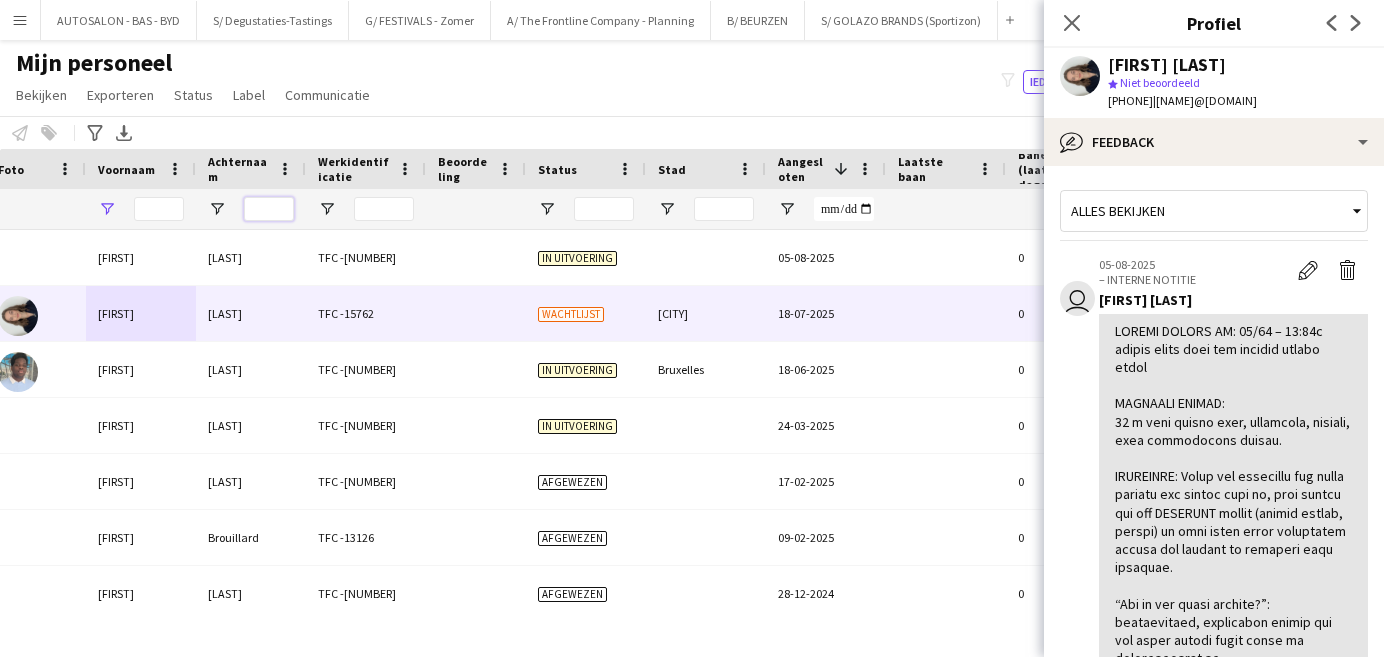 click at bounding box center (269, 209) 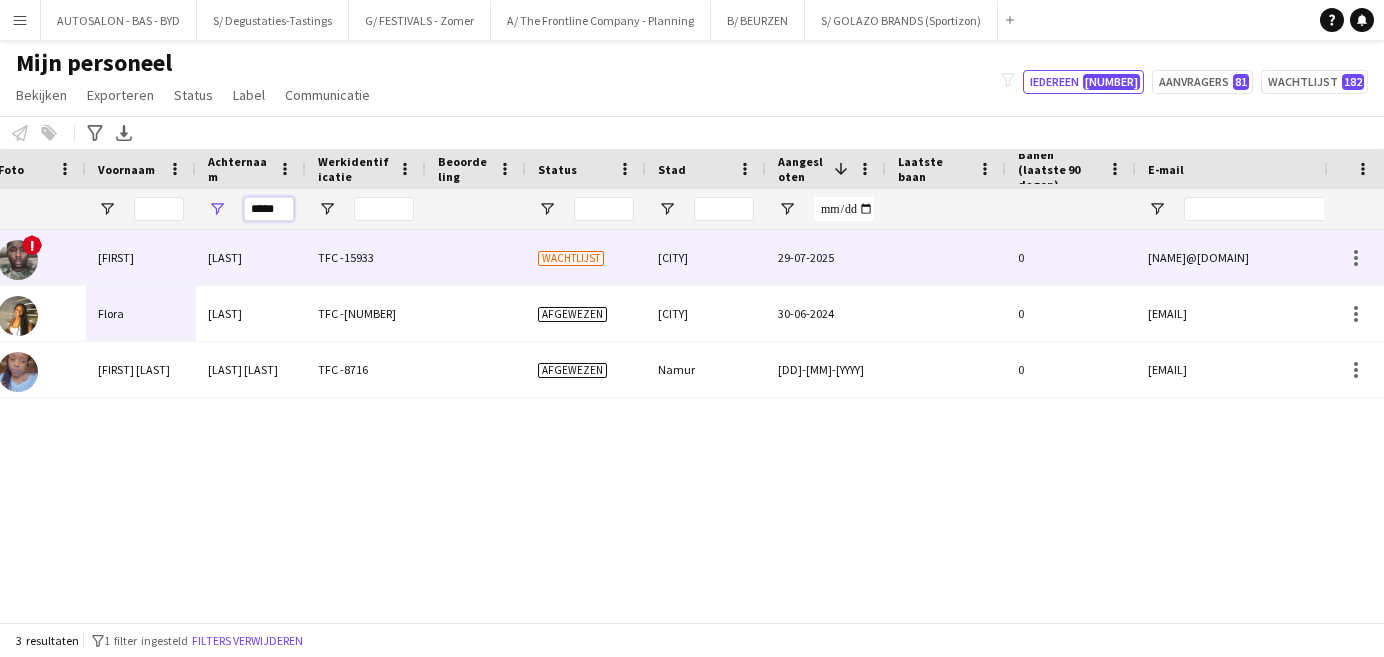 drag, startPoint x: 266, startPoint y: 208, endPoint x: 279, endPoint y: 264, distance: 57.48913 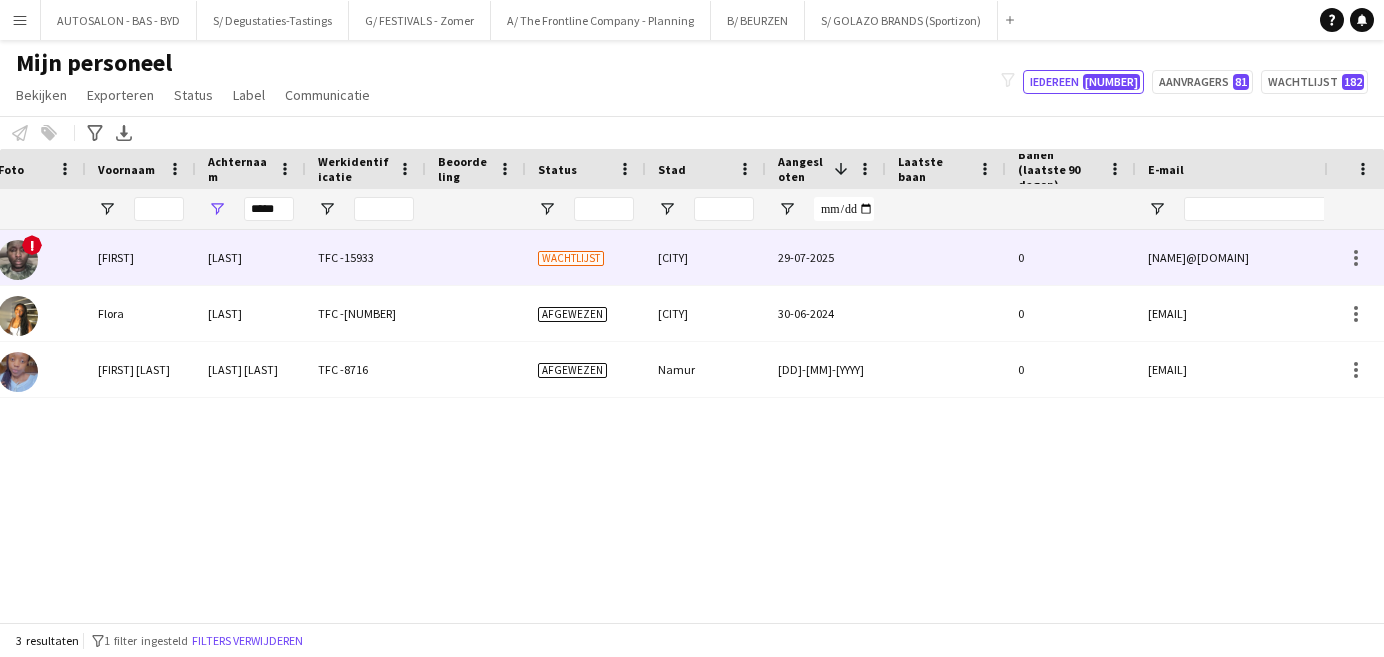 click on "[LAST]" at bounding box center [251, 257] 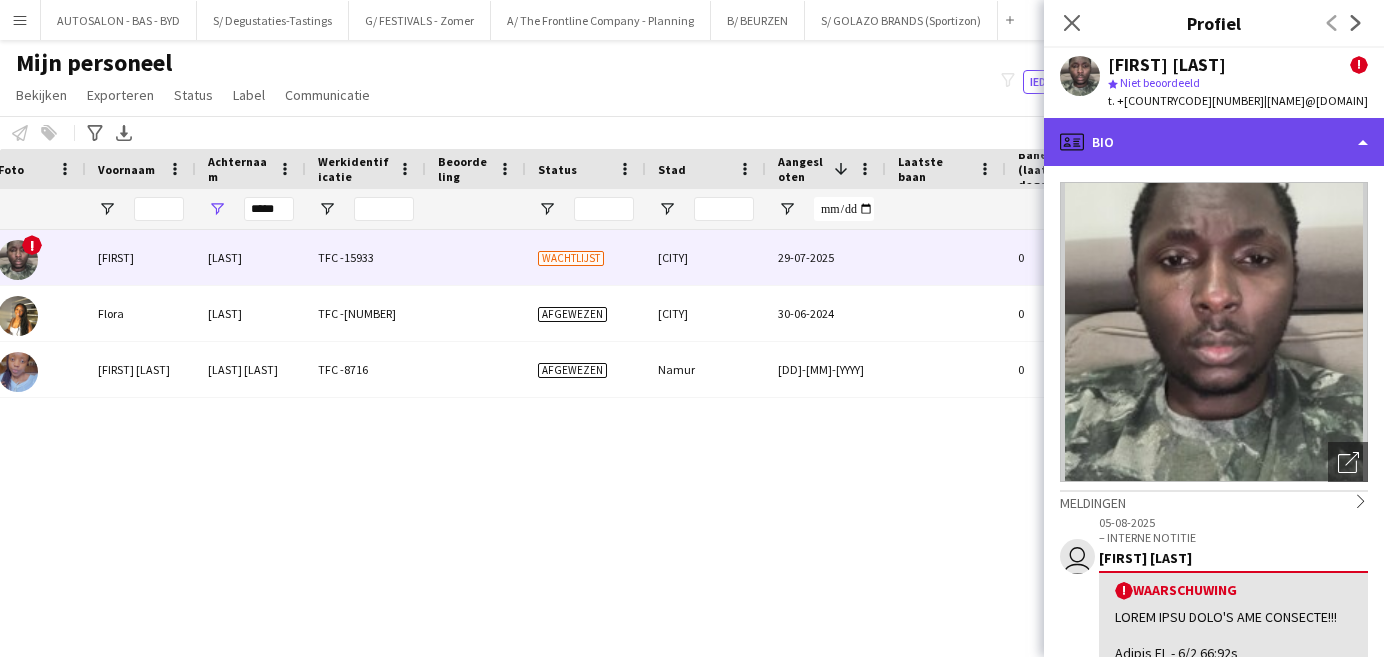 click on "profile
Bio" 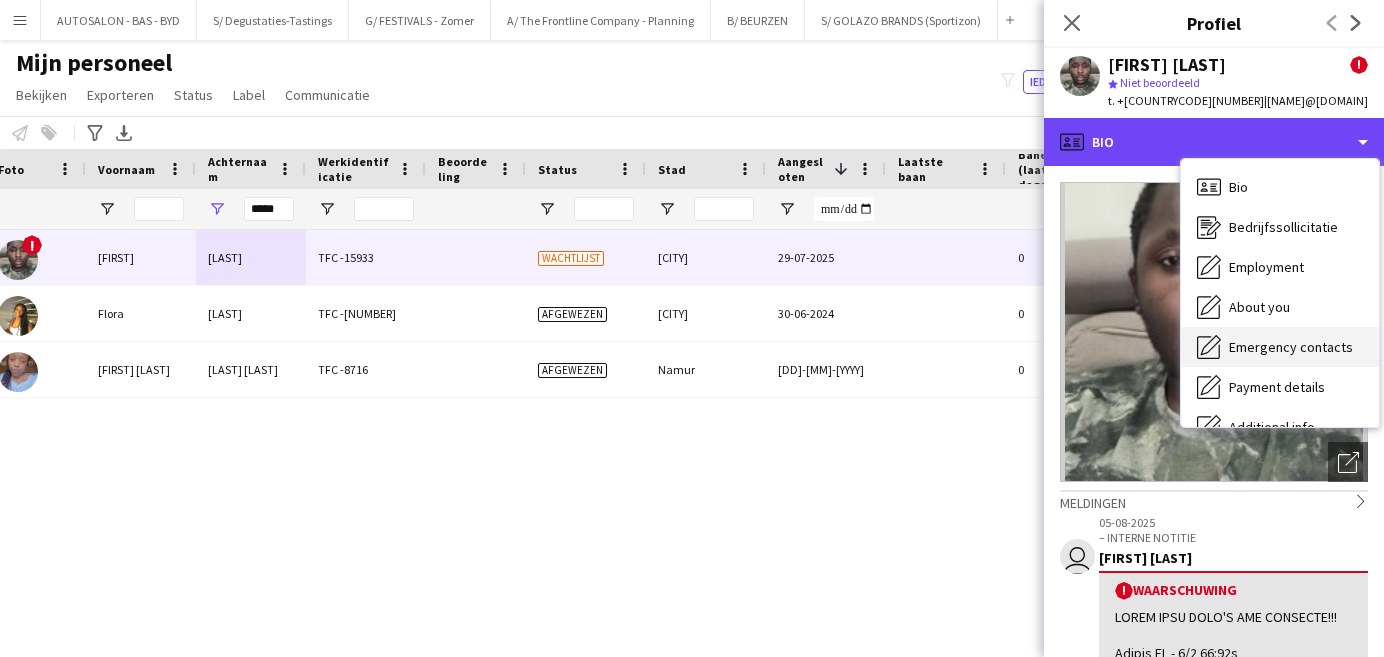 scroll, scrollTop: 147, scrollLeft: 0, axis: vertical 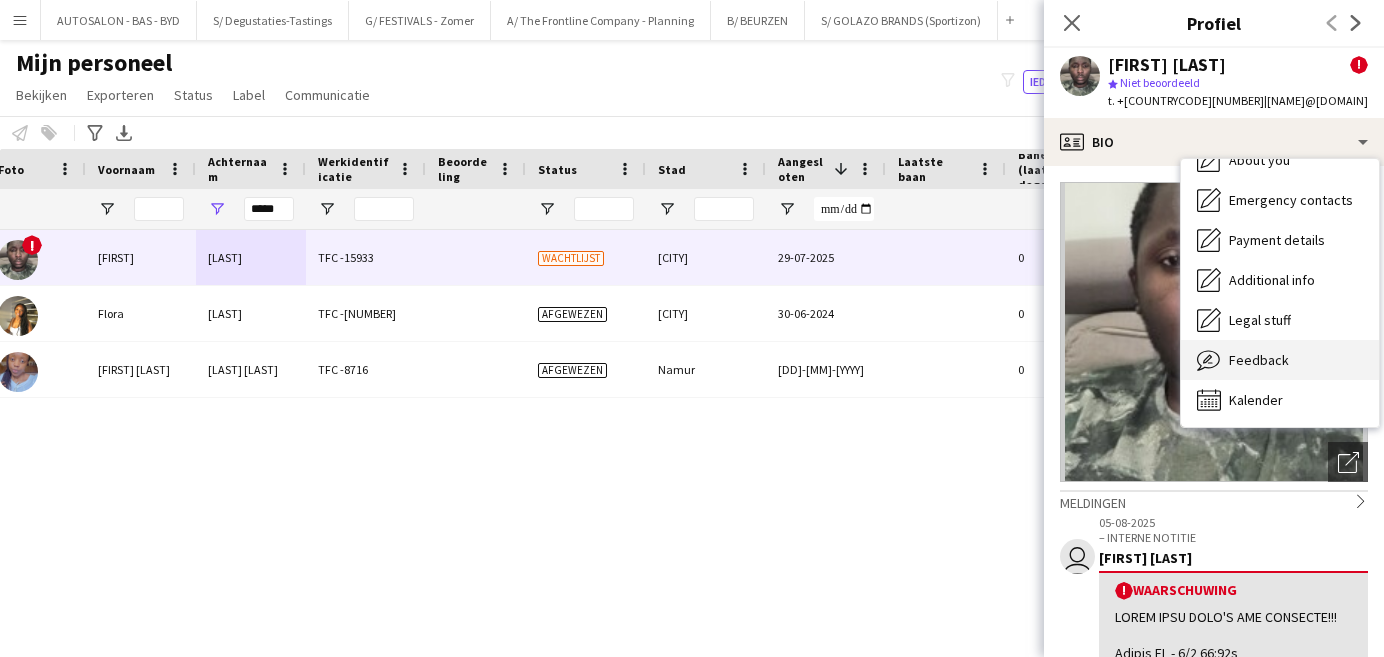 click on "Feedback
Feedback" at bounding box center [1280, 360] 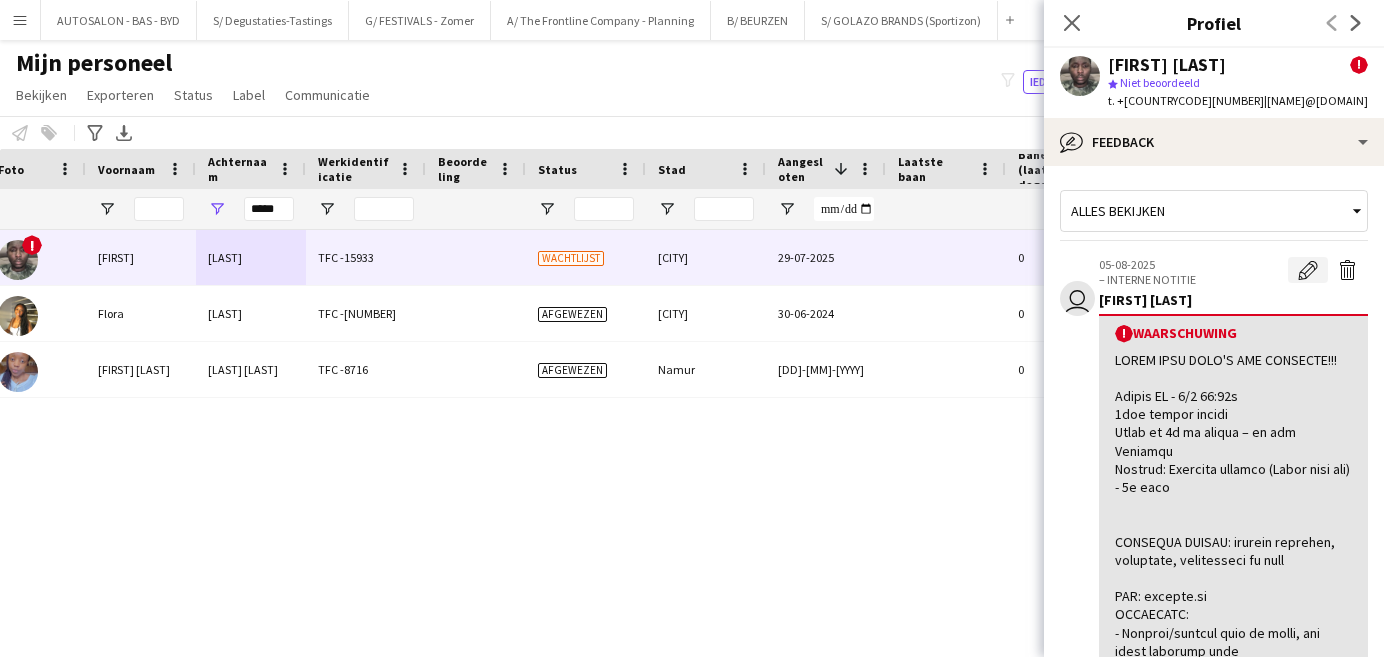click on "Waarschuwing bewerken" 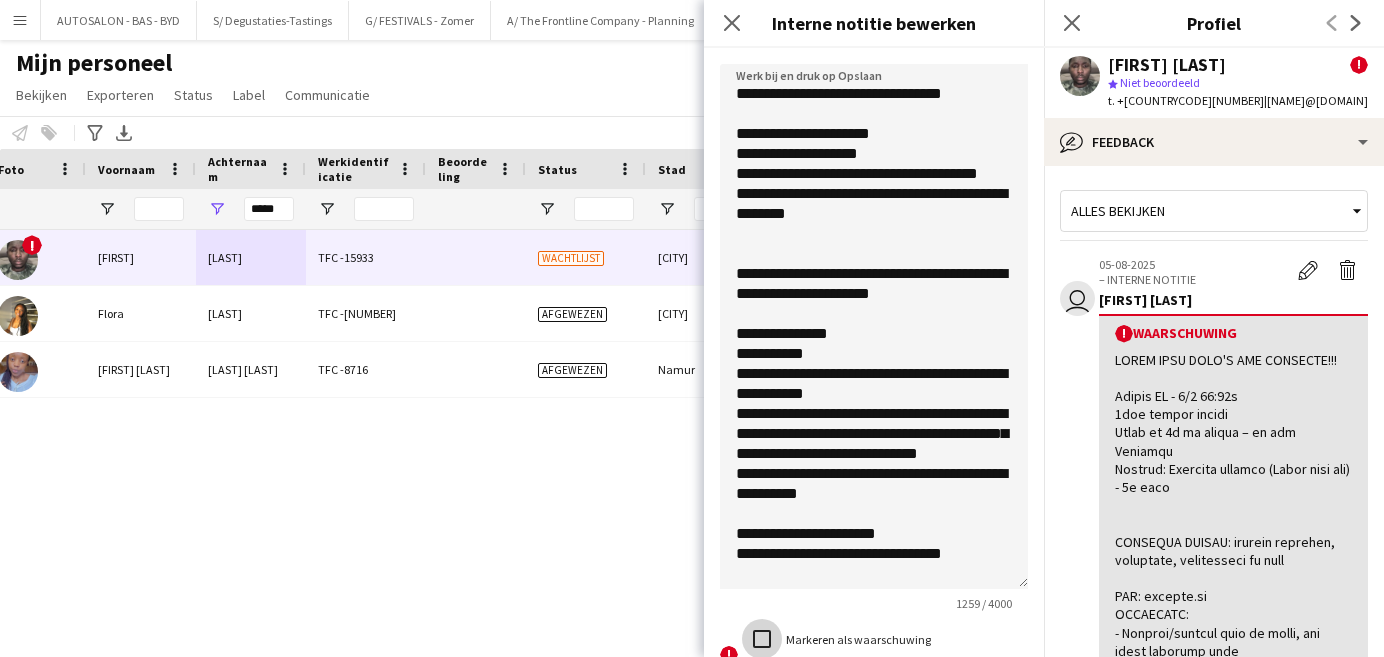 drag, startPoint x: 1027, startPoint y: 171, endPoint x: 947, endPoint y: 594, distance: 430.49854 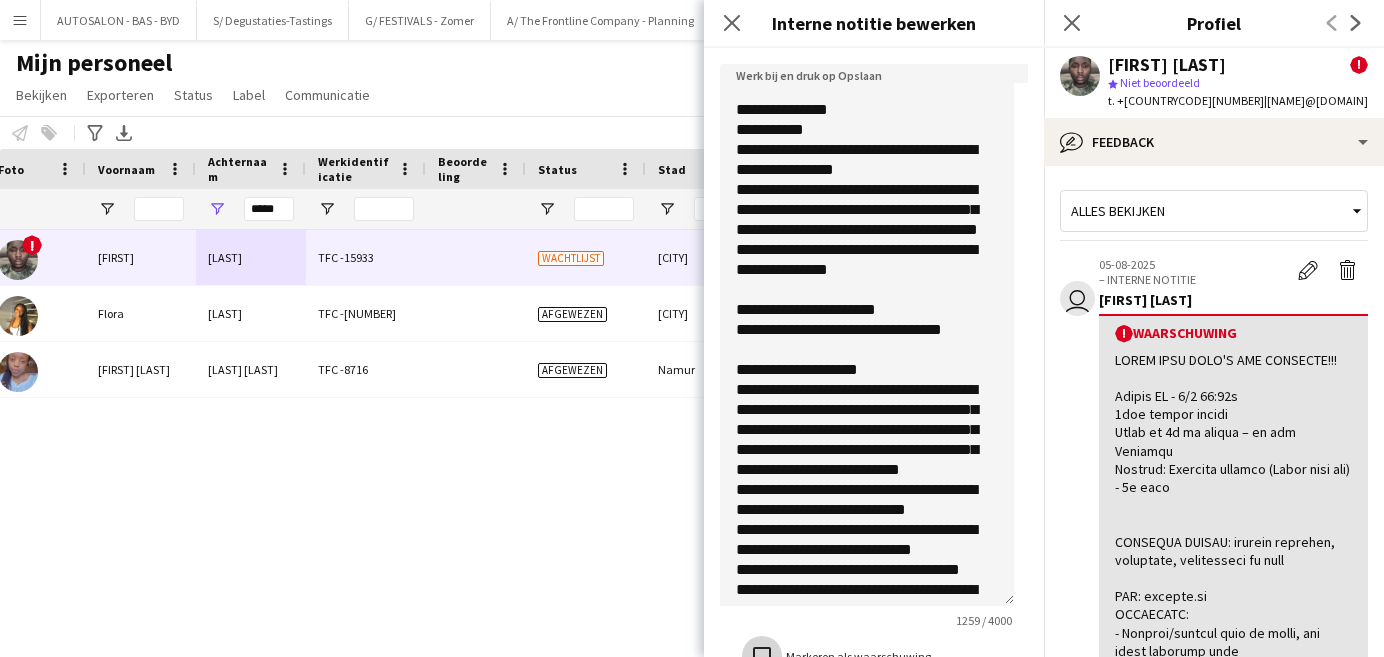 scroll, scrollTop: 648, scrollLeft: 0, axis: vertical 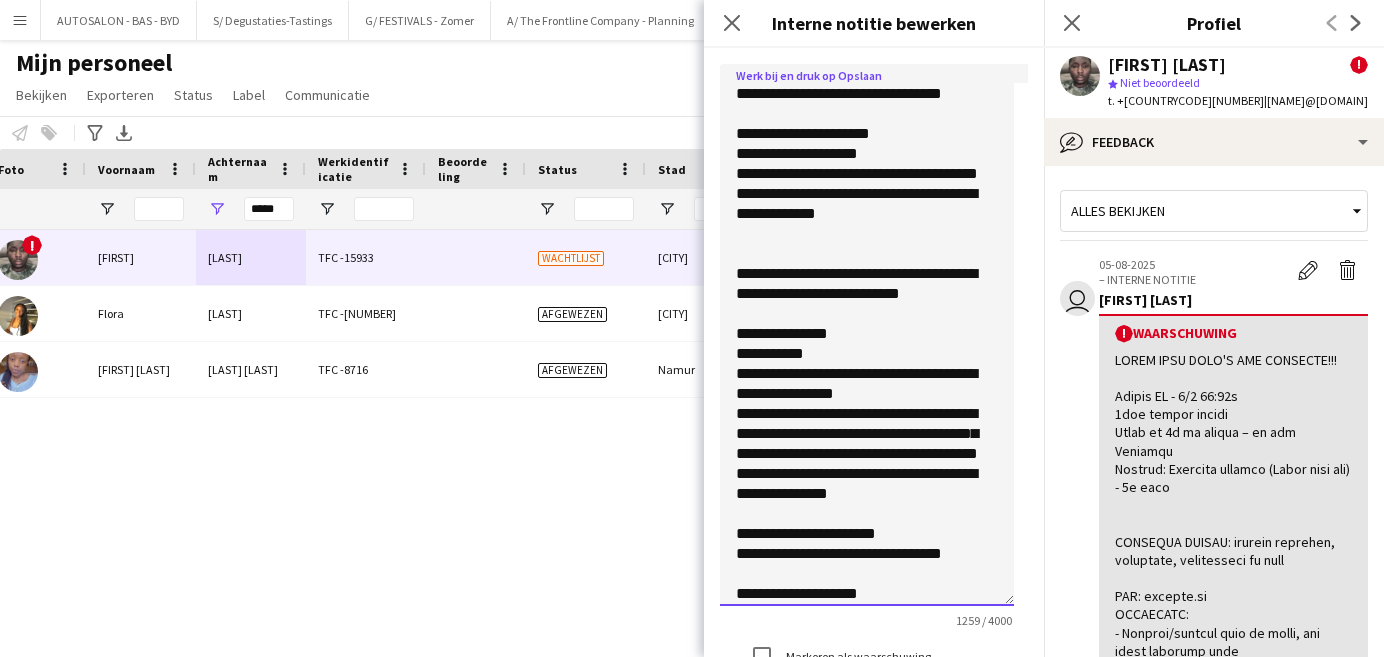 drag, startPoint x: 821, startPoint y: 500, endPoint x: 733, endPoint y: 148, distance: 362.83328 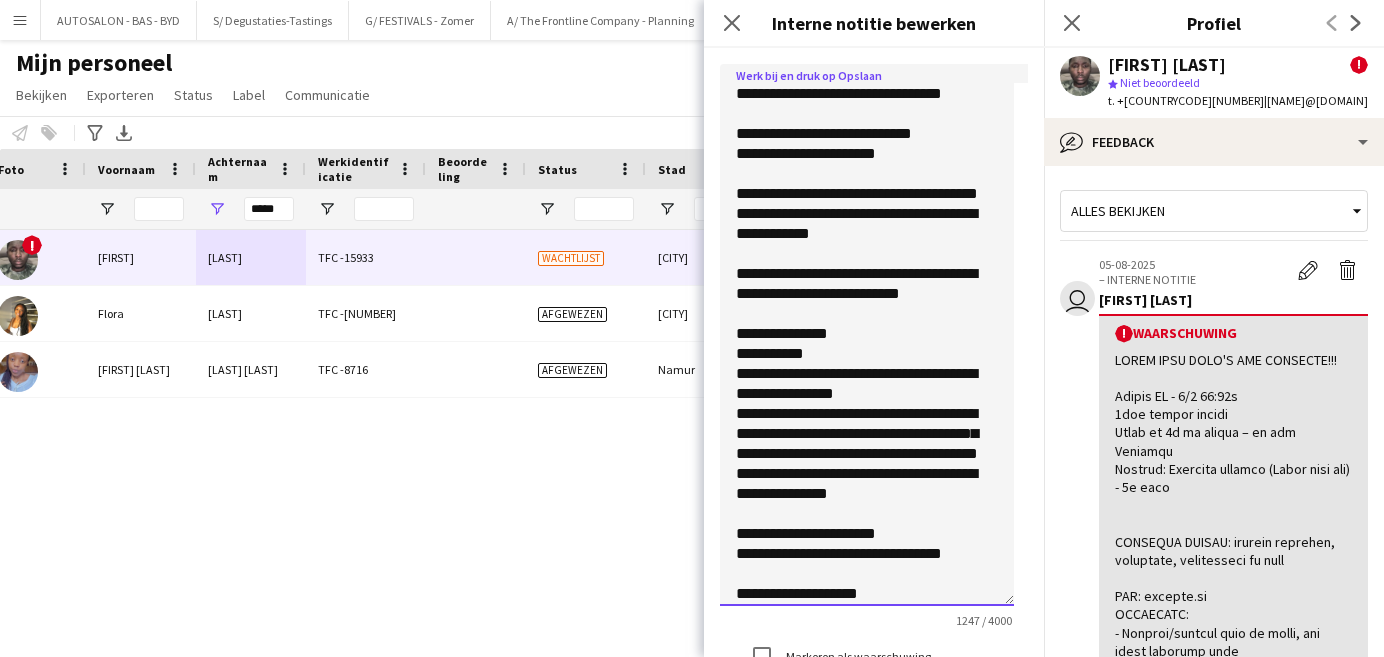 click 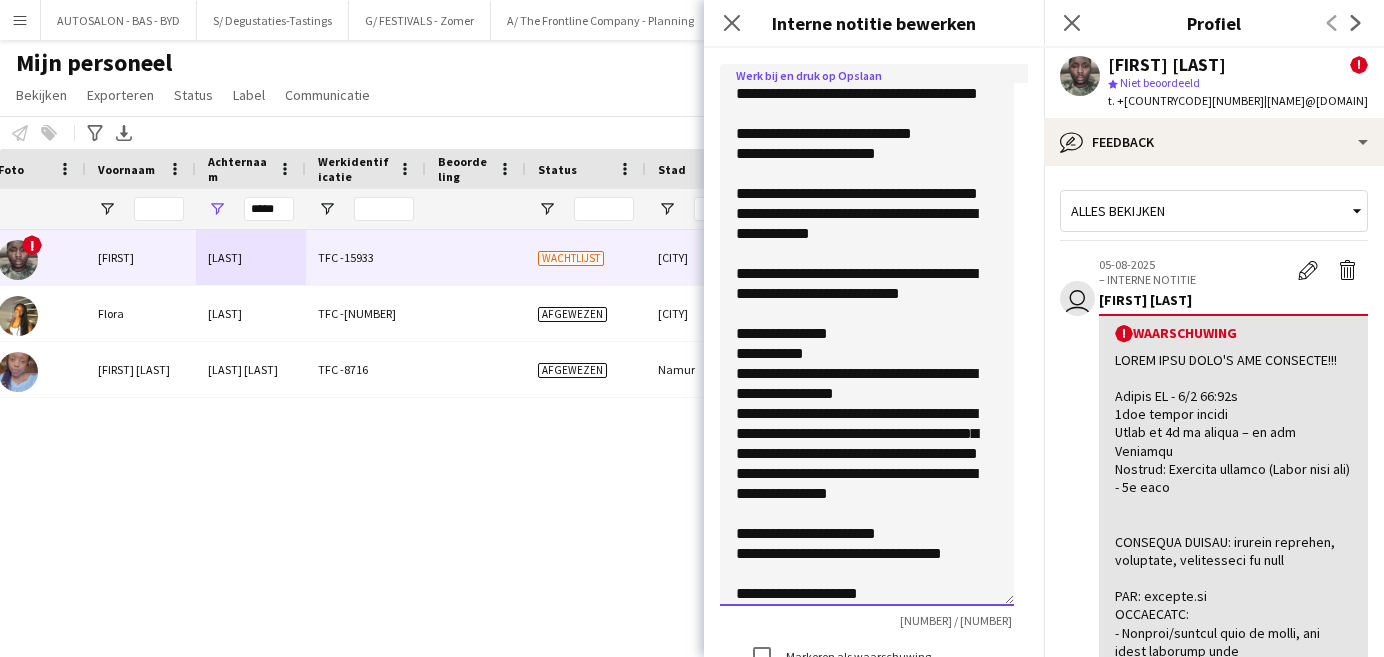 click 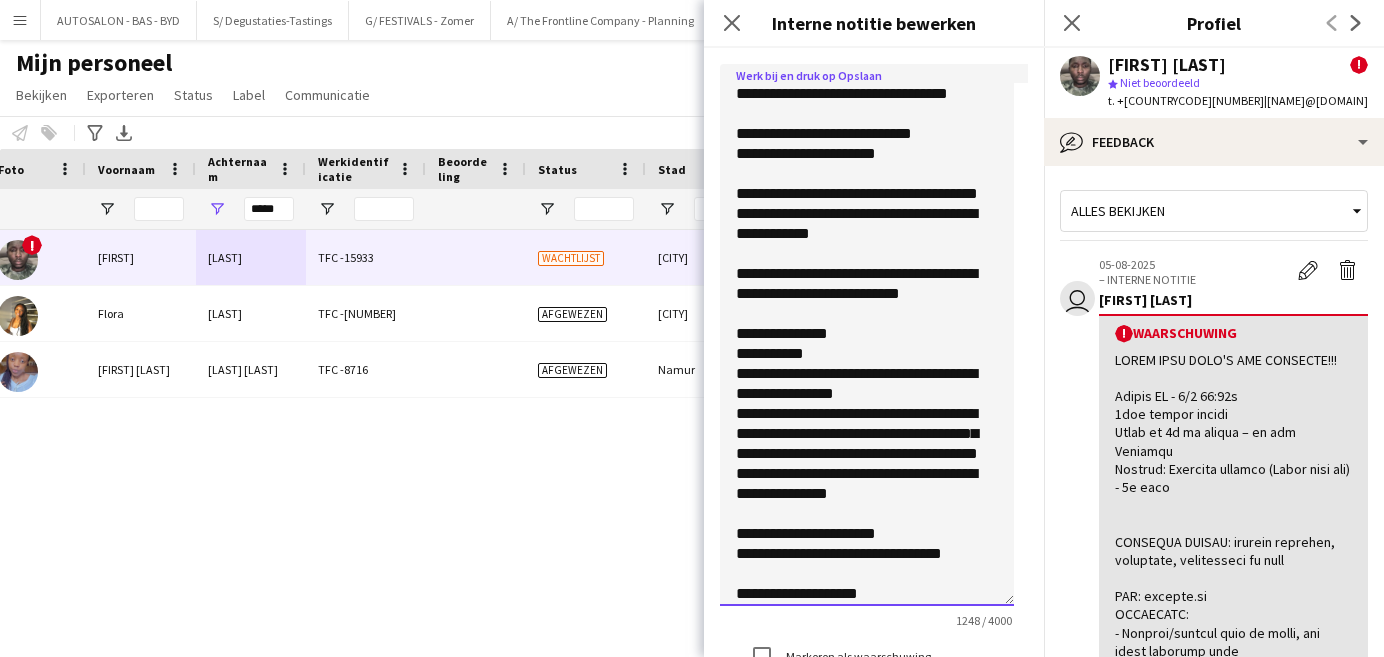 click 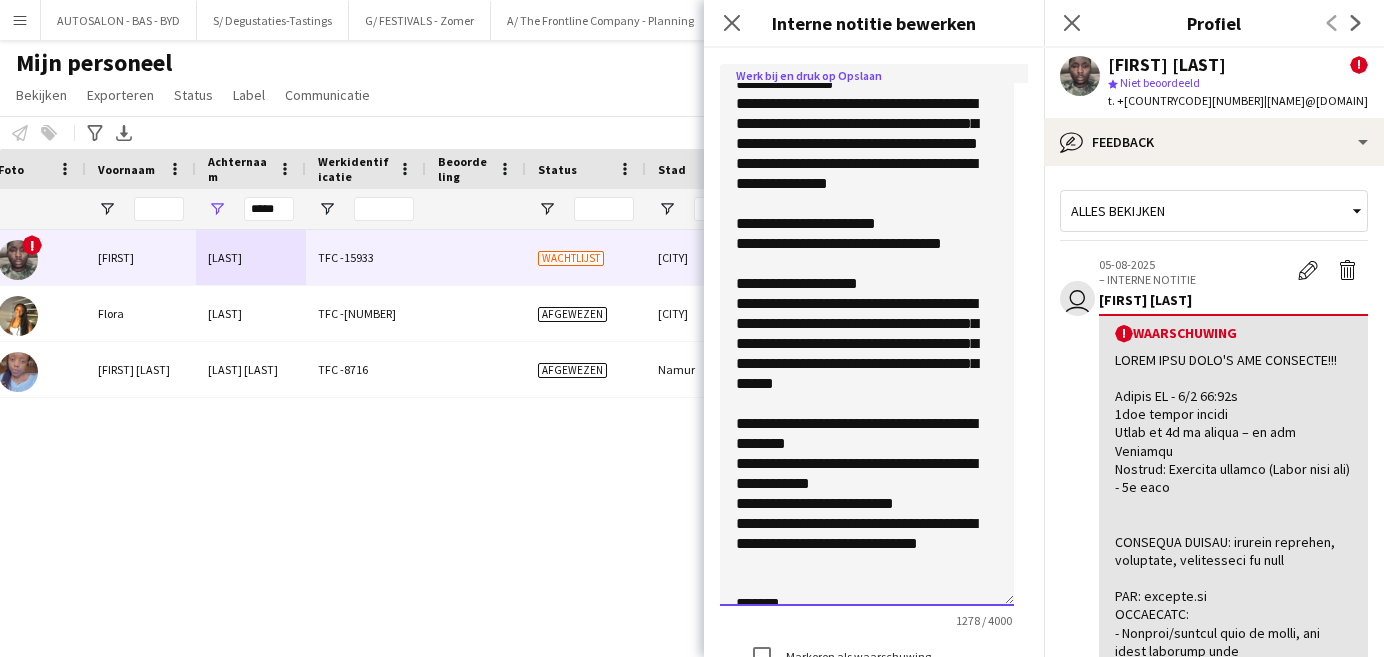 scroll, scrollTop: 648, scrollLeft: 0, axis: vertical 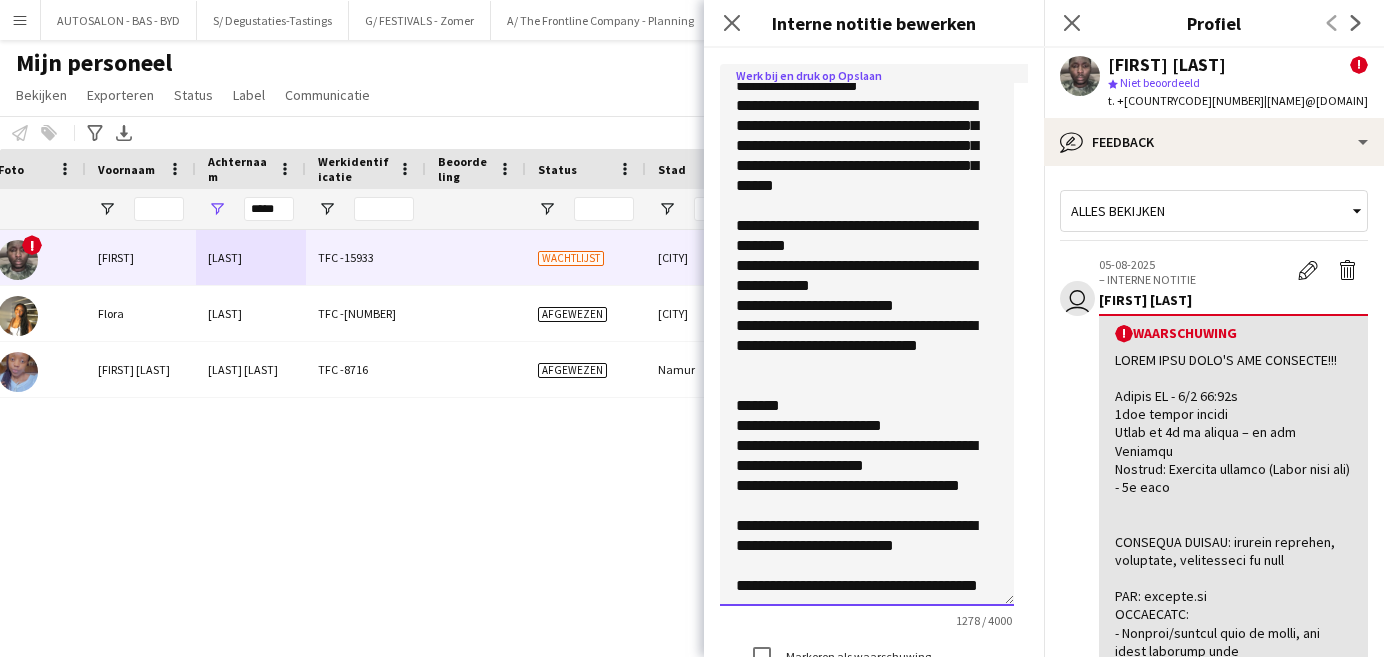 drag, startPoint x: 736, startPoint y: 92, endPoint x: 920, endPoint y: 640, distance: 578.06573 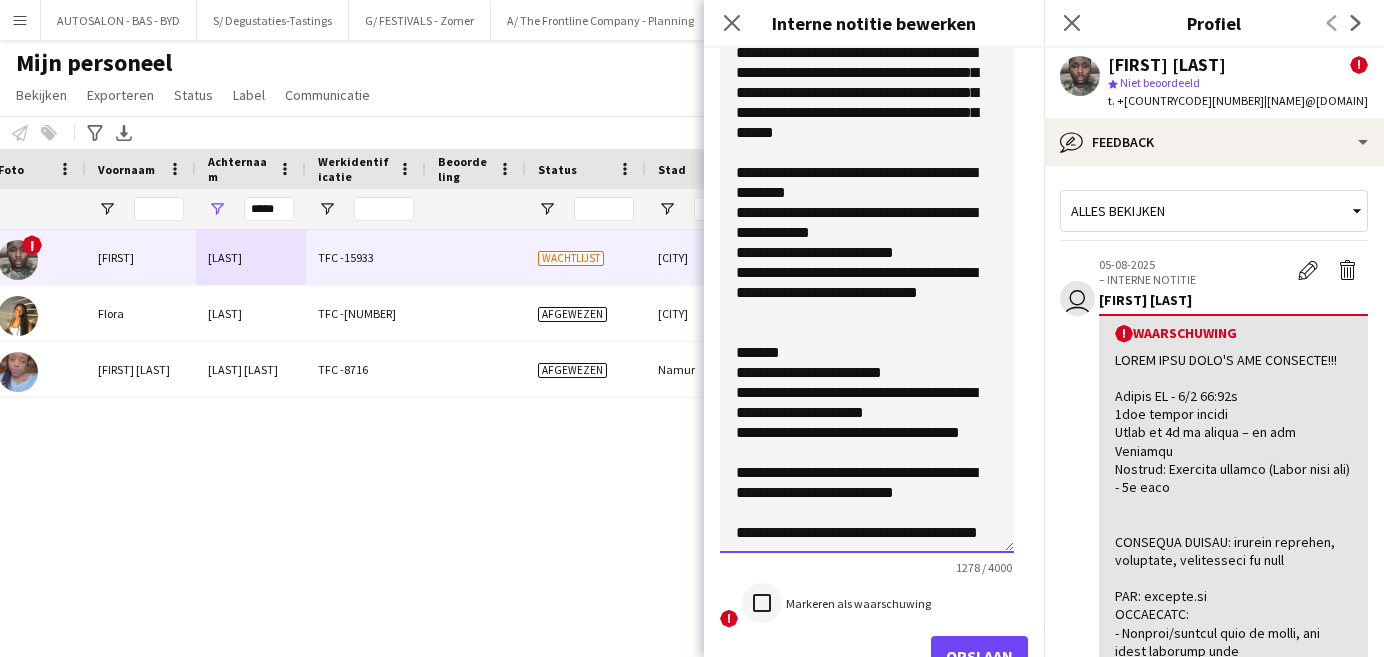 type on "**********" 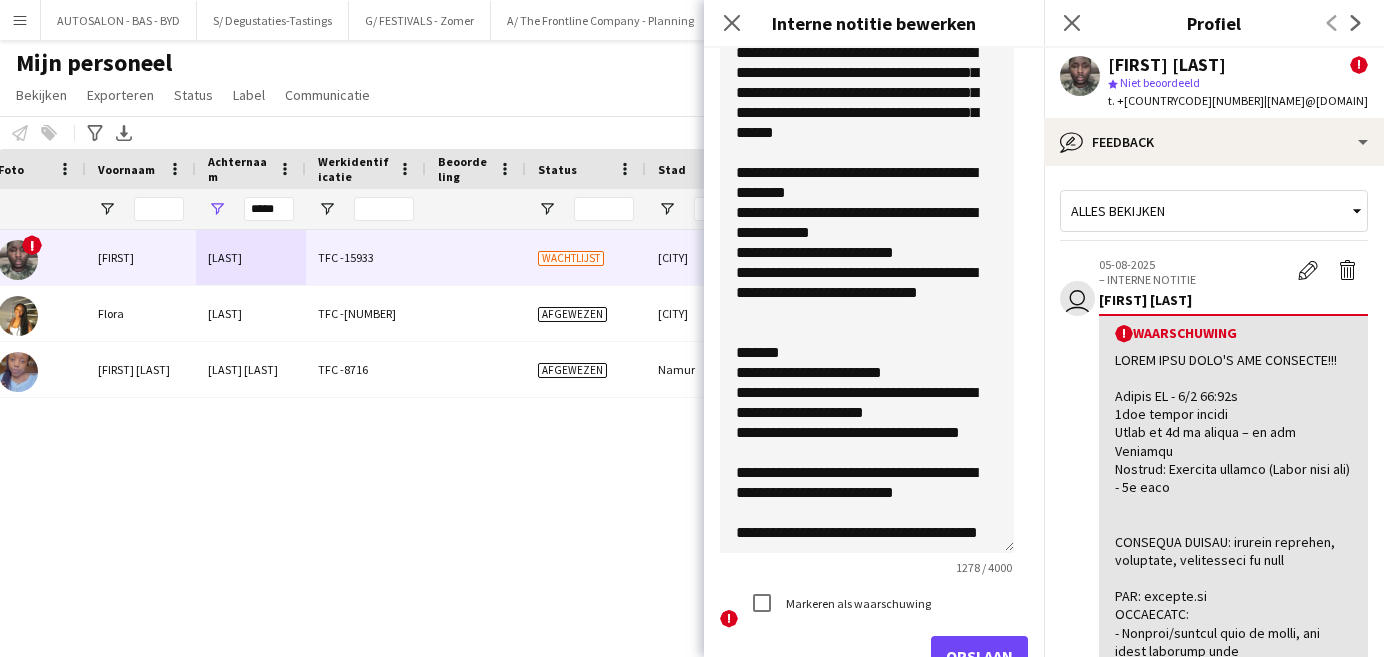 drag, startPoint x: 960, startPoint y: 637, endPoint x: 899, endPoint y: 608, distance: 67.54258 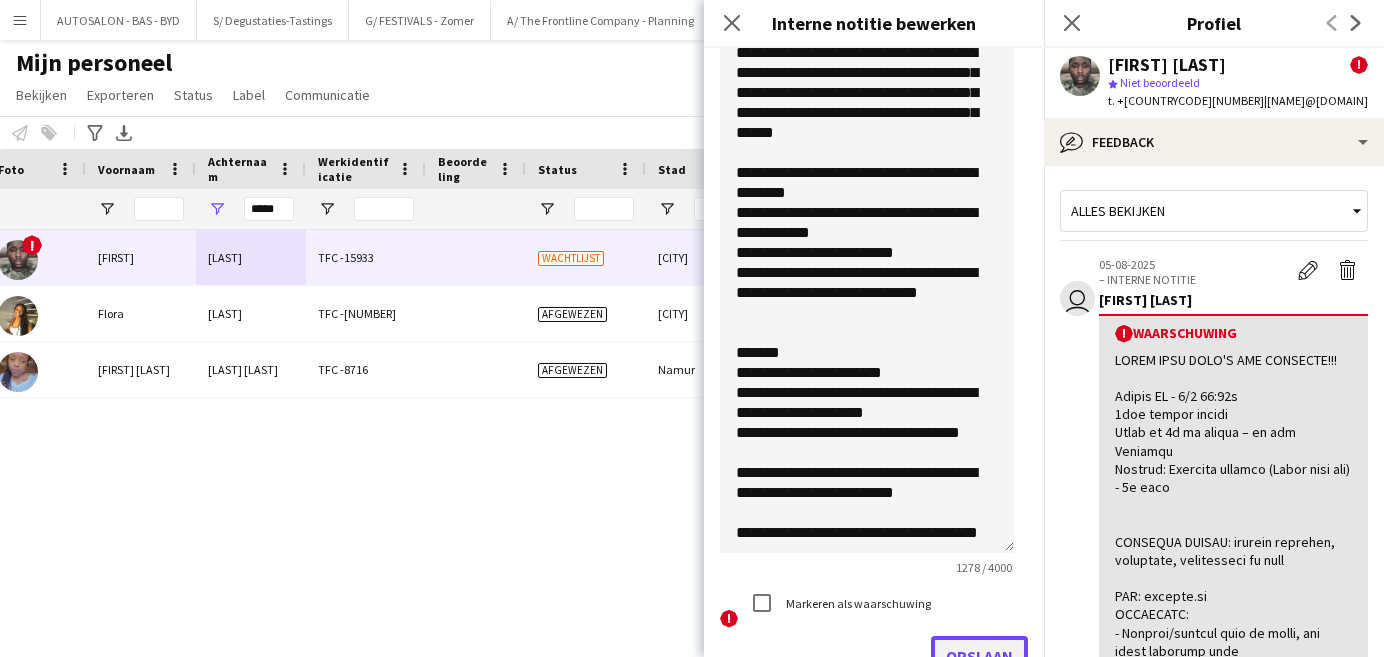 click on "Opslaan" 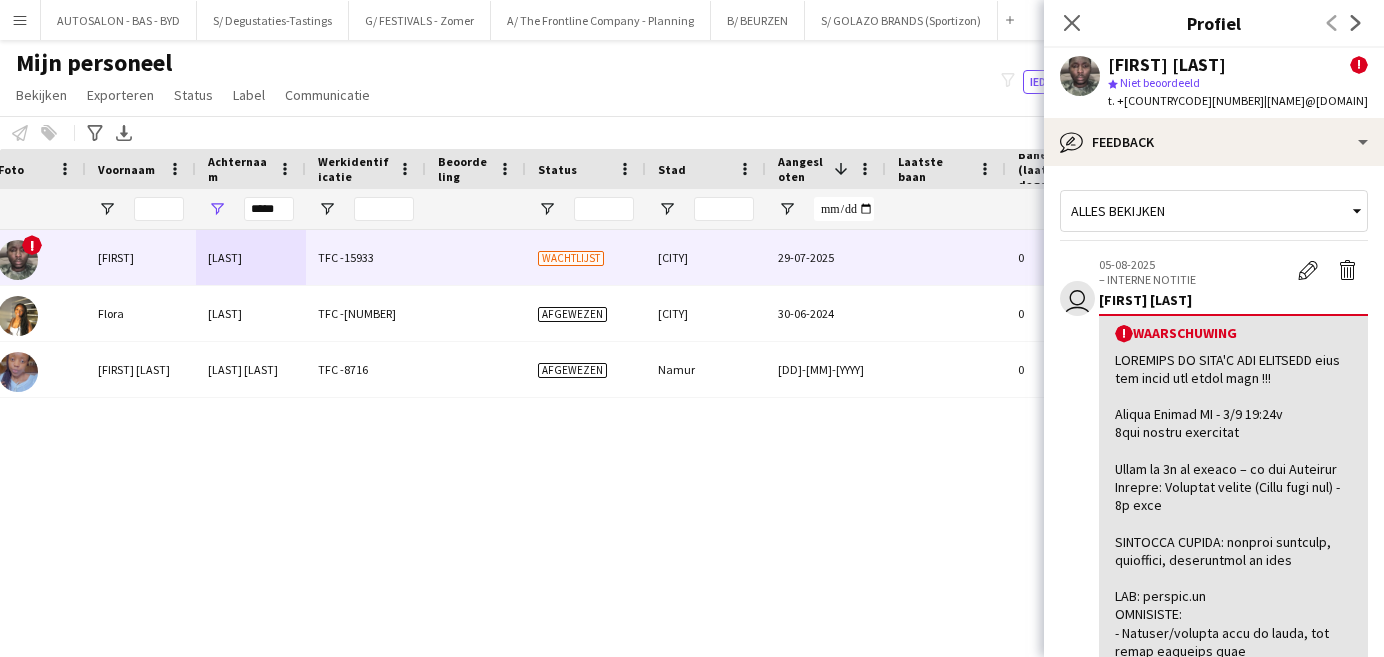 click on "!
[FIRST] [LAST] TFC -[NUMBER] Wachtlijst [CITY] [DD]-[MM]-[YYYY] 0 [NAME]@[DOMAIN]
[FIRST] [LAST] TFC -[NUMBER] Afgewezen [CITY] [DD]-[MM]-[YYYY] 0 [NAME]@[DOMAIN]
[FIRST] [LAST] [LAST] TFC -[NUMBER] Afgewezen [CITY] [DD]-[MM]-[YYYY] 0 [NAME]@[DOMAIN]" at bounding box center (662, 419) 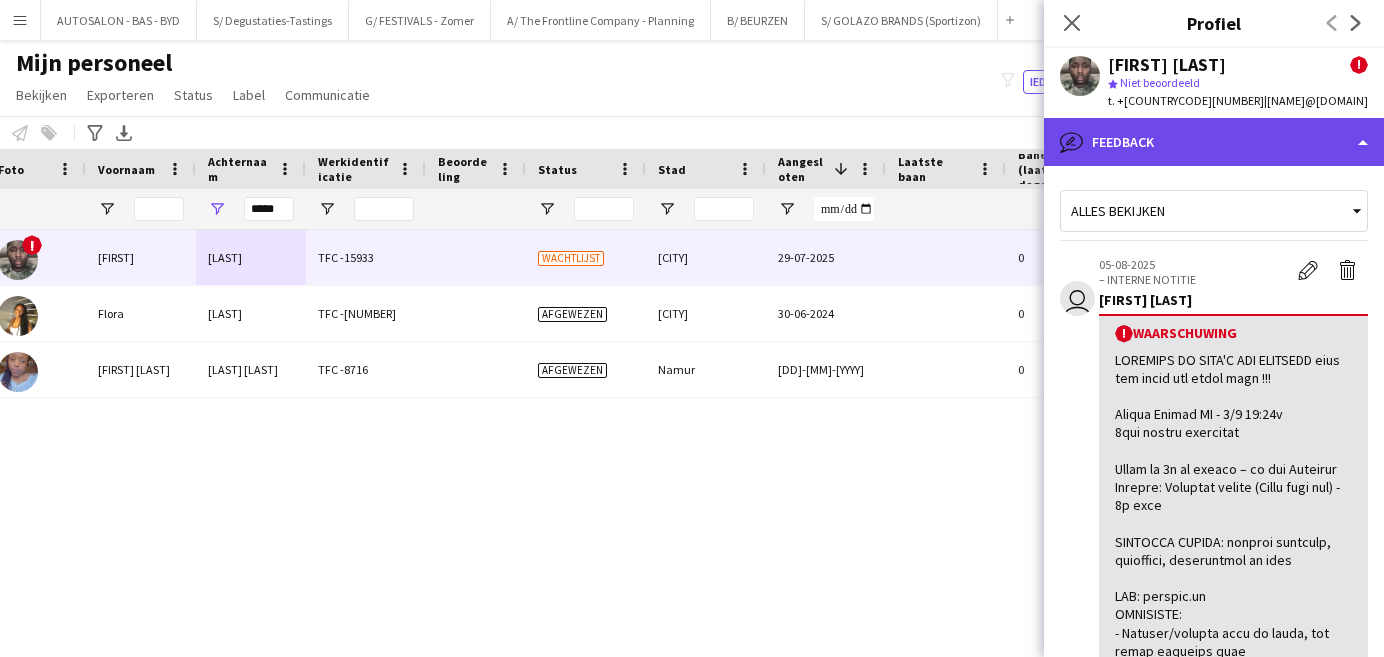 click on "bubble-pencil
Feedback" 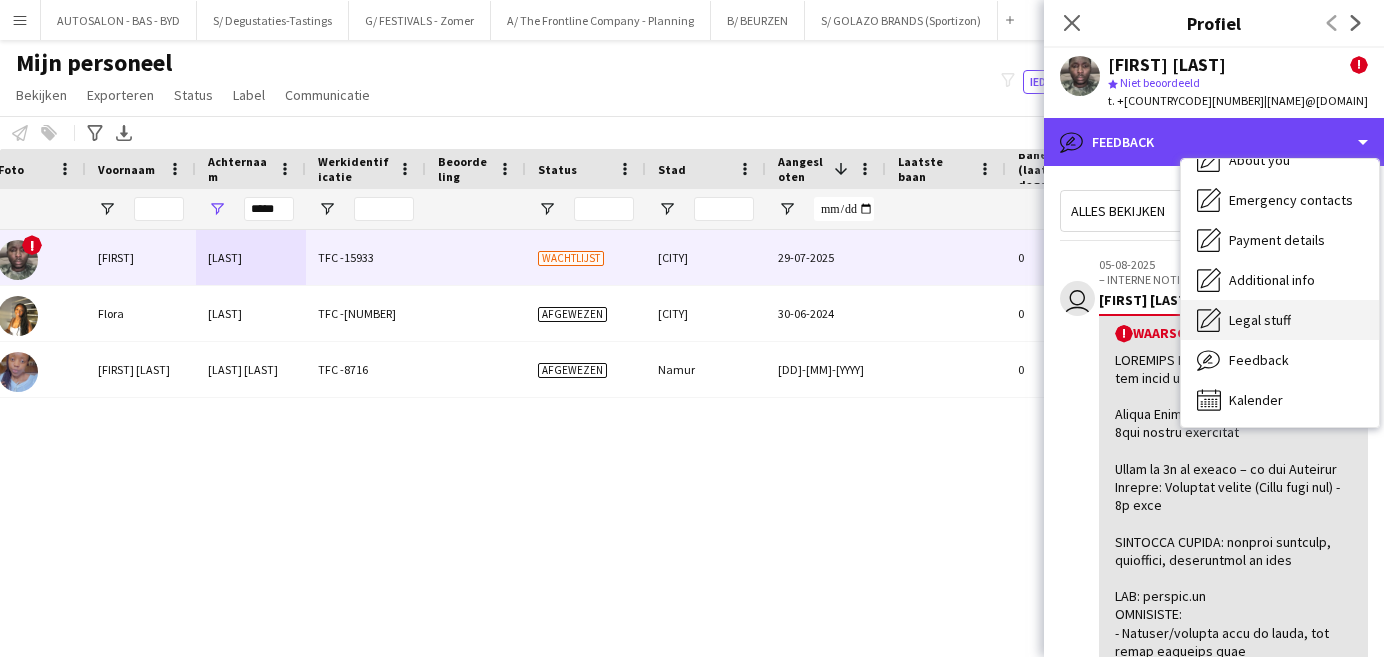 scroll, scrollTop: 0, scrollLeft: 0, axis: both 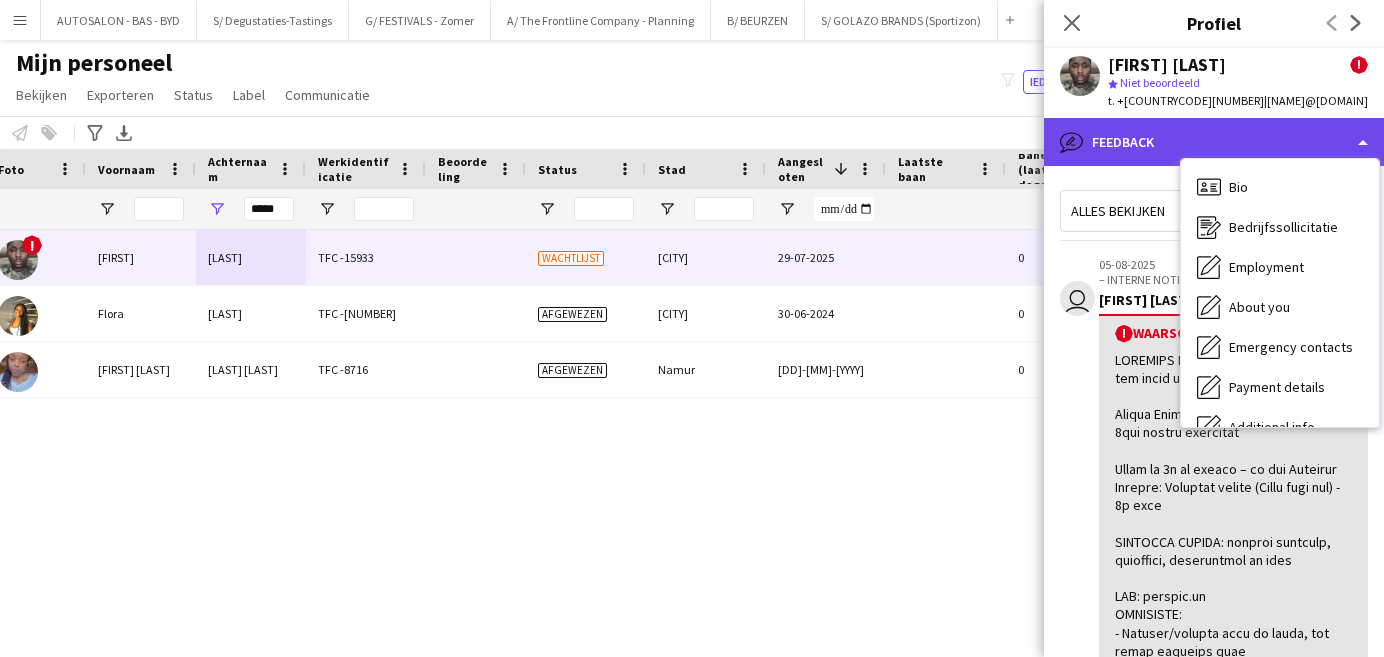 click on "bubble-pencil
Feedback" 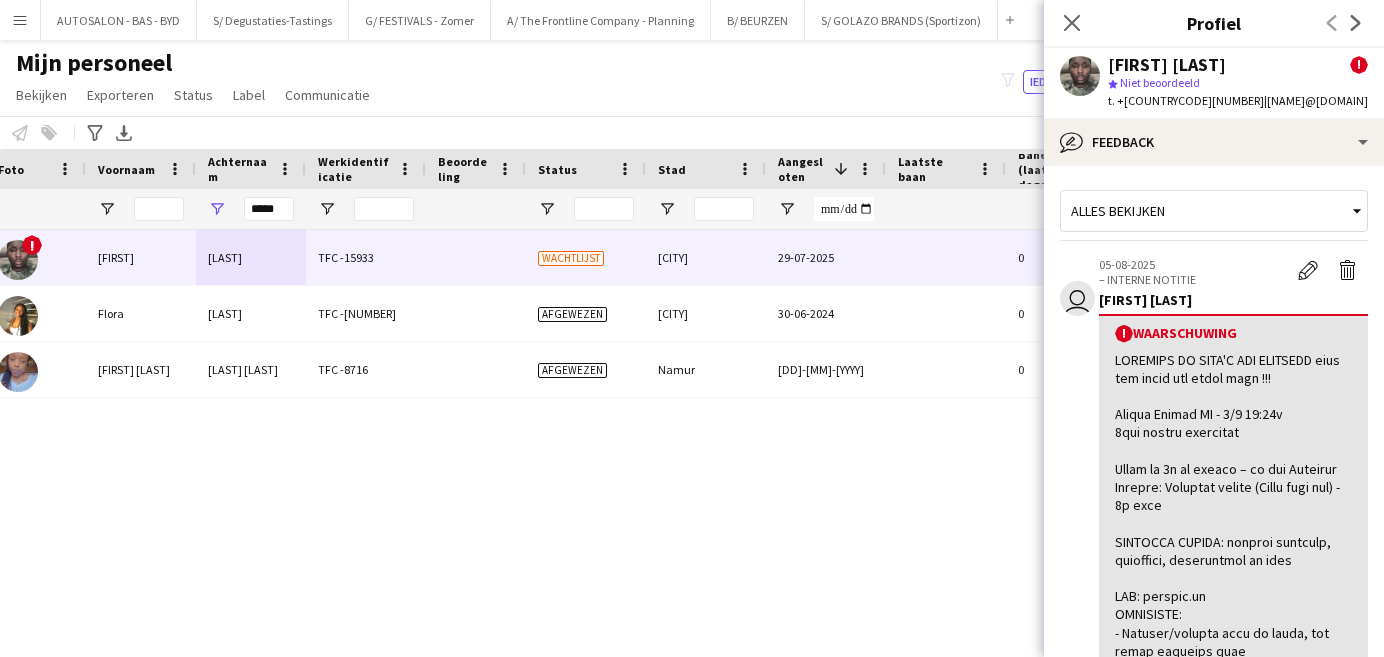 click on "!
[FIRST] [LAST] TFC -[NUMBER] Wachtlijst [CITY] [DD]-[MM]-[YYYY] 0 [NAME]@[DOMAIN]
[FIRST] [LAST] TFC -[NUMBER] Afgewezen [CITY] [DD]-[MM]-[YYYY] 0 [NAME]@[DOMAIN]
[FIRST] [LAST] [LAST] TFC -[NUMBER] Afgewezen [CITY] [DD]-[MM]-[YYYY] 0 [NAME]@[DOMAIN]" at bounding box center (662, 419) 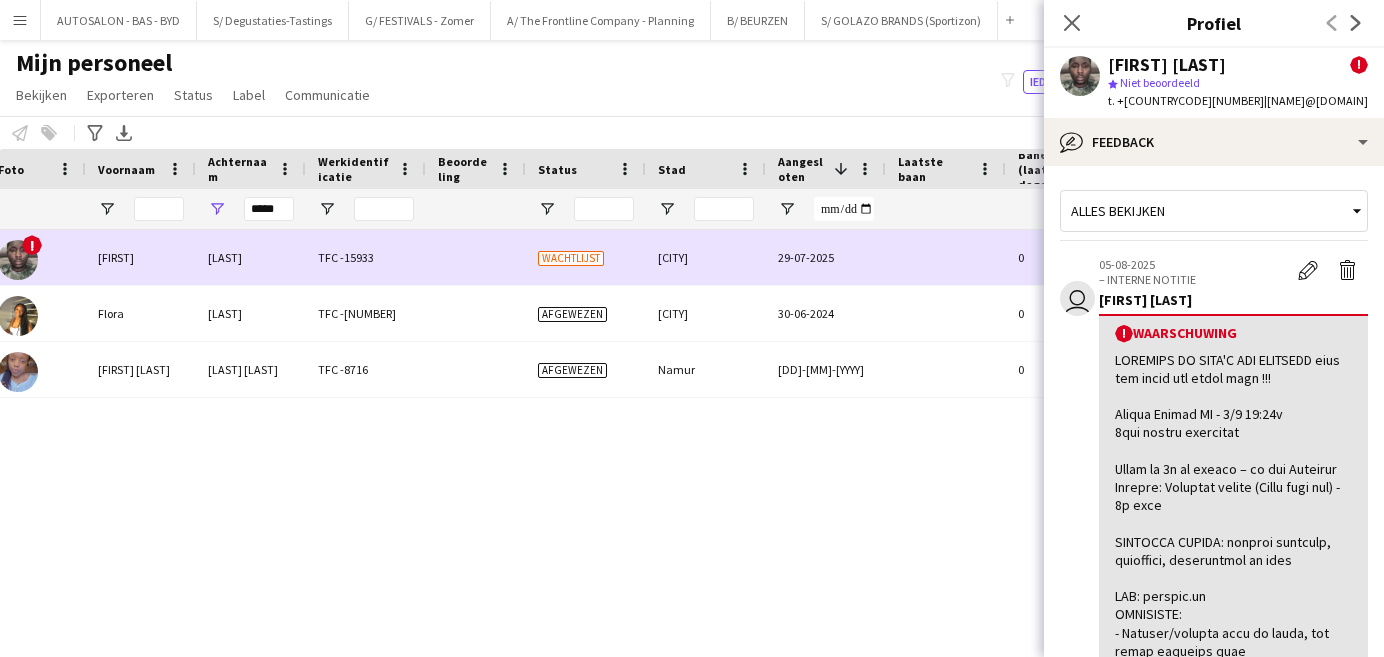 click on "[FIRST]" at bounding box center (141, 257) 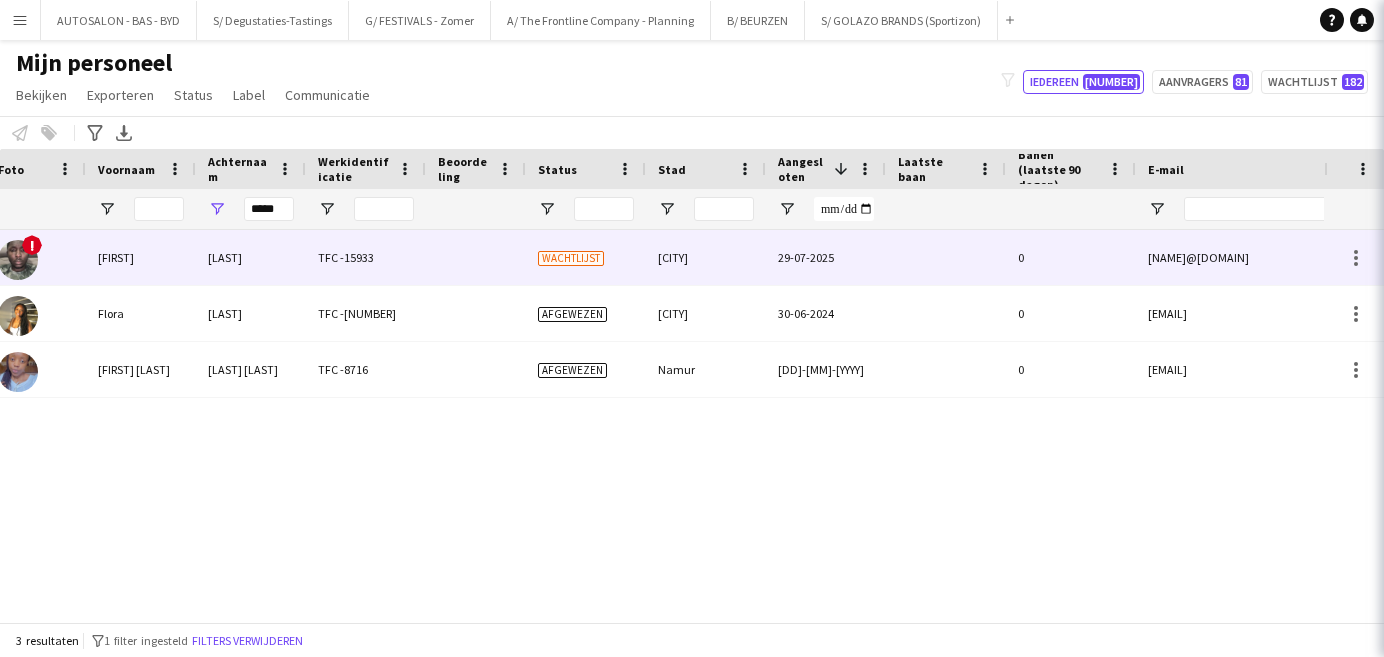 scroll, scrollTop: 0, scrollLeft: 8, axis: horizontal 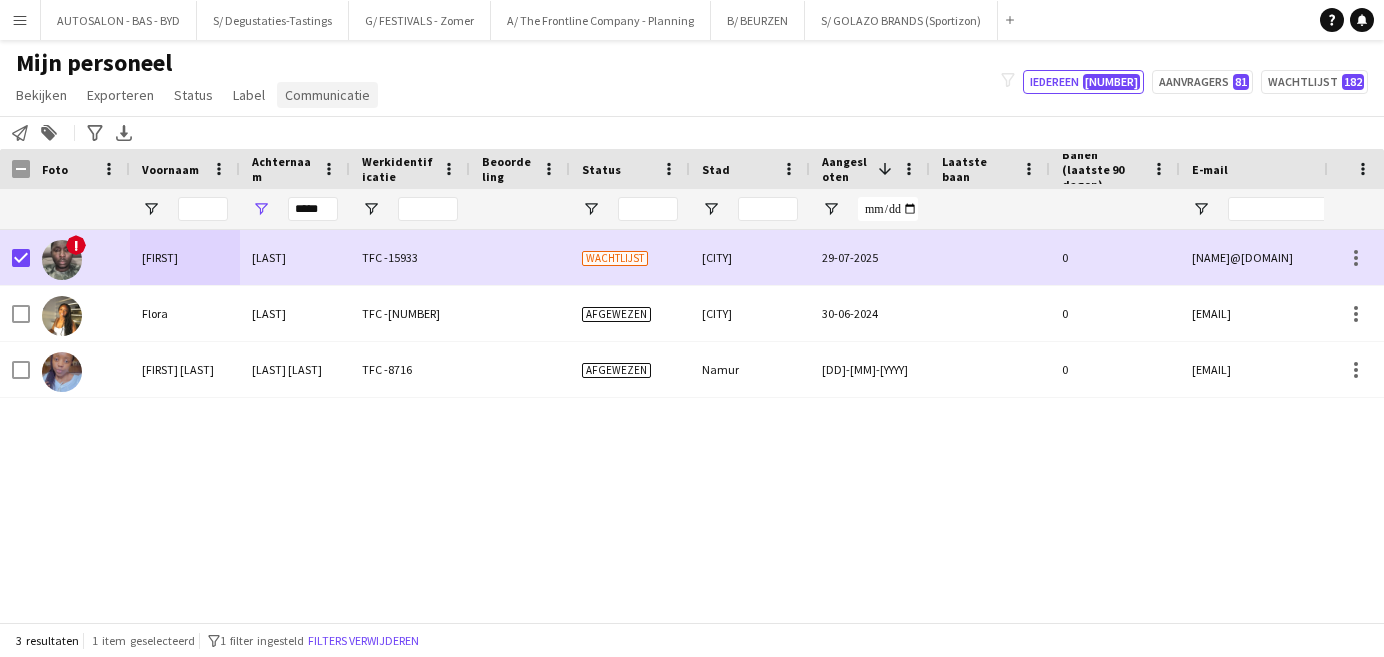 click on "Communicatie" 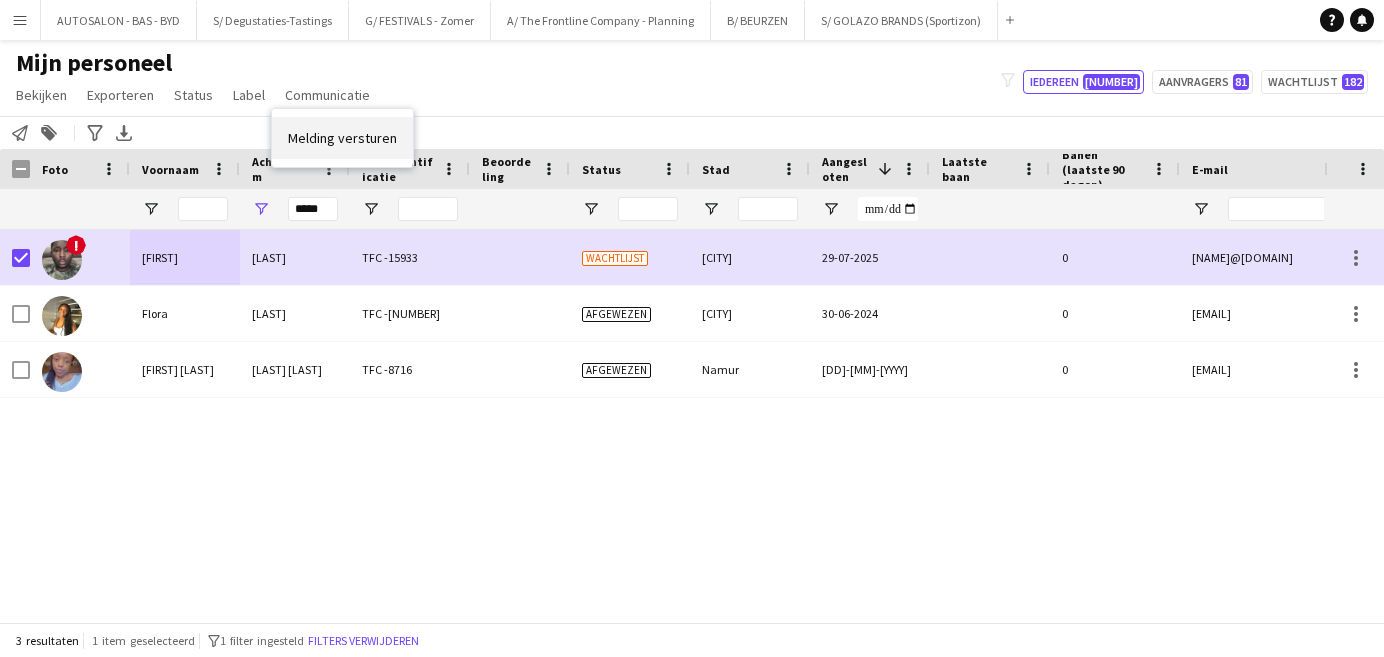 click on "Melding versturen" at bounding box center [342, 138] 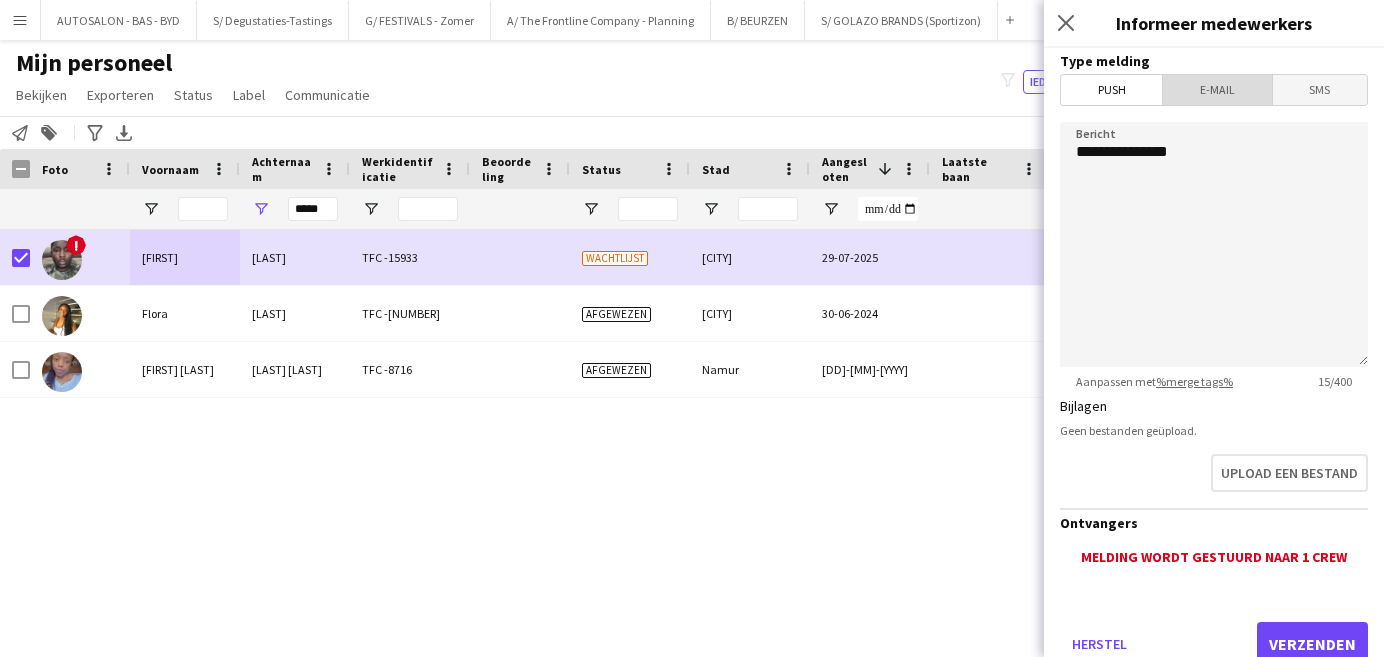 click on "E-mail" at bounding box center [1217, 90] 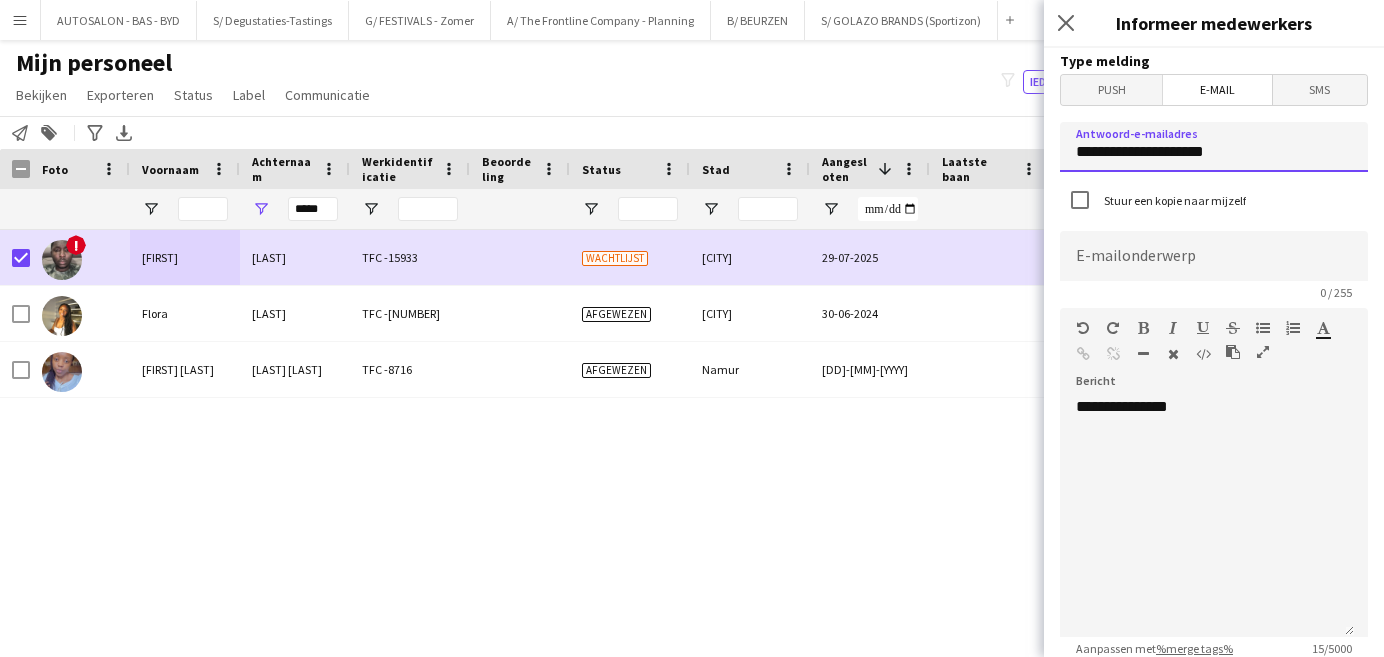 drag, startPoint x: 1134, startPoint y: 147, endPoint x: 1045, endPoint y: 158, distance: 89.6772 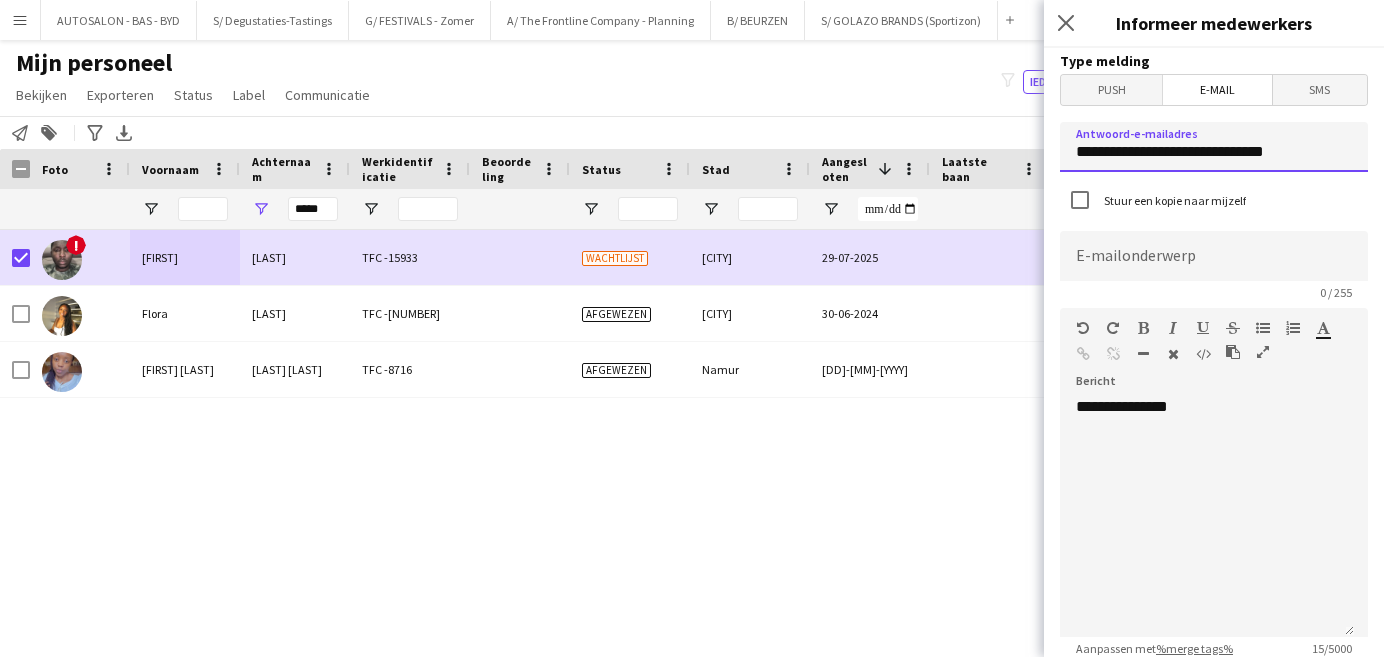 type on "**********" 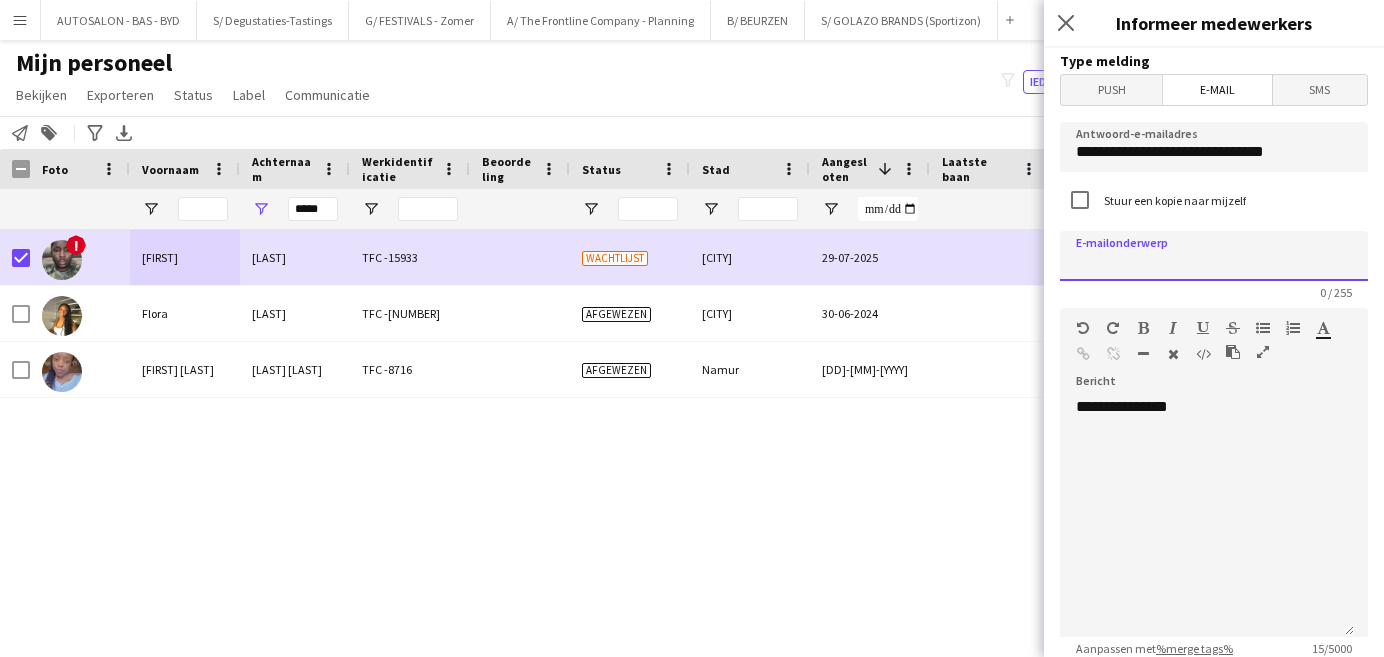click 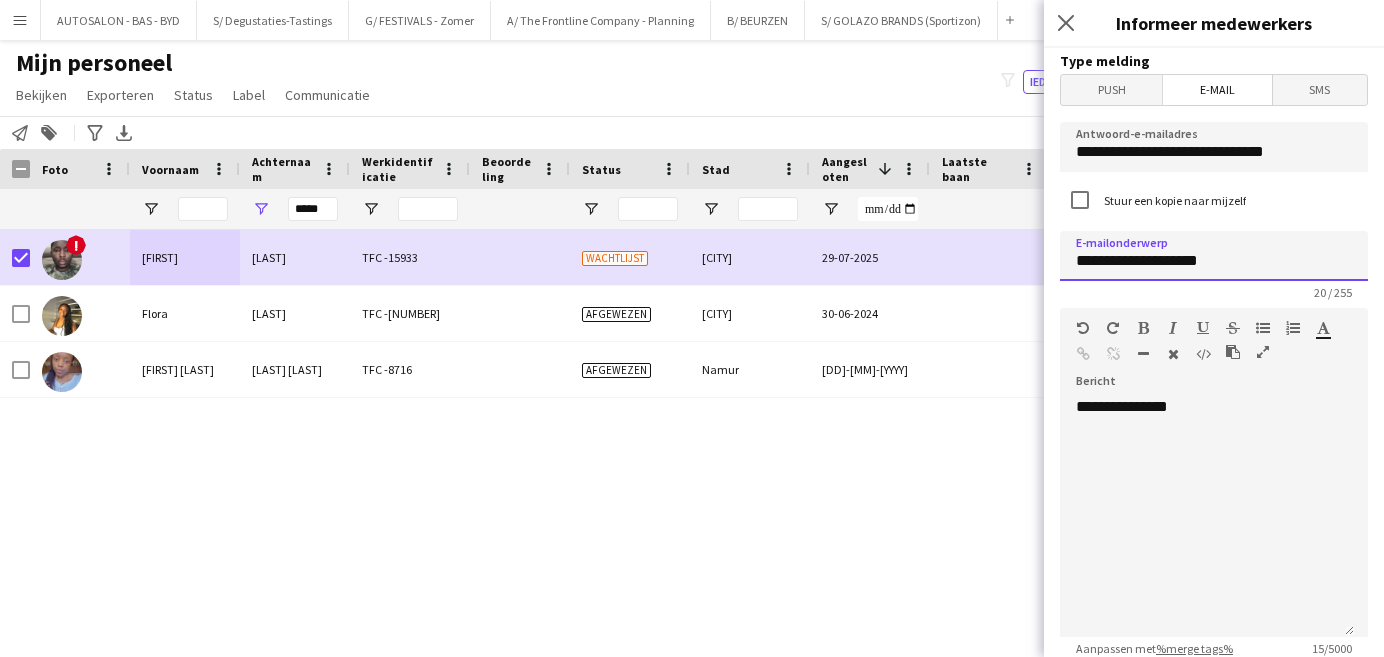 type on "**********" 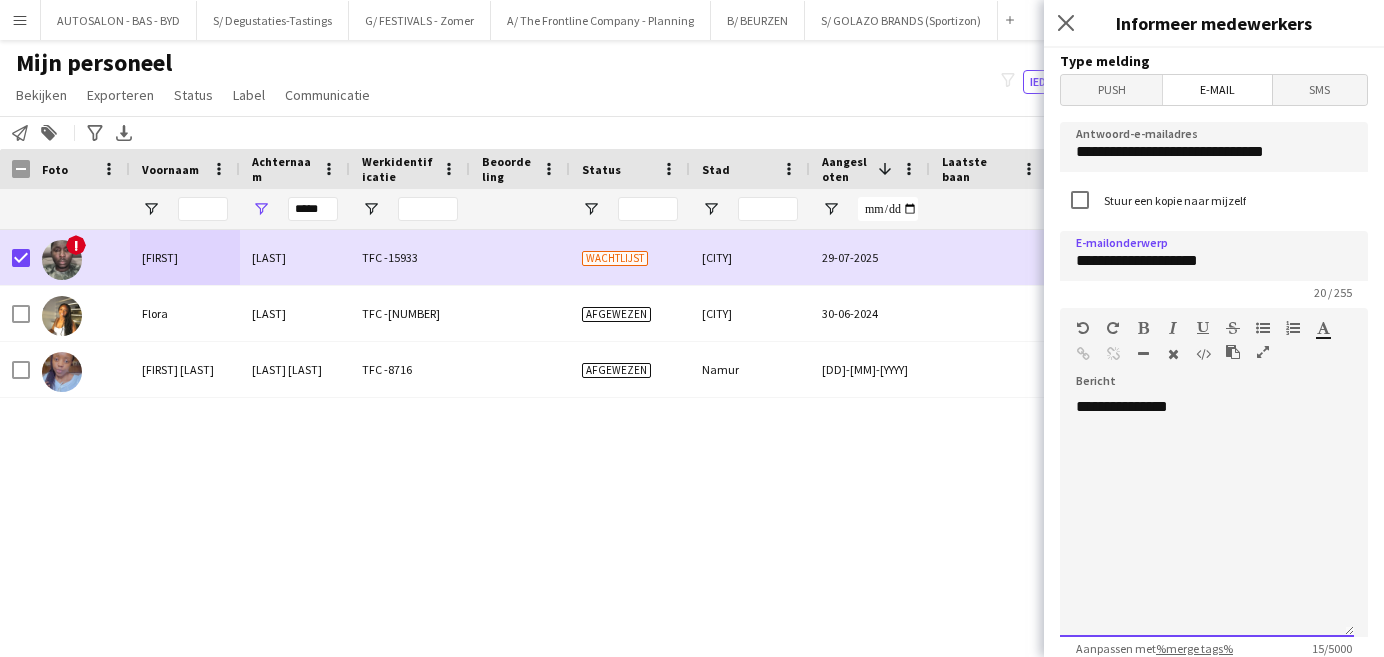click on "**********" 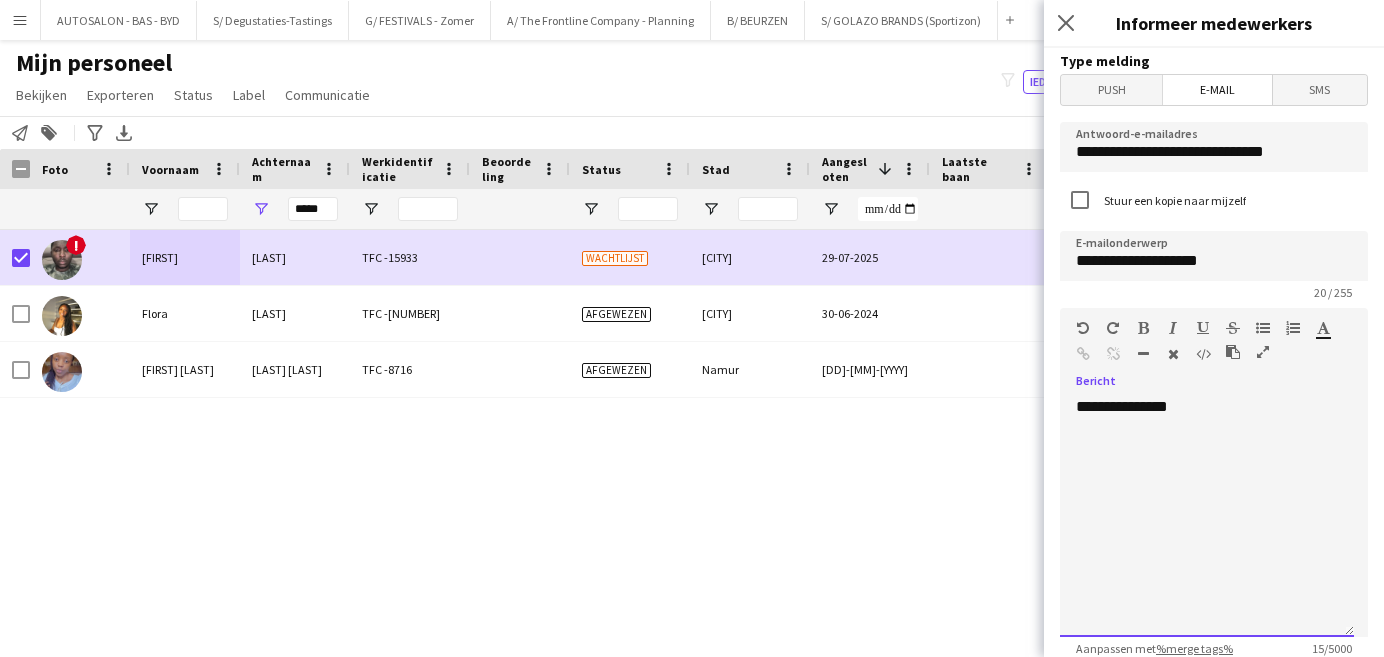 paste 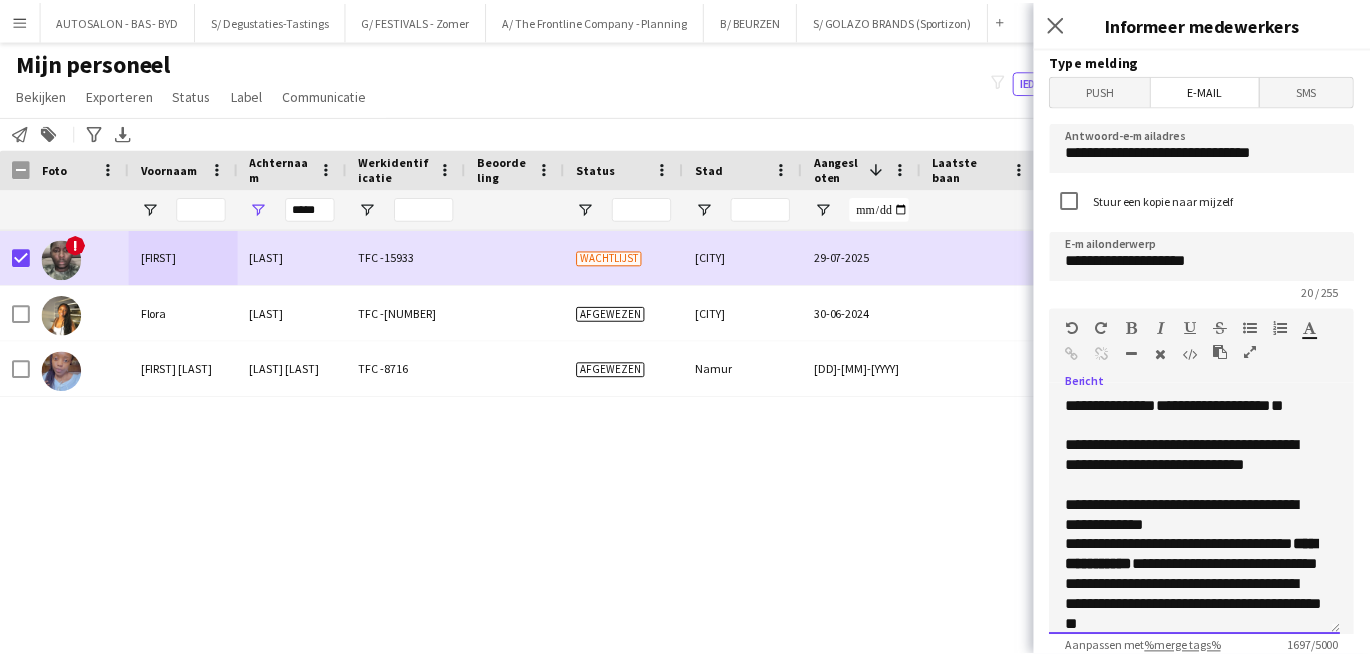 scroll, scrollTop: 1162, scrollLeft: 0, axis: vertical 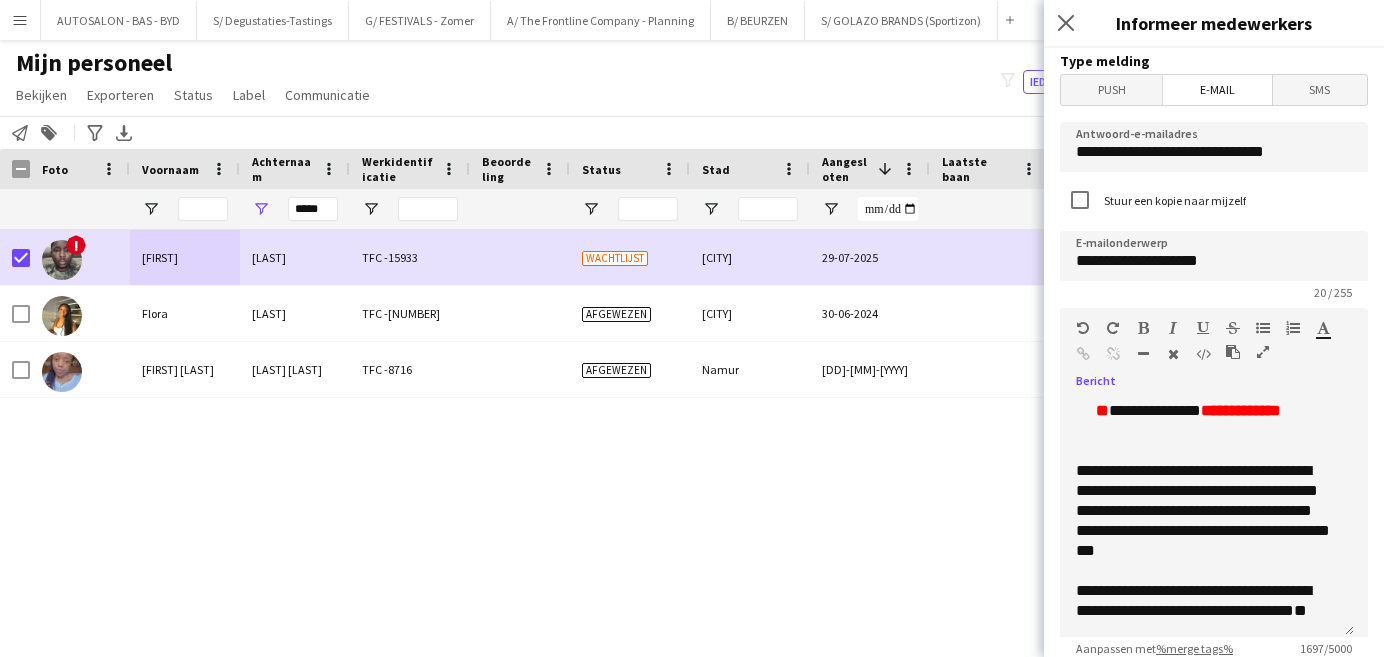 click 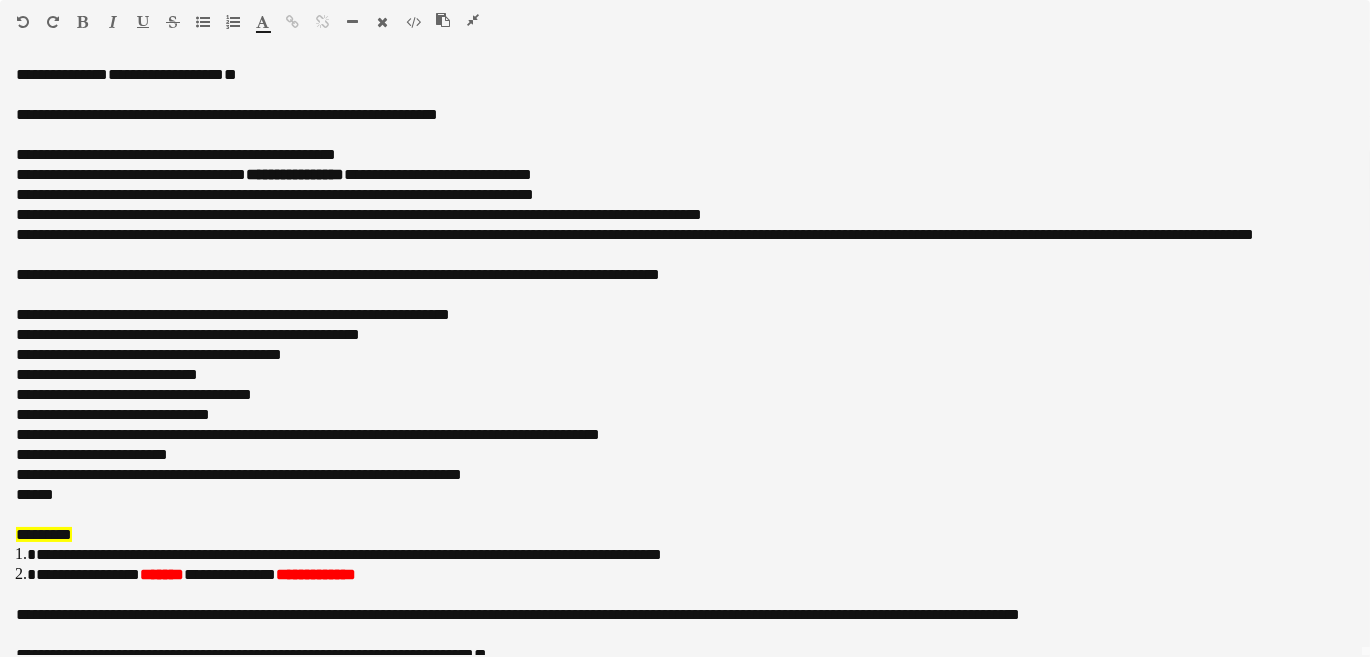 scroll, scrollTop: 0, scrollLeft: 0, axis: both 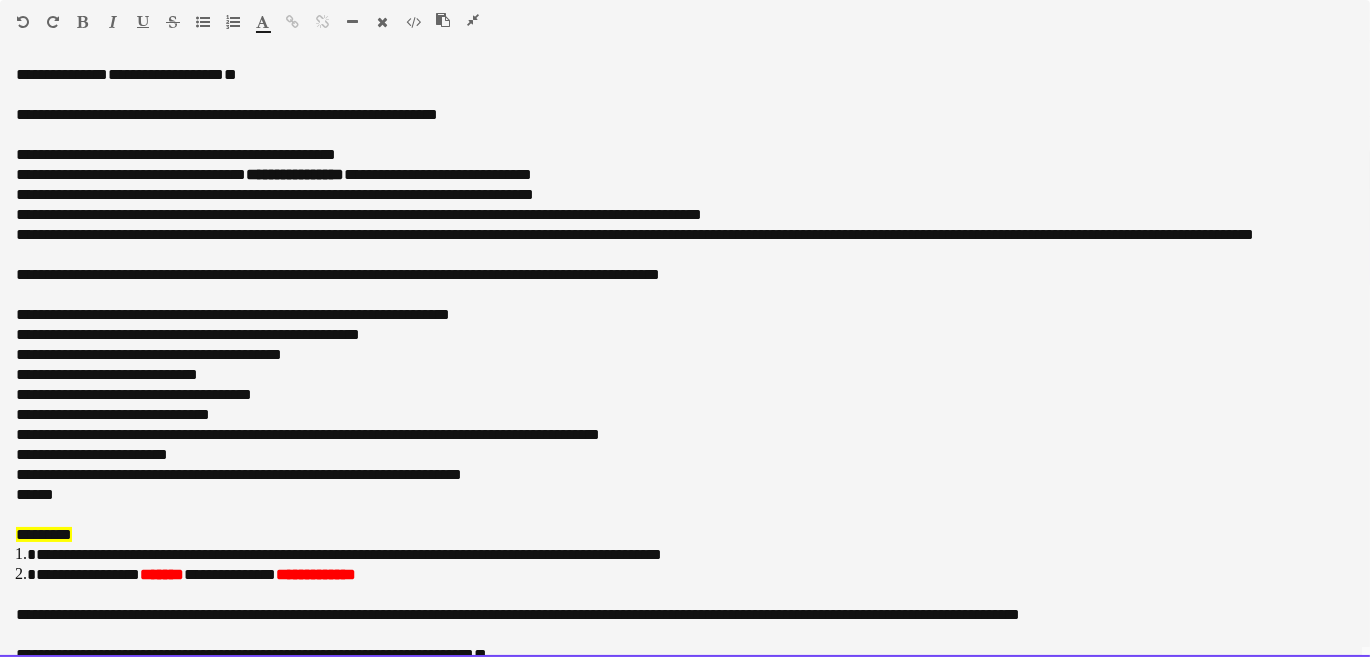 click on "**********" 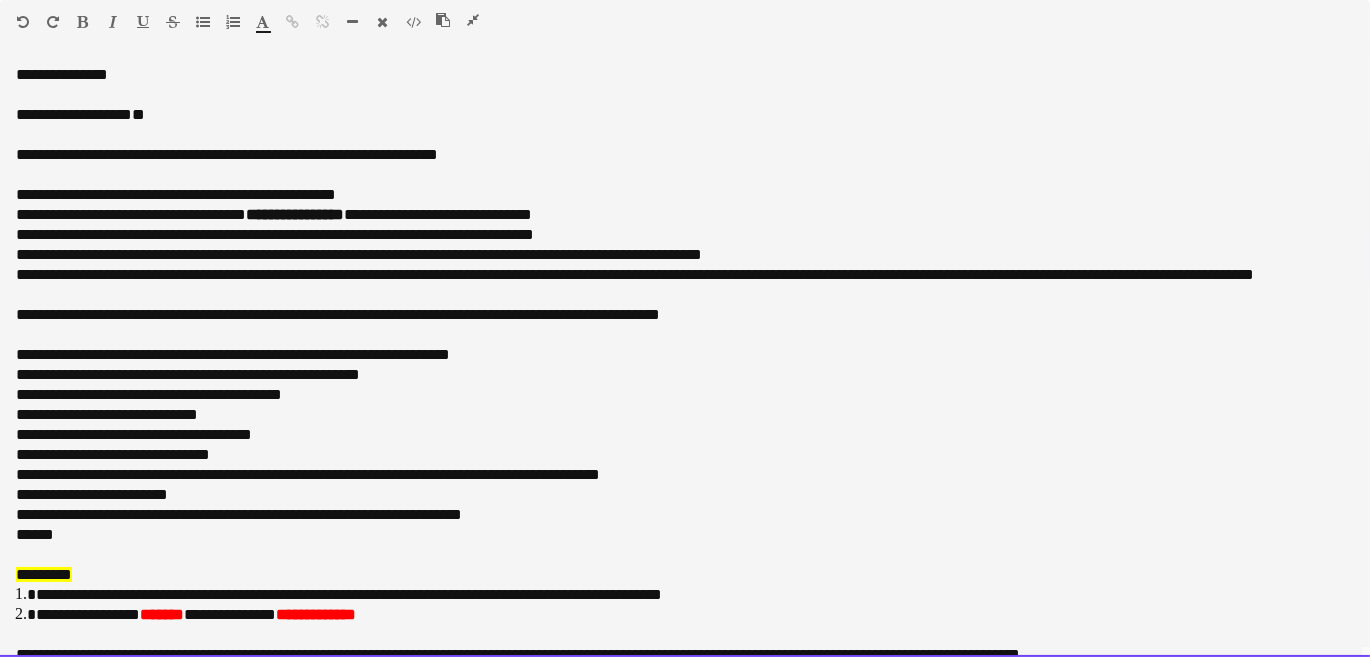 click on "**********" 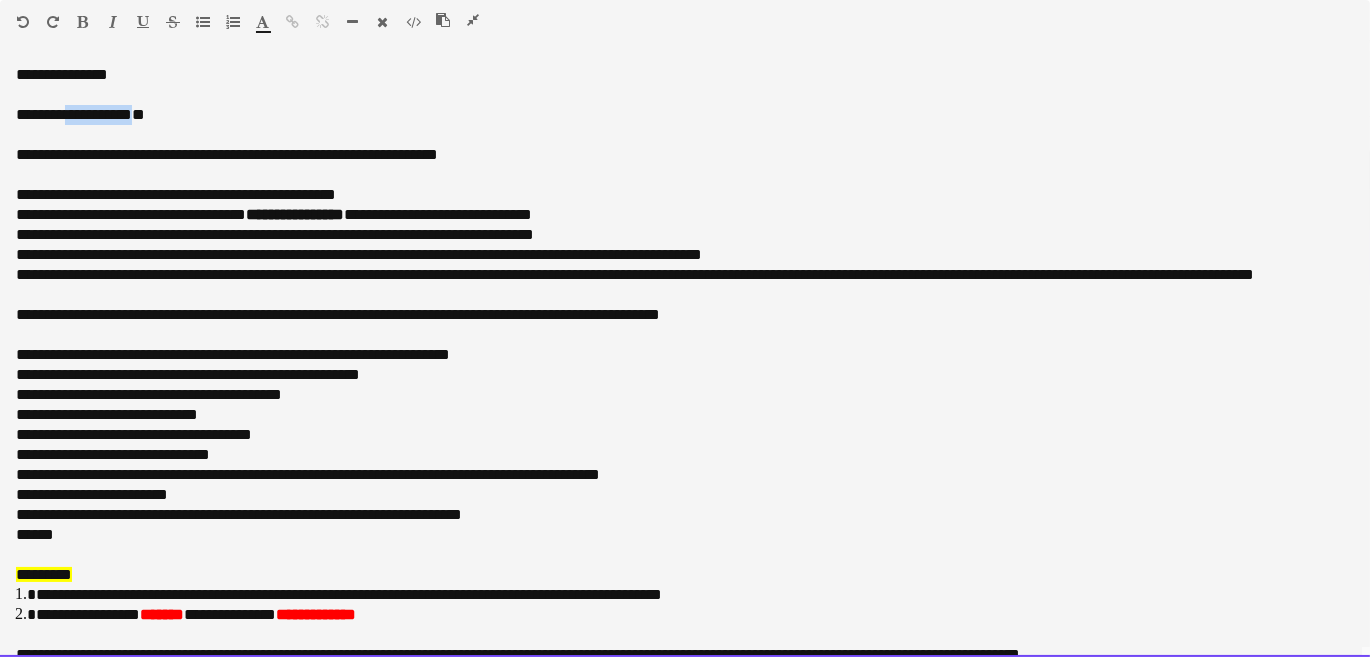 click on "**********" 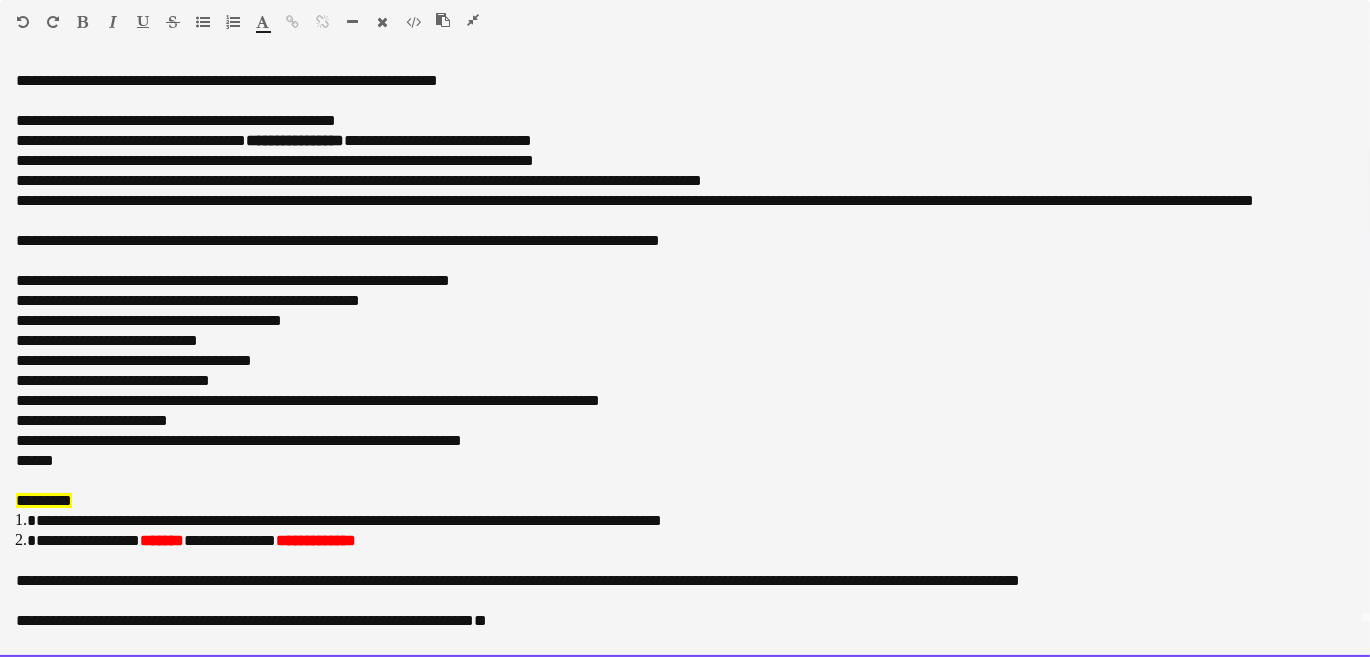 scroll, scrollTop: 45, scrollLeft: 0, axis: vertical 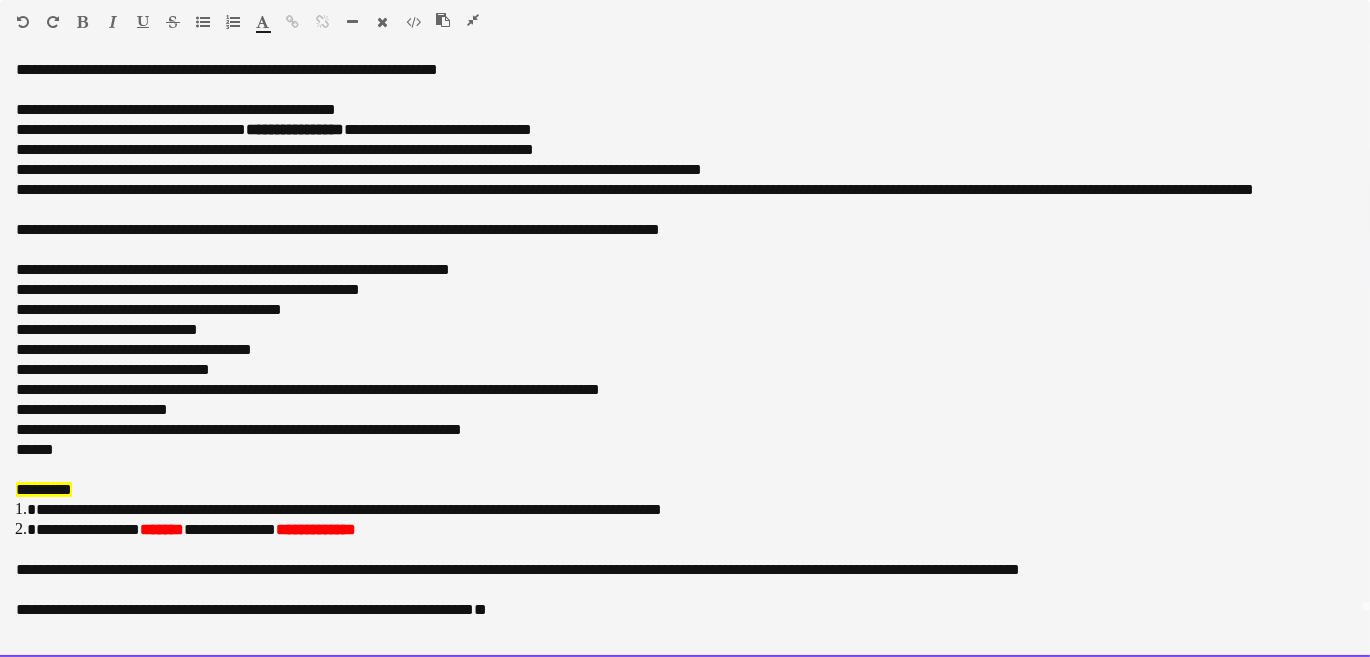 click on "**********" 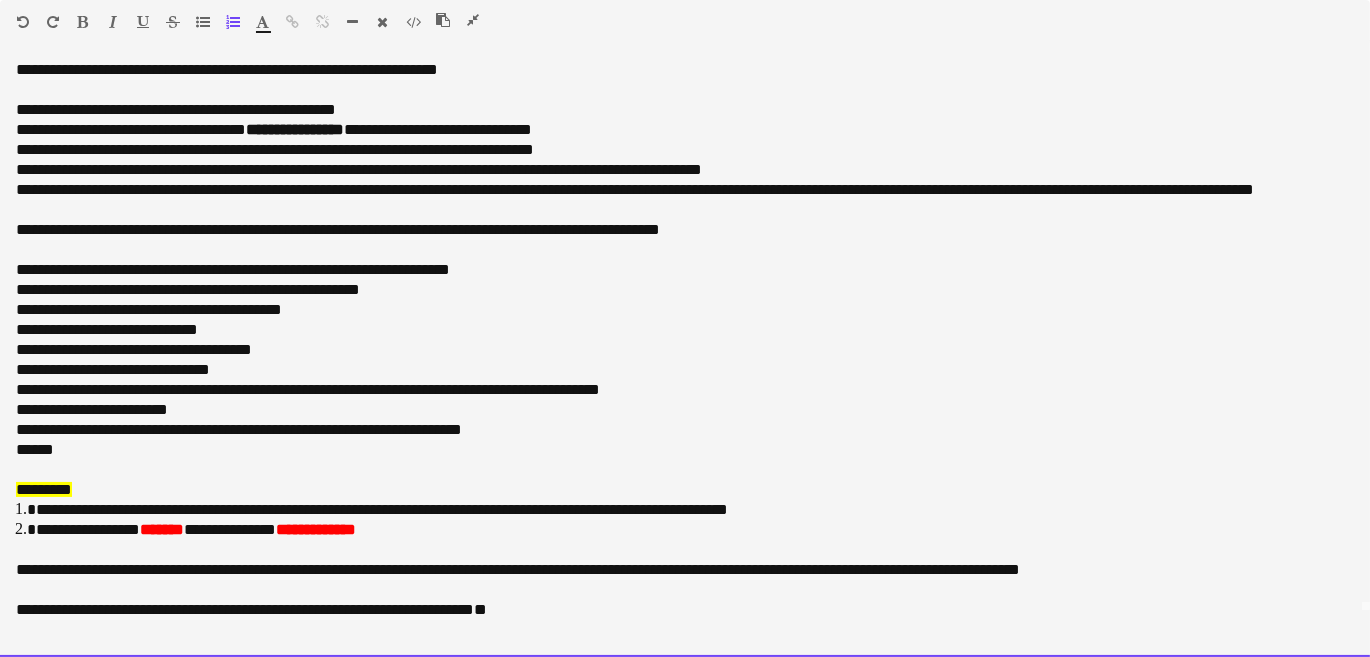 scroll, scrollTop: 360, scrollLeft: 0, axis: vertical 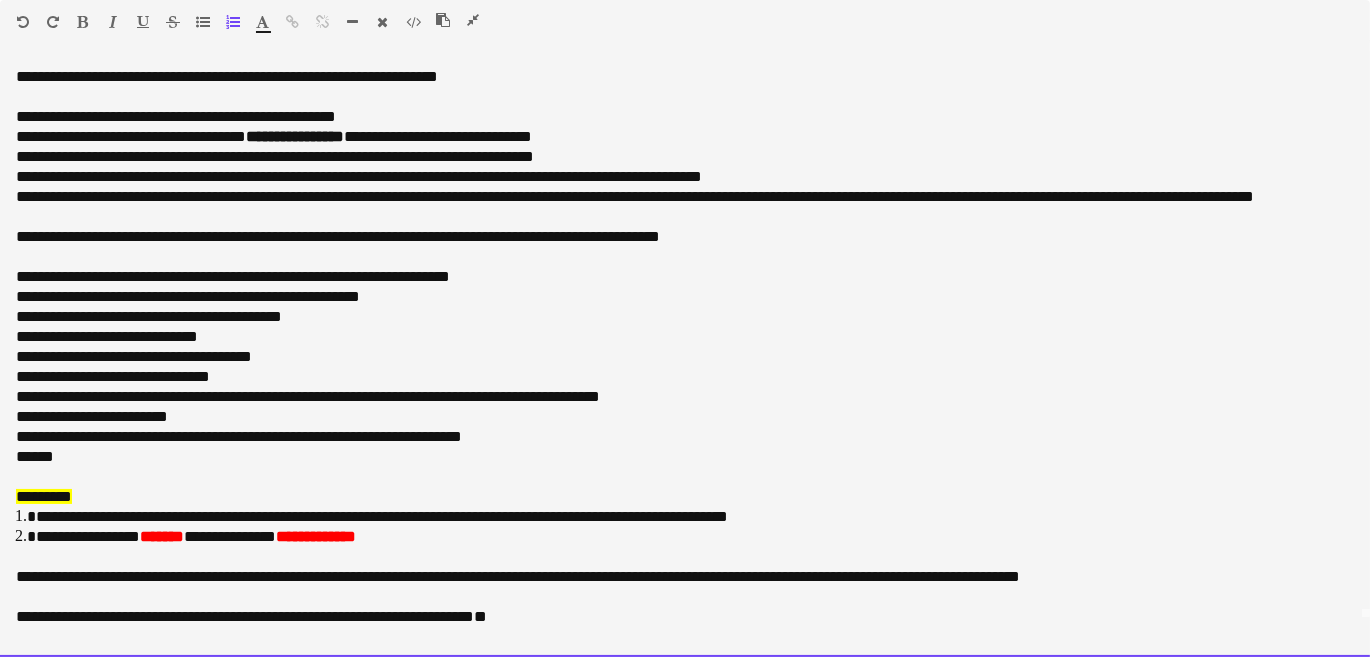 click on "**********" 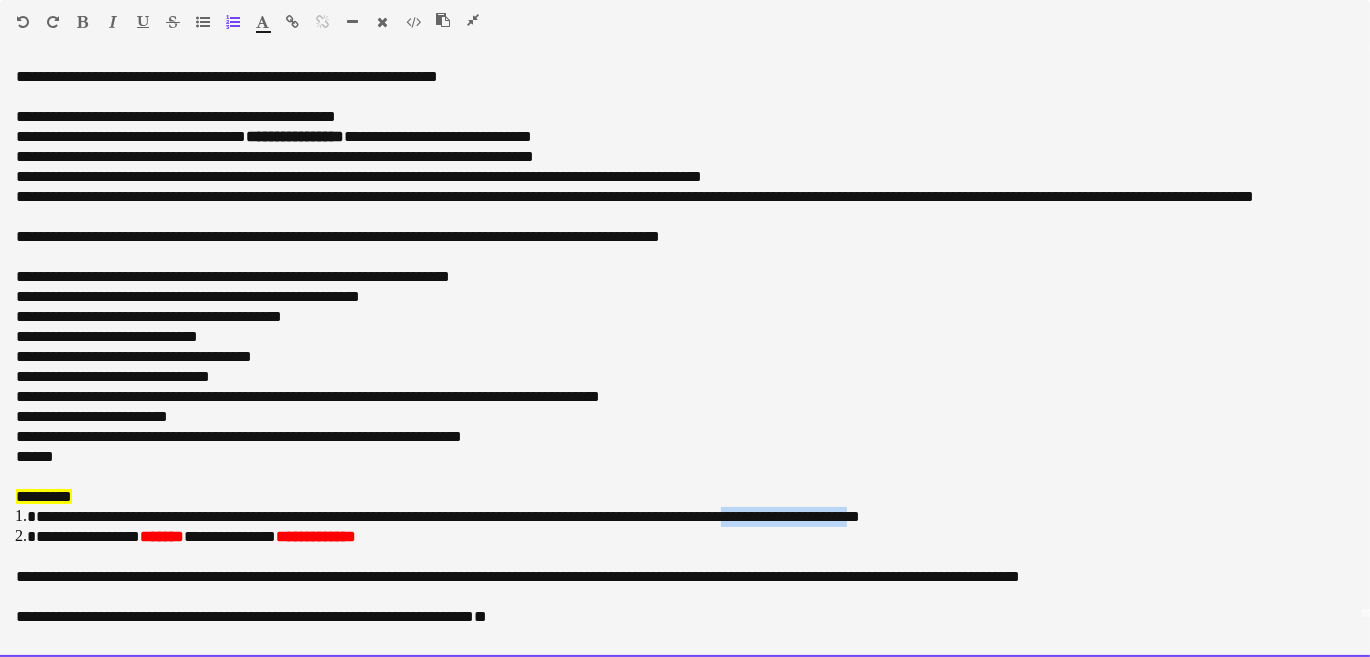 drag, startPoint x: 943, startPoint y: 540, endPoint x: 794, endPoint y: 542, distance: 149.01343 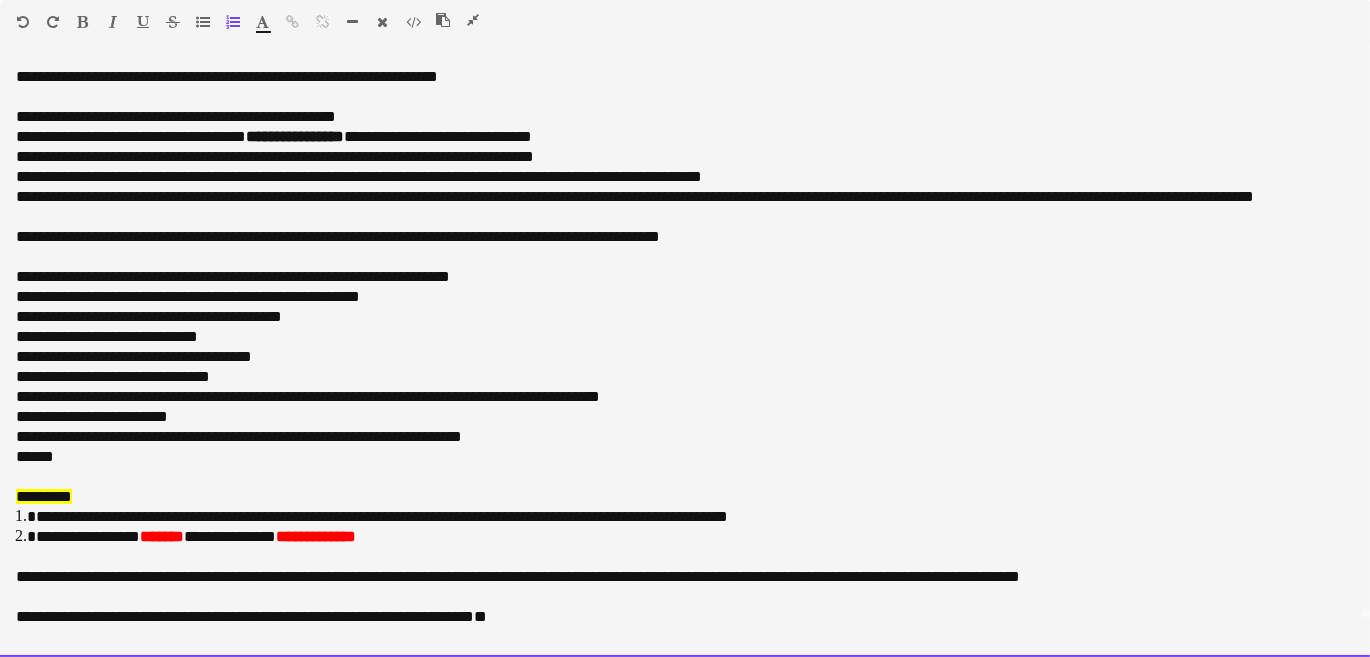 scroll, scrollTop: 45, scrollLeft: 0, axis: vertical 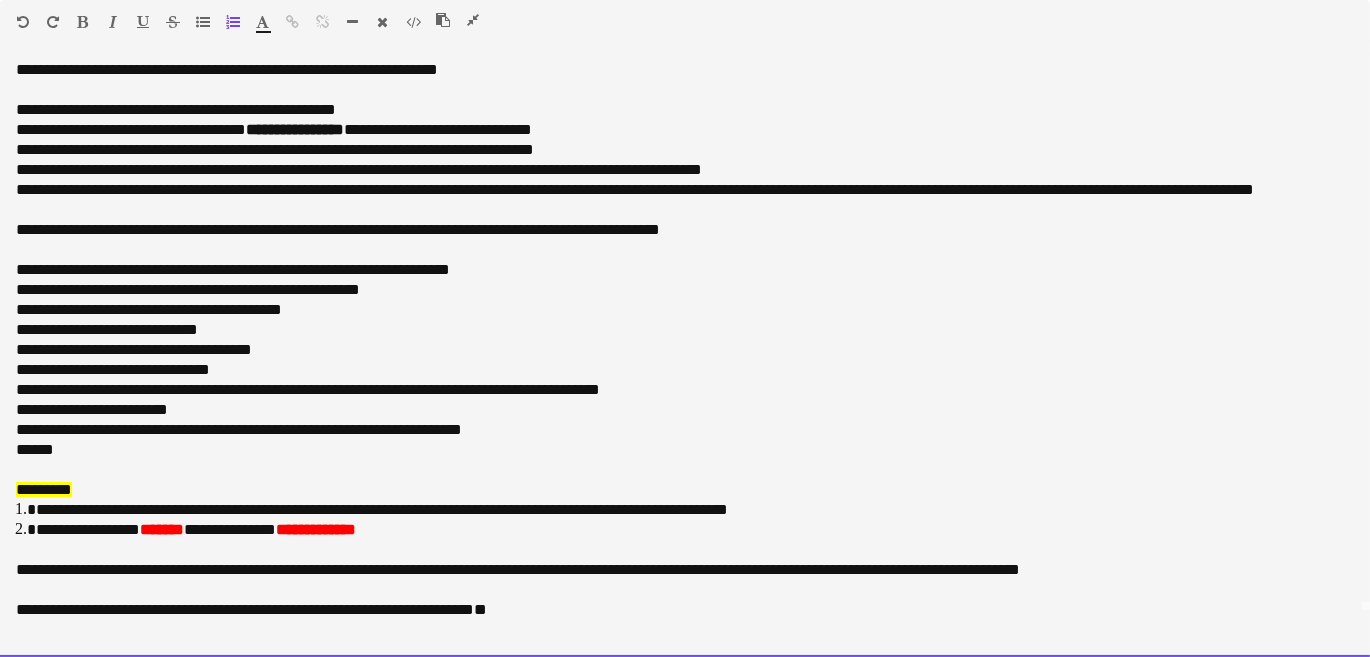 click on "**********" 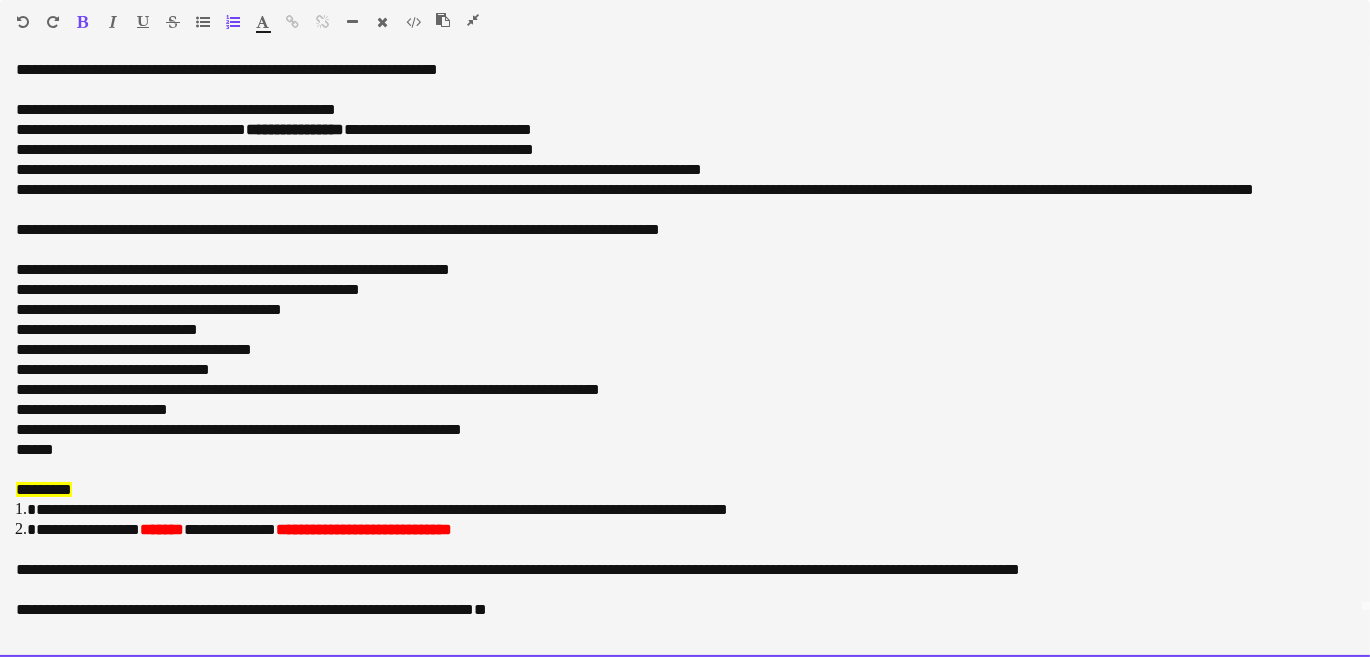 scroll, scrollTop: 381, scrollLeft: 0, axis: vertical 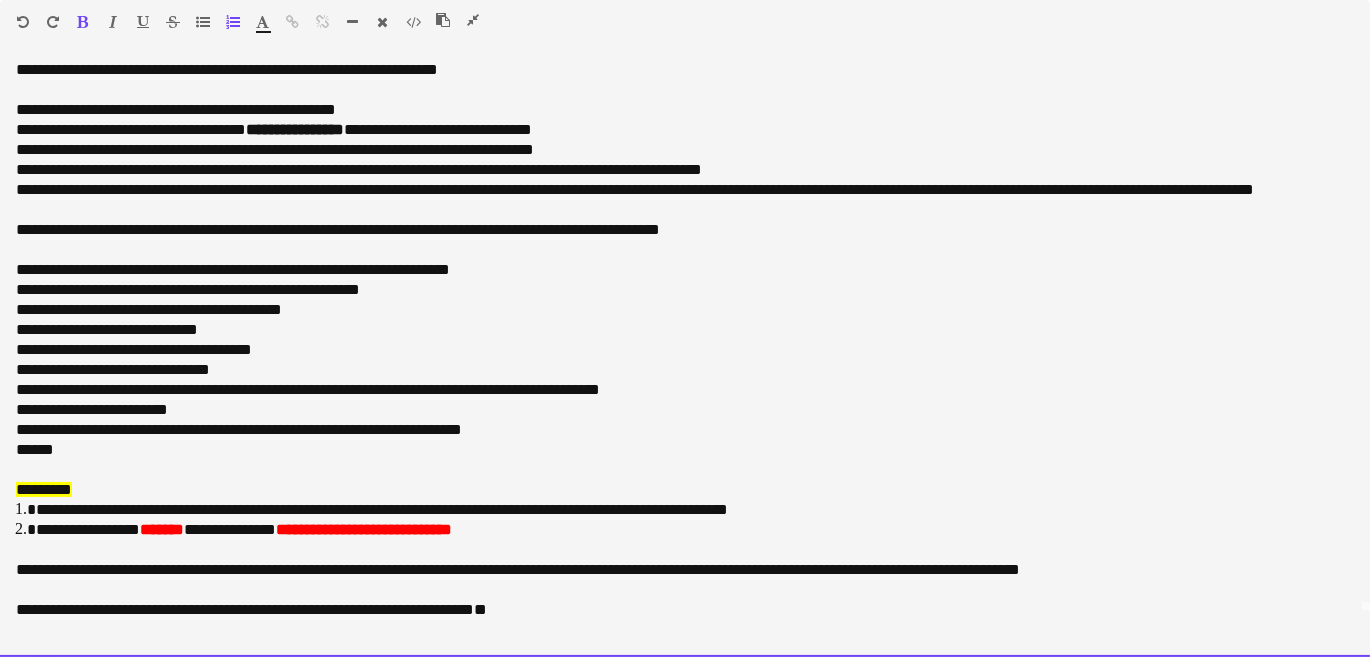 click on "**********" 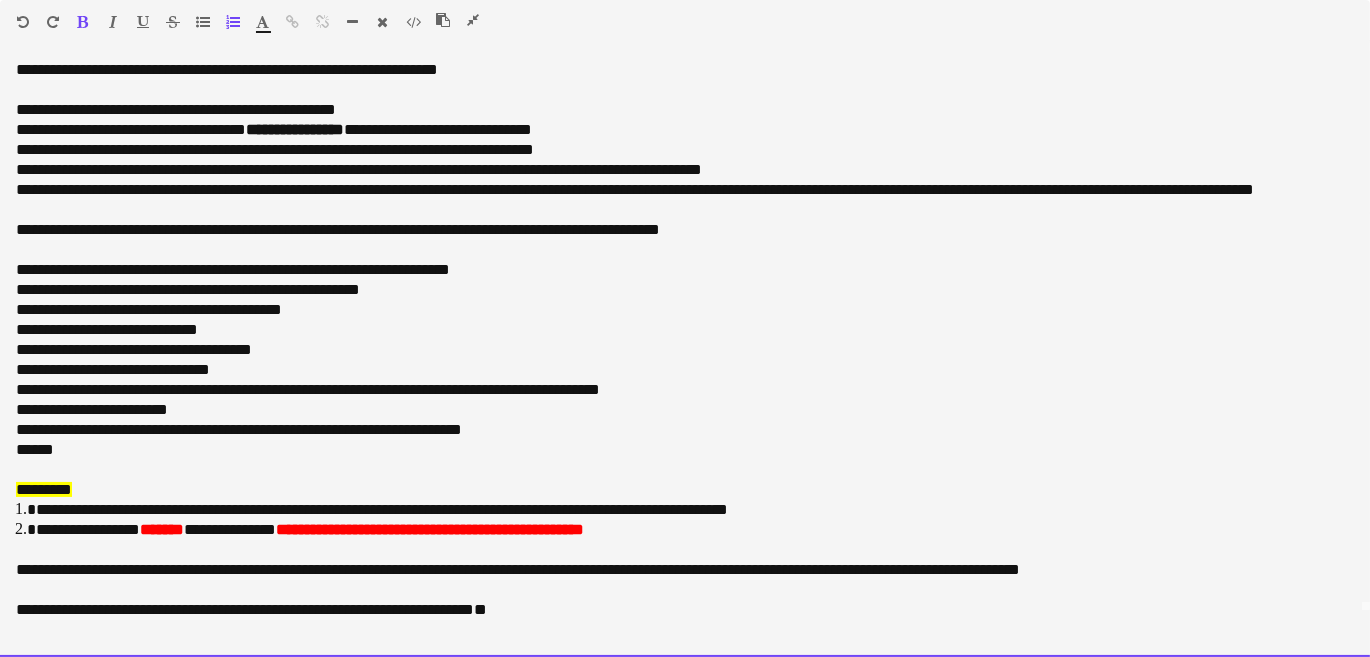 scroll, scrollTop: 504, scrollLeft: 0, axis: vertical 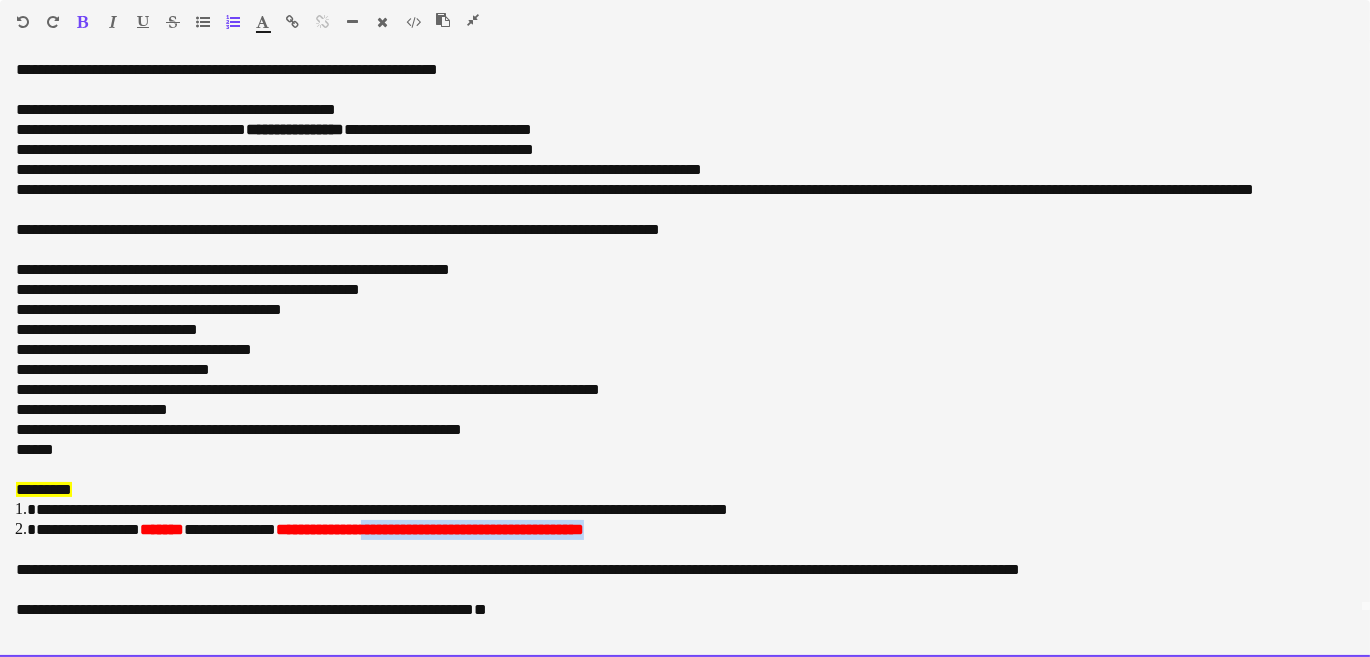 drag, startPoint x: 720, startPoint y: 554, endPoint x: 415, endPoint y: 555, distance: 305.00165 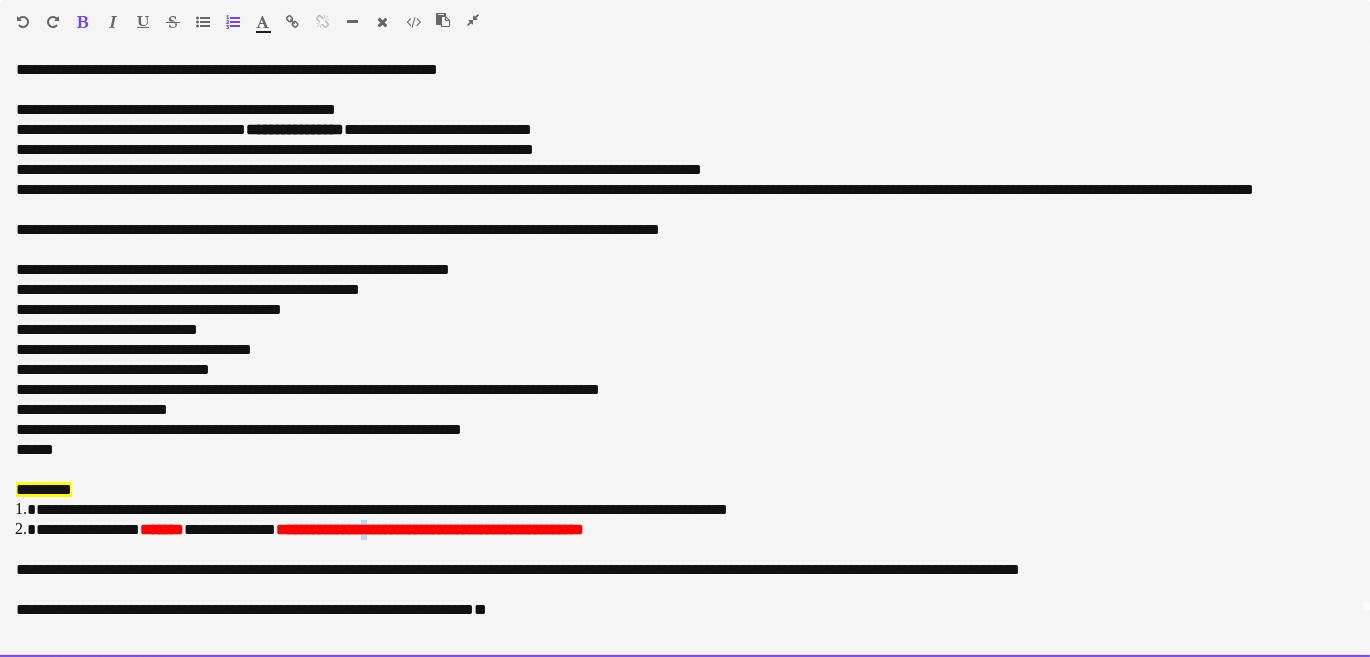 click on "**********" 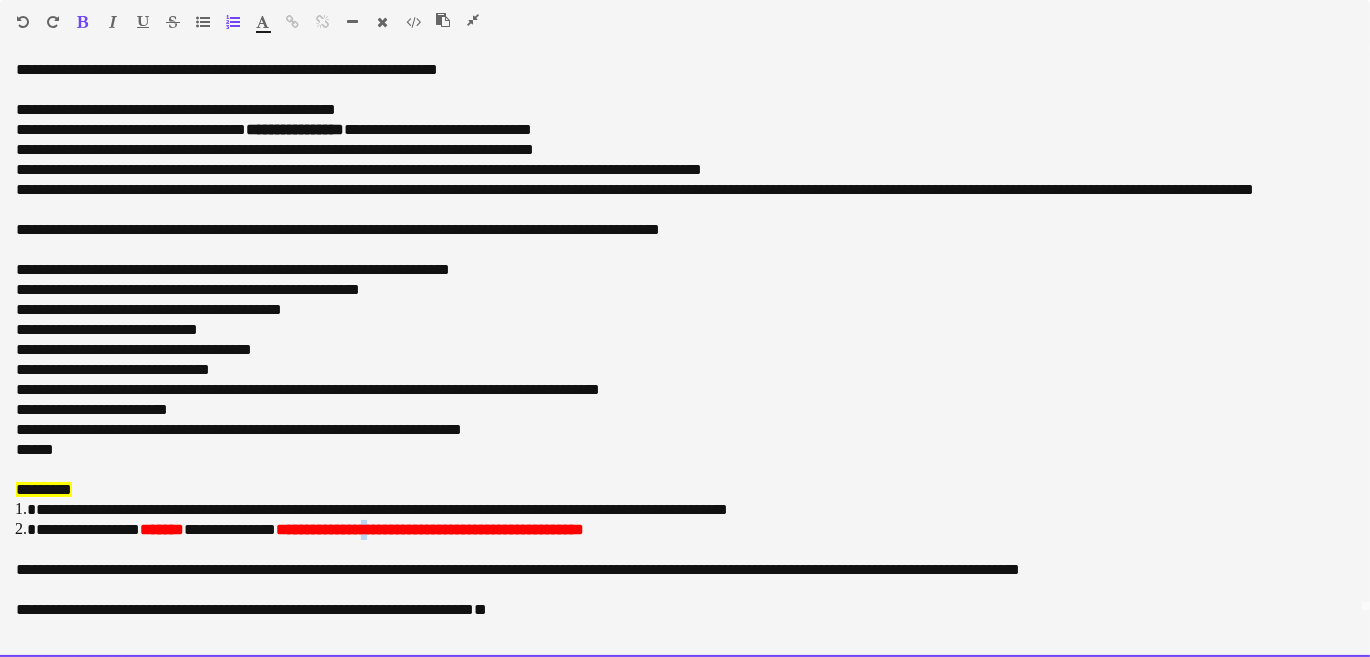click on "**********" 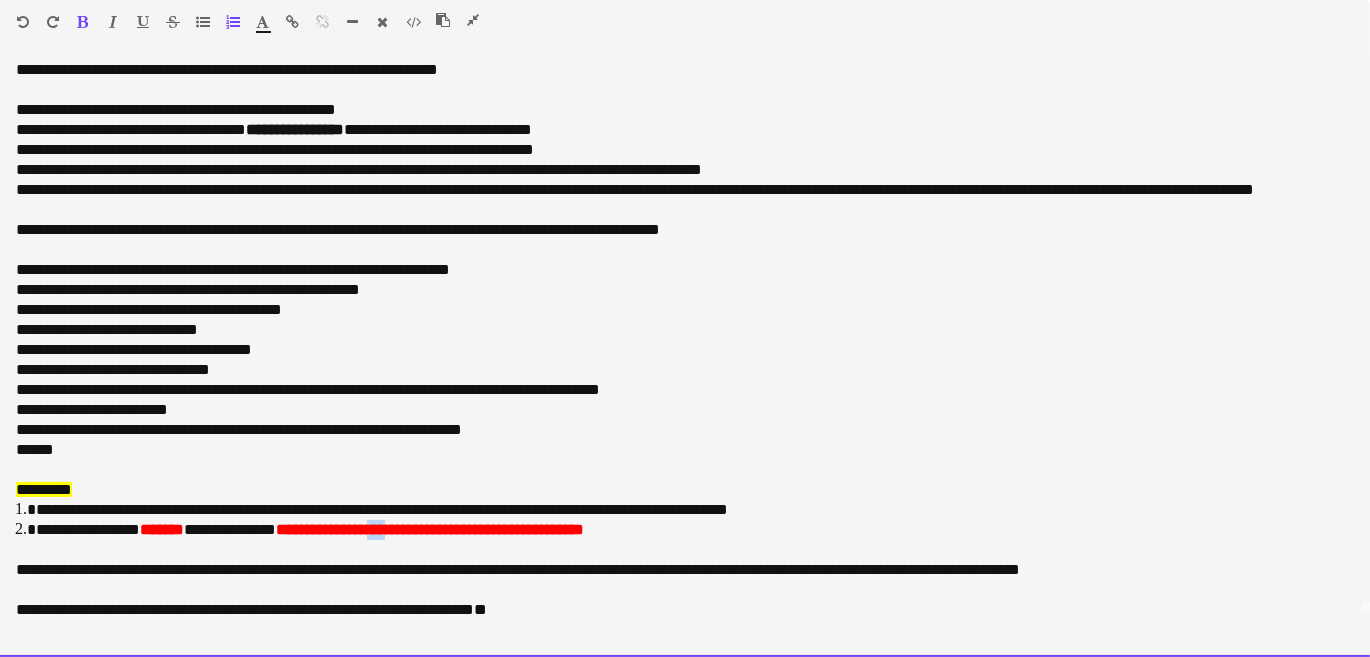 click on "**********" 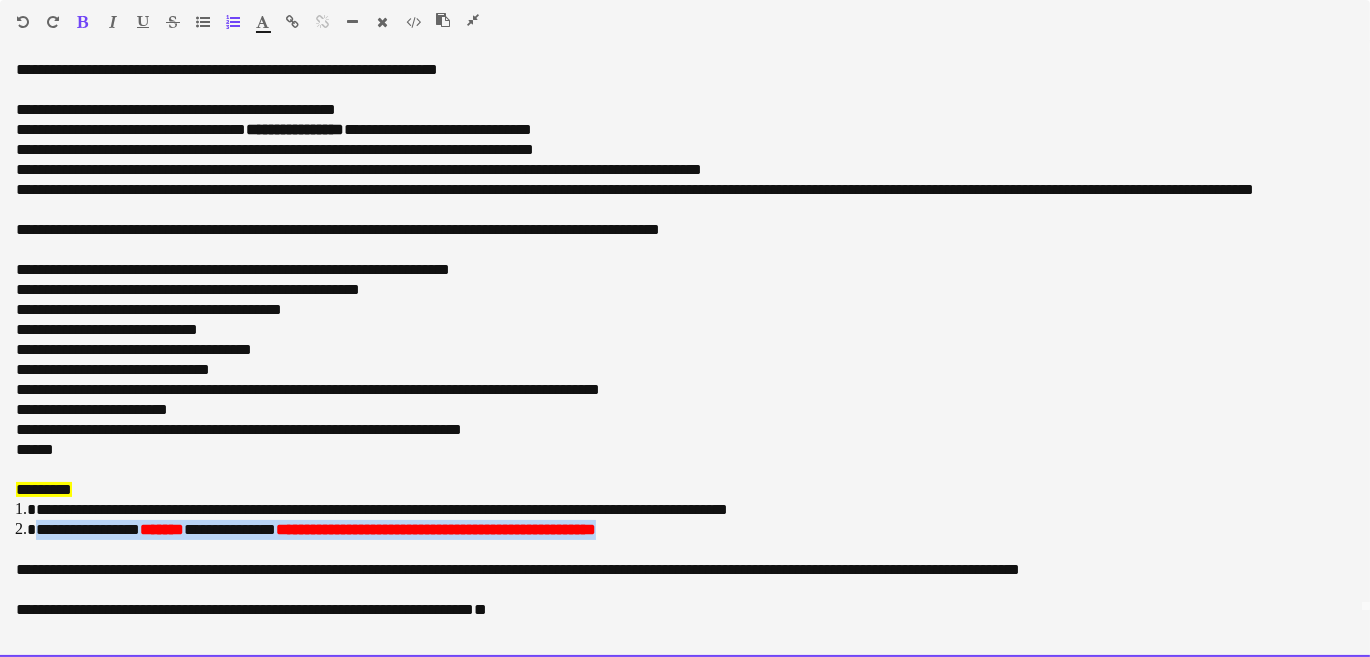 drag, startPoint x: 741, startPoint y: 557, endPoint x: 18, endPoint y: 550, distance: 723.0339 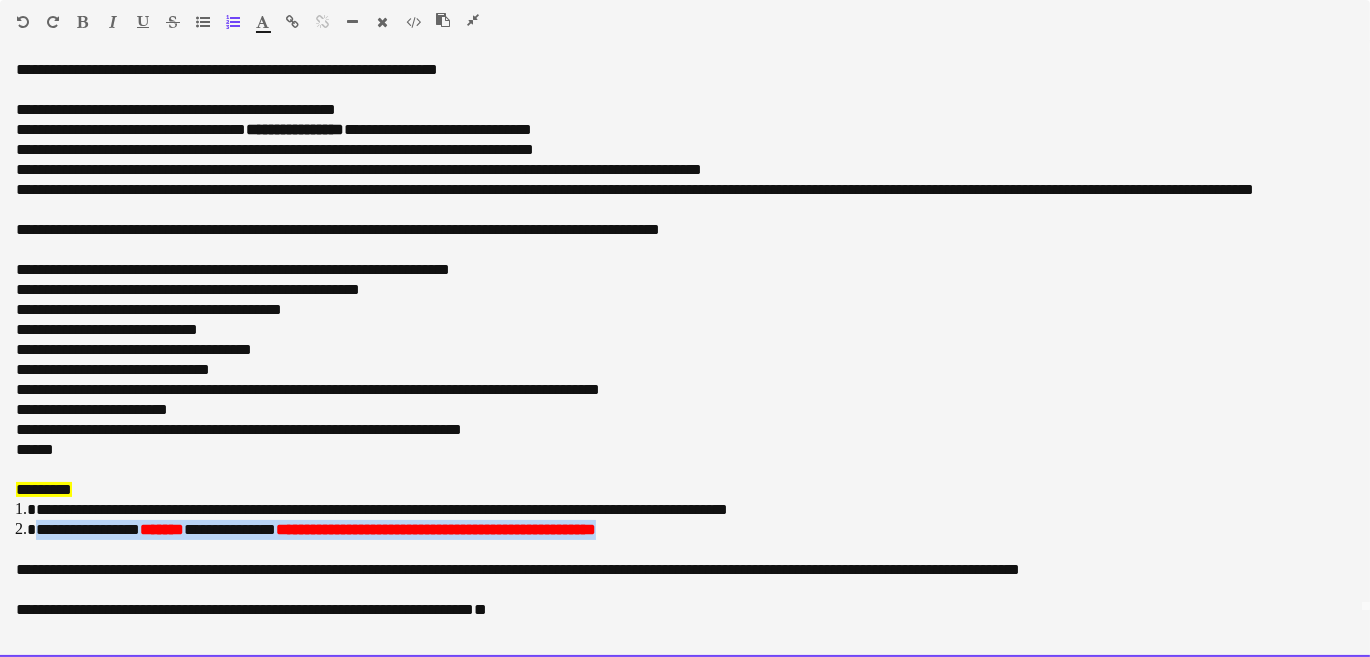 copy 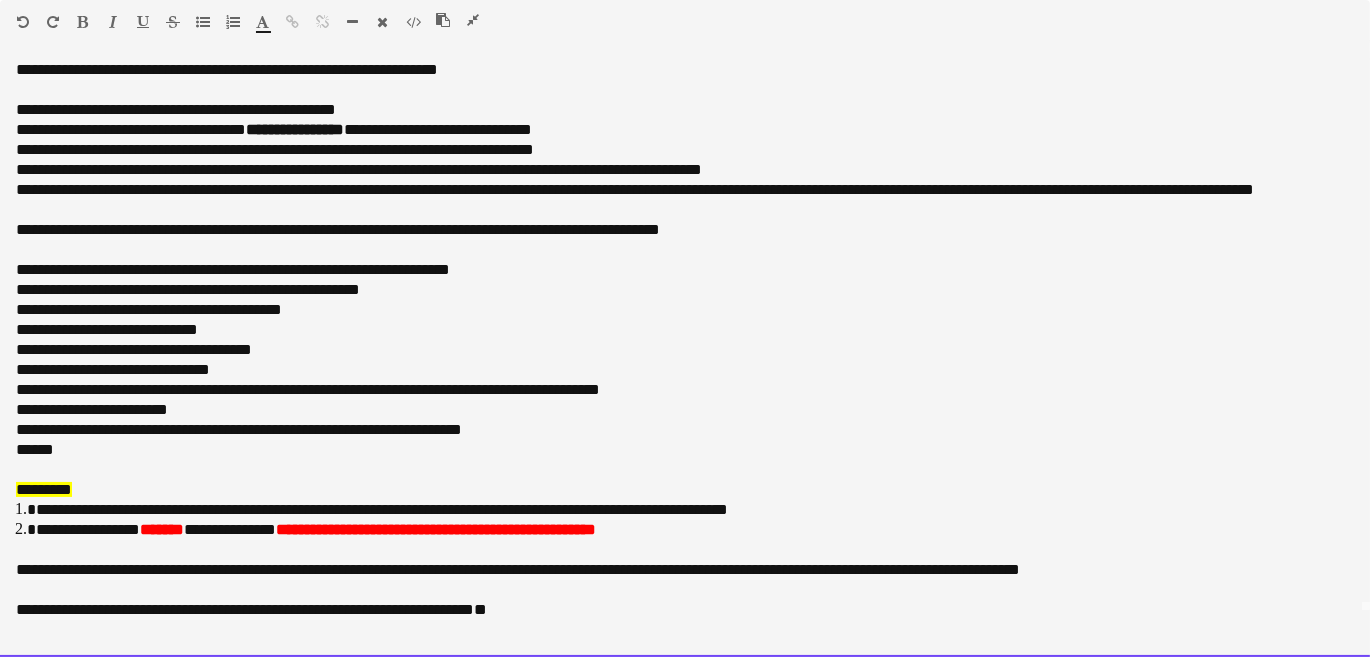 scroll, scrollTop: 646, scrollLeft: 0, axis: vertical 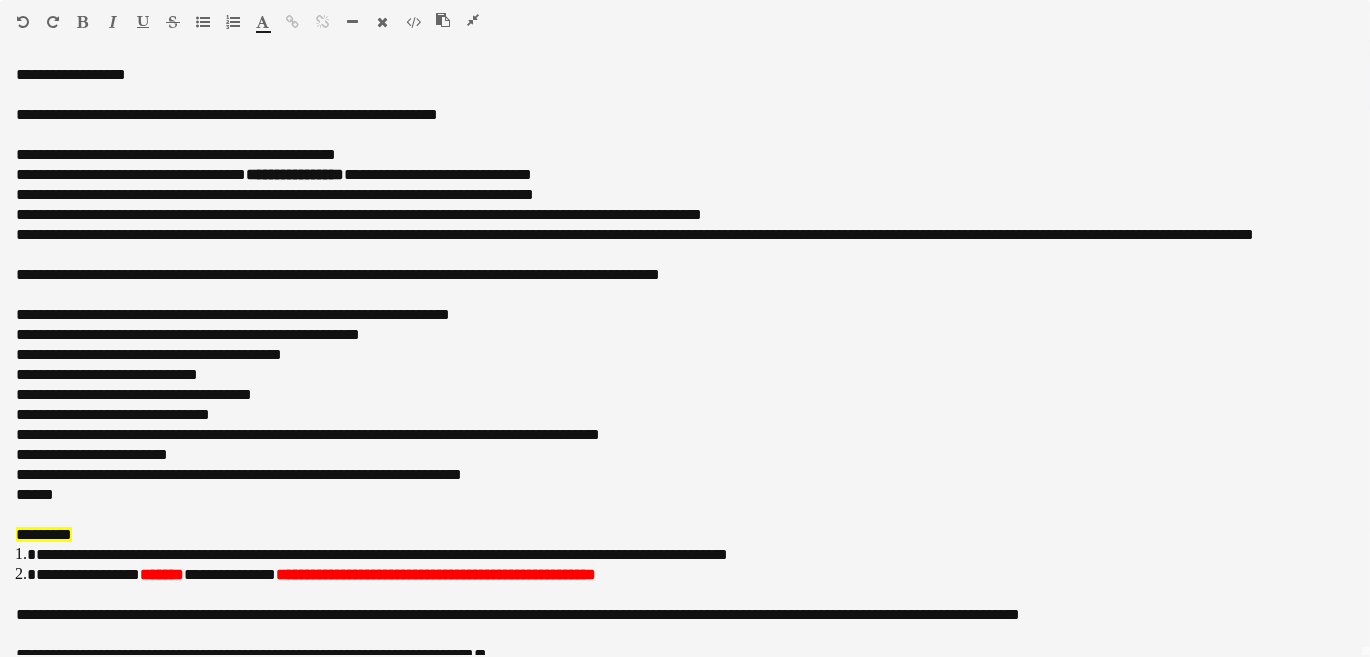 click 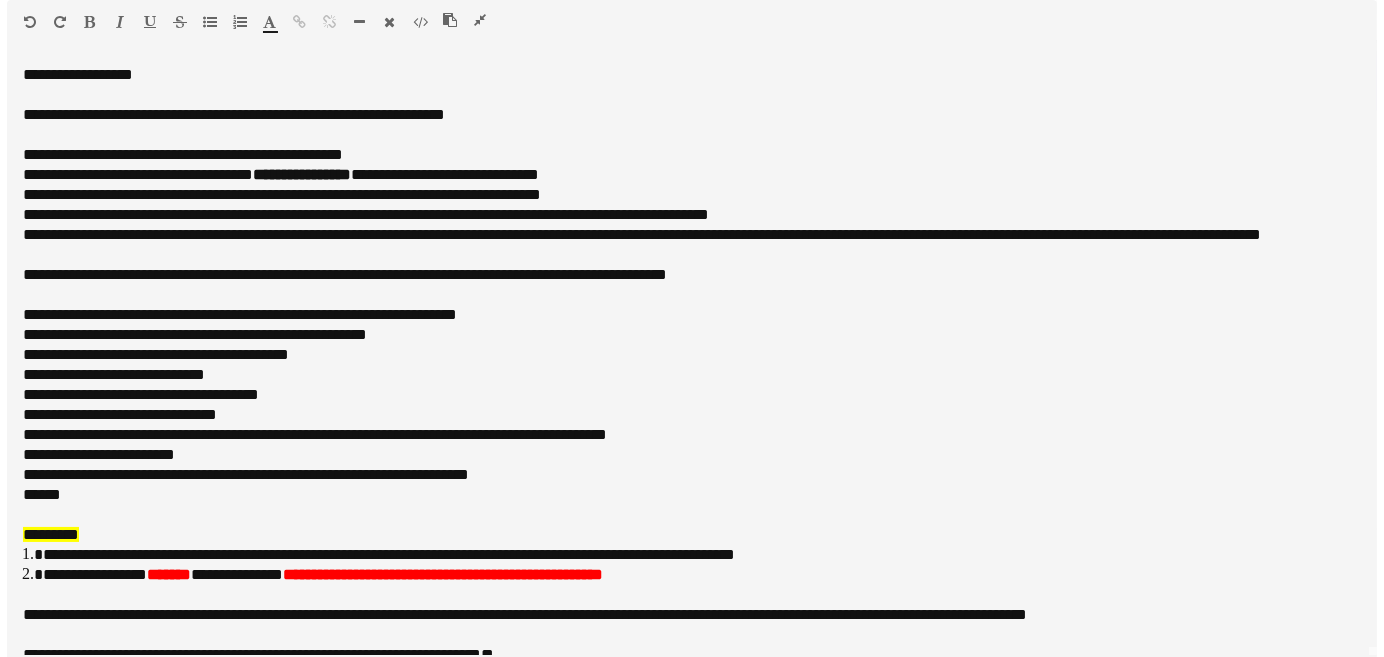 scroll, scrollTop: 0, scrollLeft: 0, axis: both 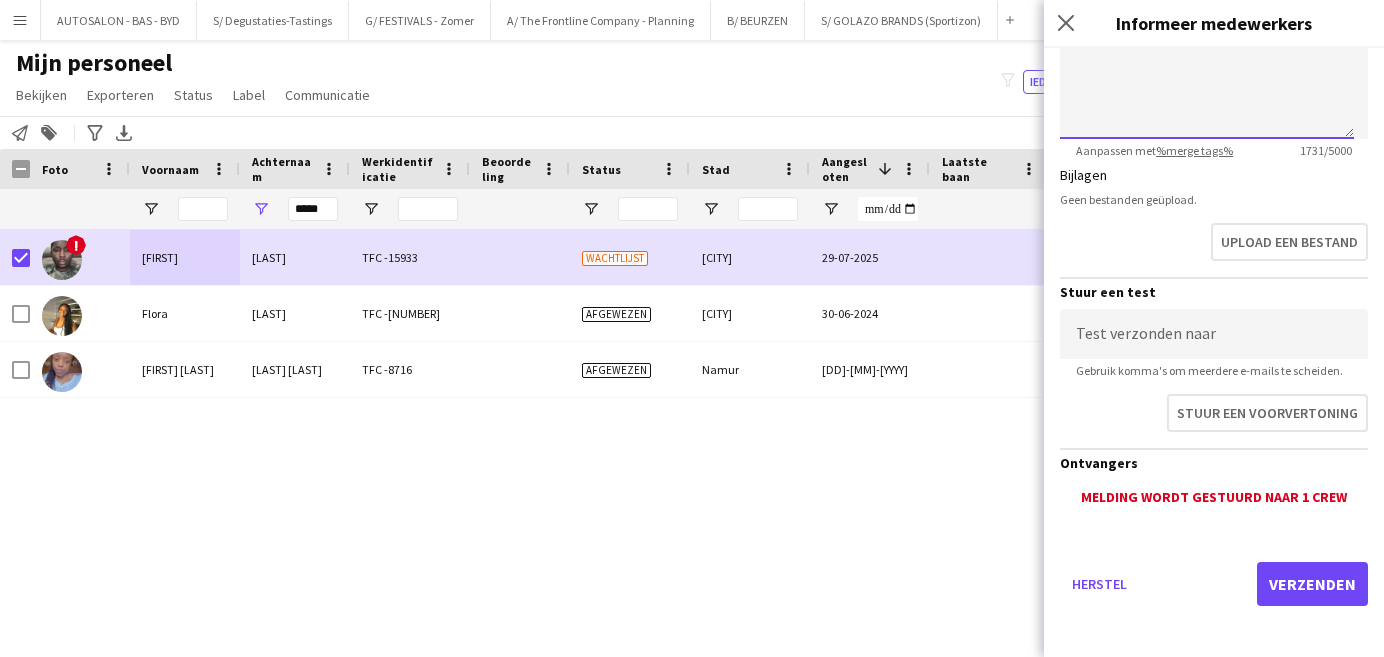 drag, startPoint x: 1077, startPoint y: 446, endPoint x: 1342, endPoint y: 129, distance: 413.1755 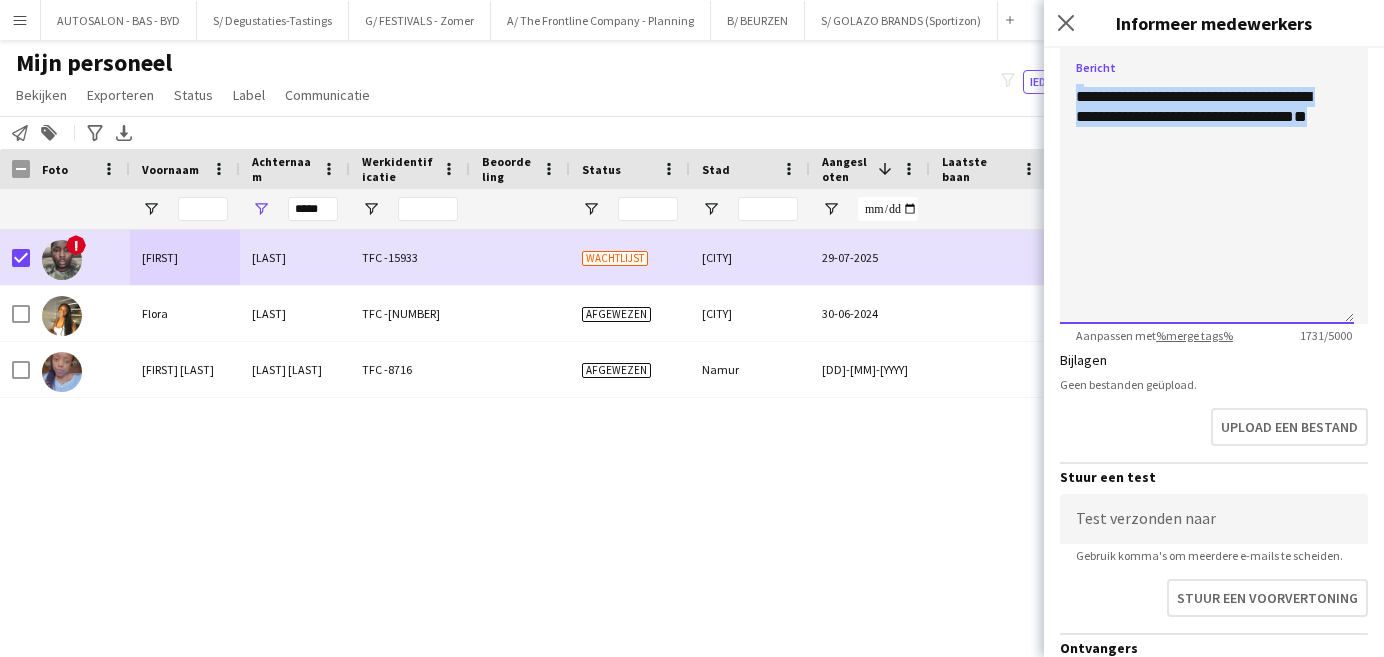 scroll, scrollTop: 304, scrollLeft: 0, axis: vertical 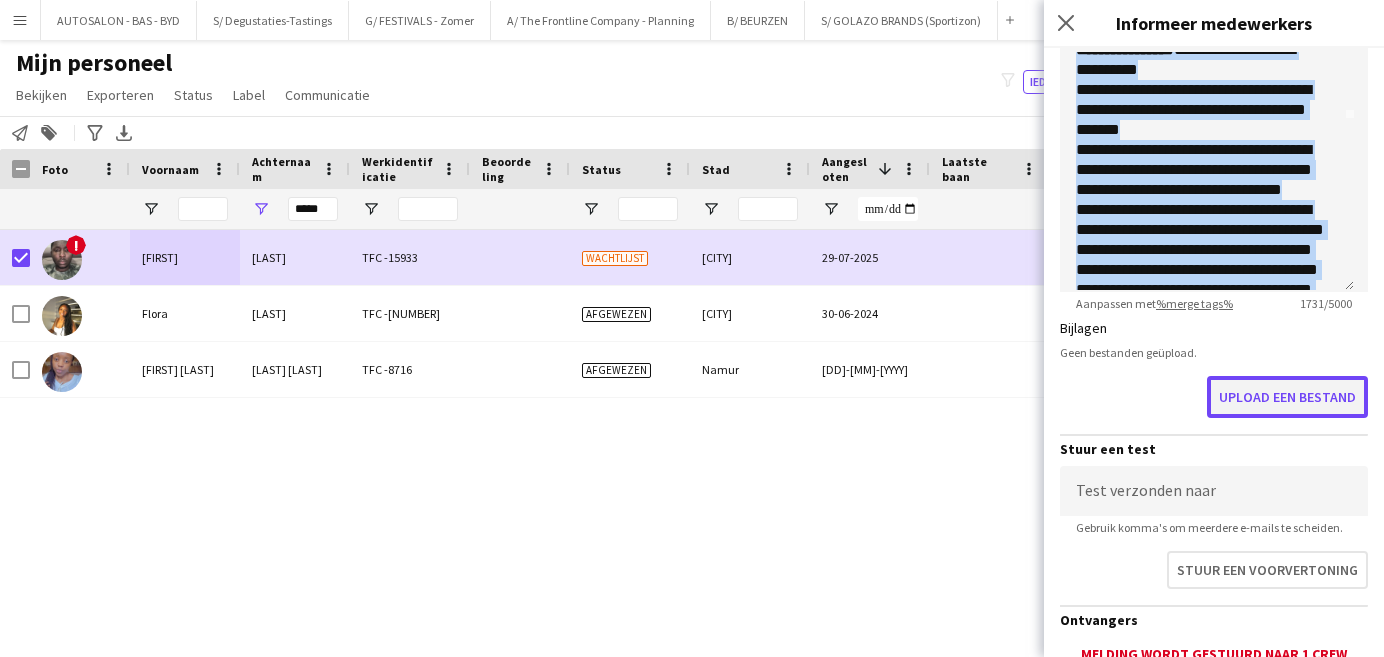 click on "Upload een bestand" 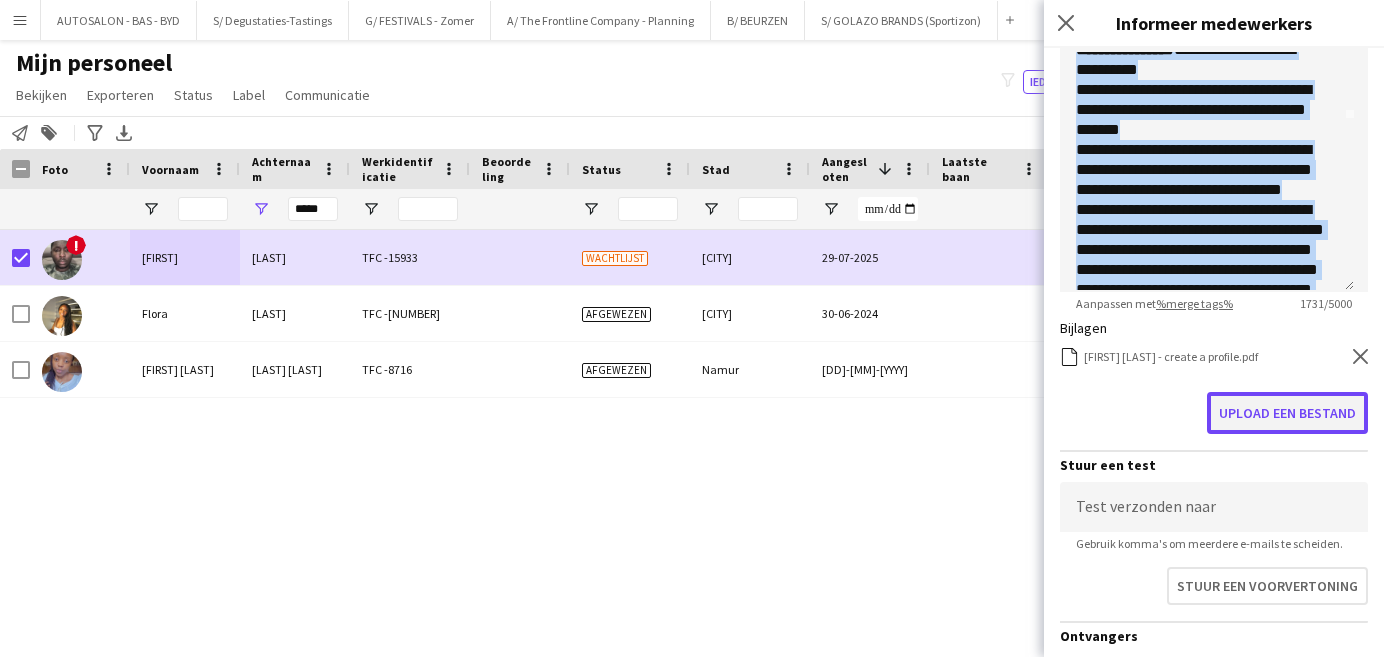 click on "Upload een bestand" 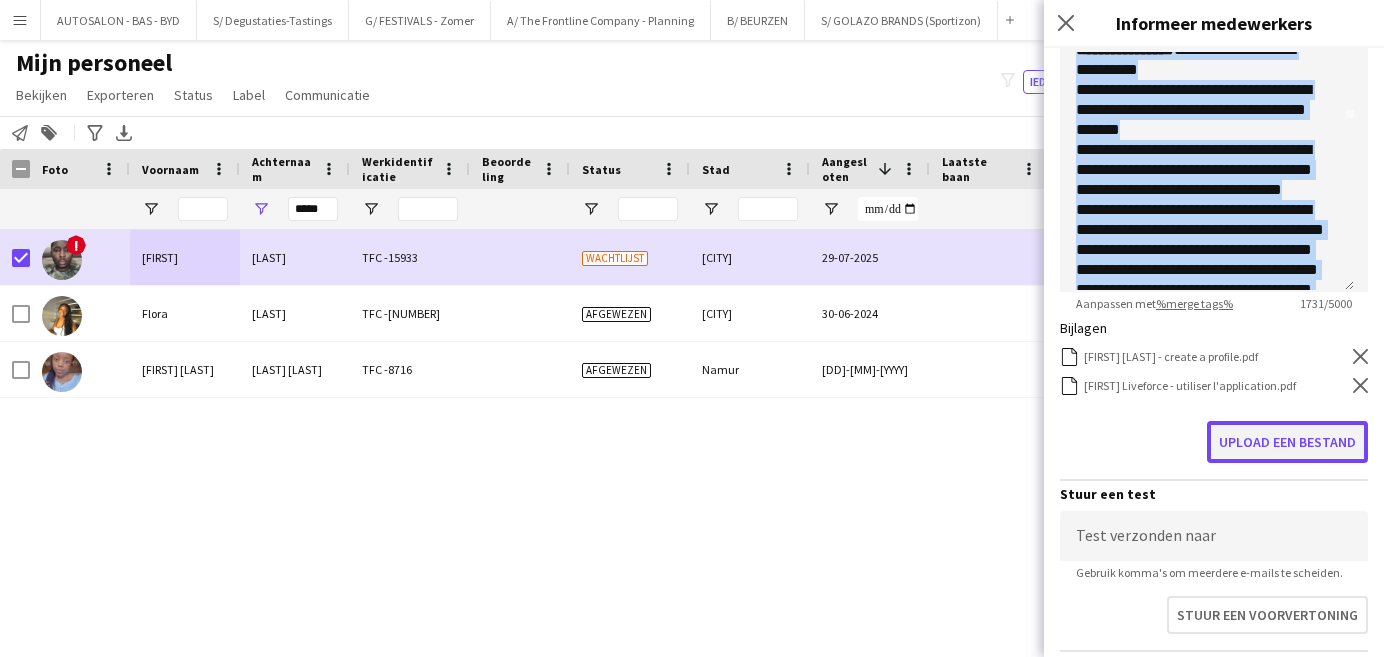 click on "Upload een bestand" 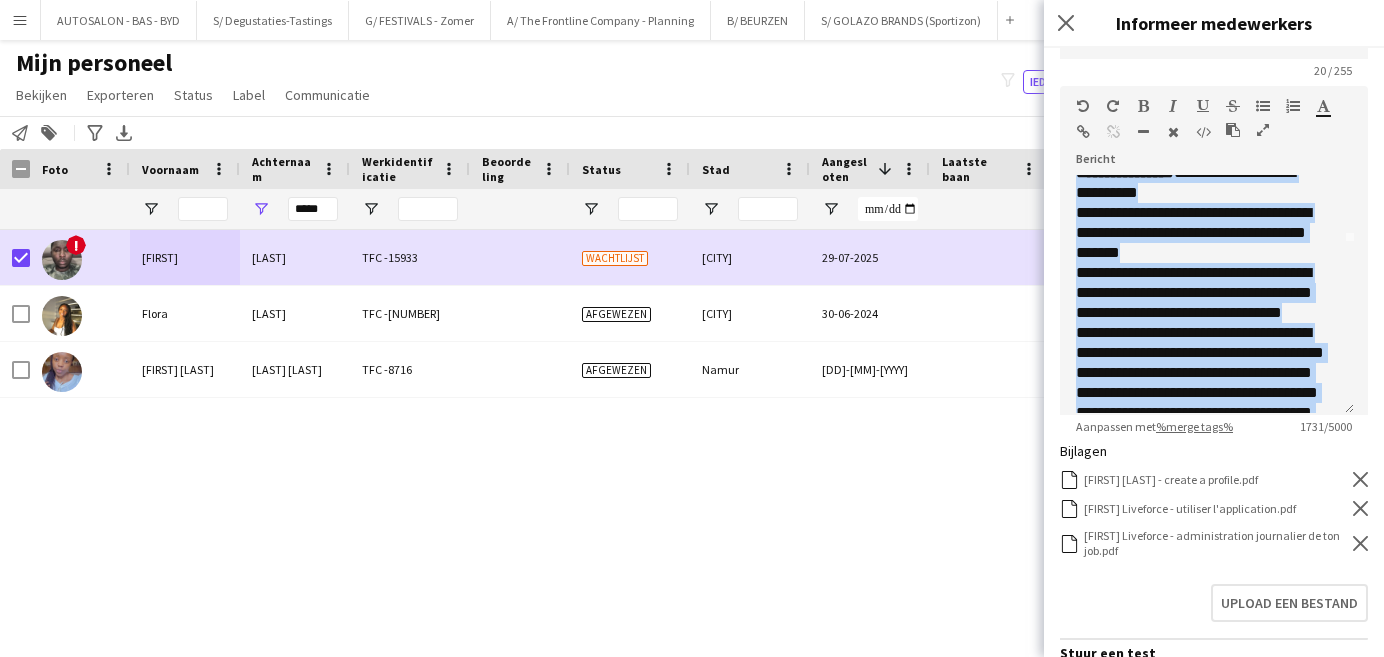 scroll, scrollTop: 50, scrollLeft: 0, axis: vertical 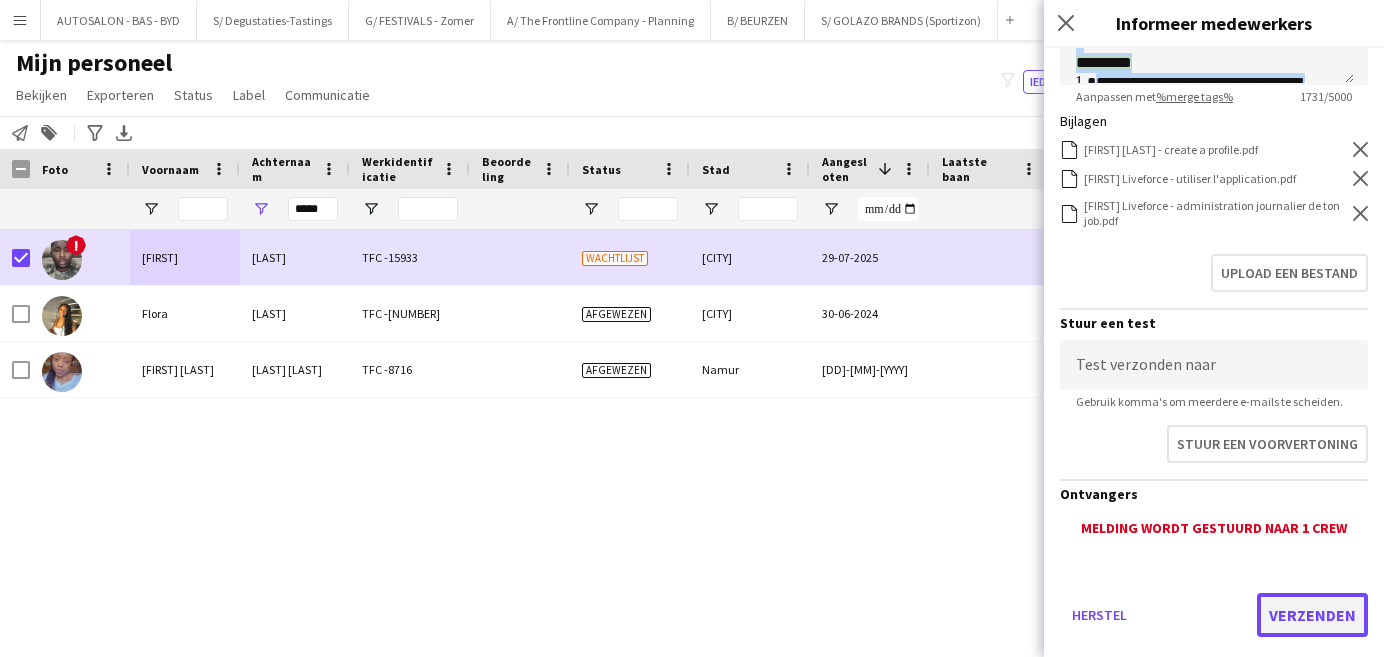 click on "Verzenden" 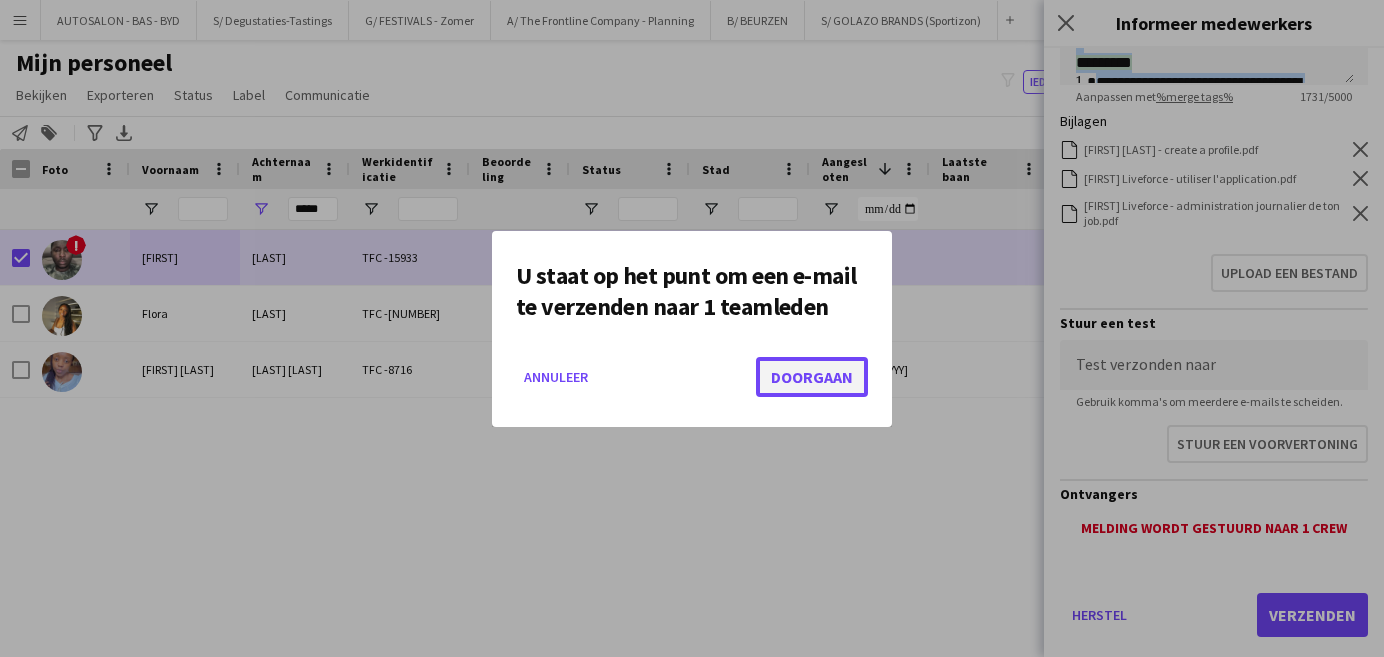 click on "Doorgaan" 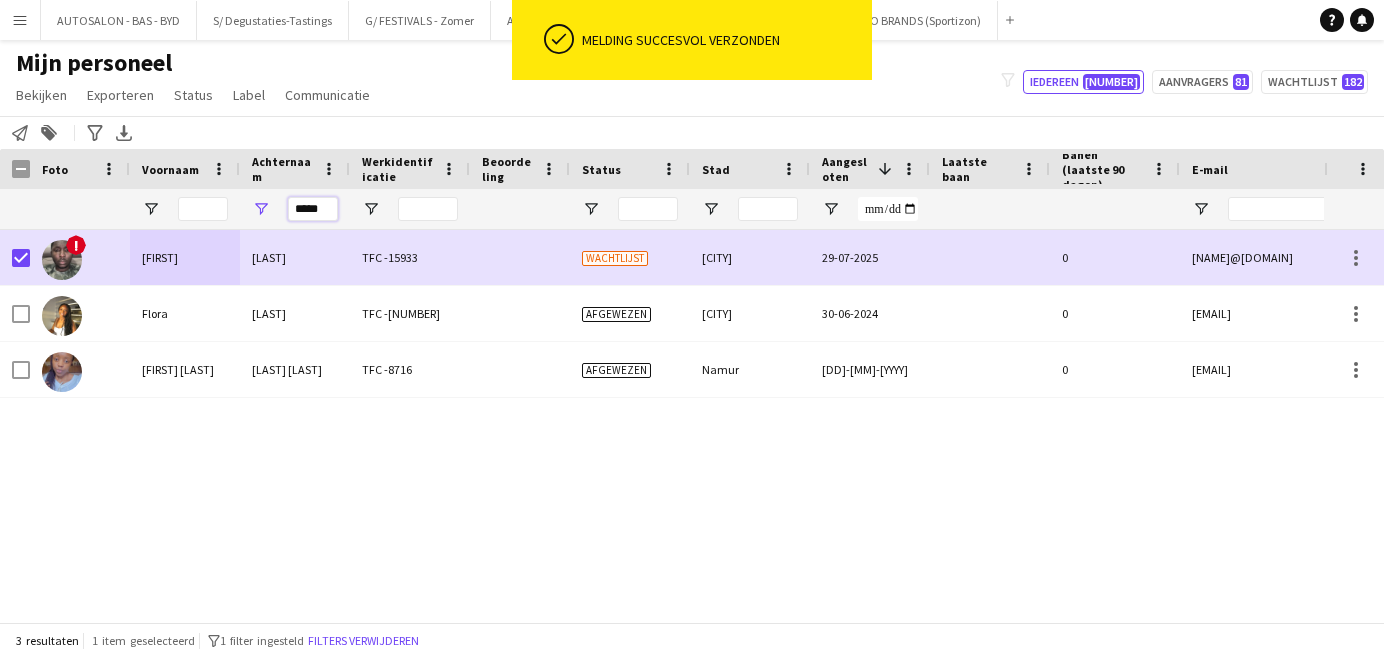 click on "*****" at bounding box center (313, 209) 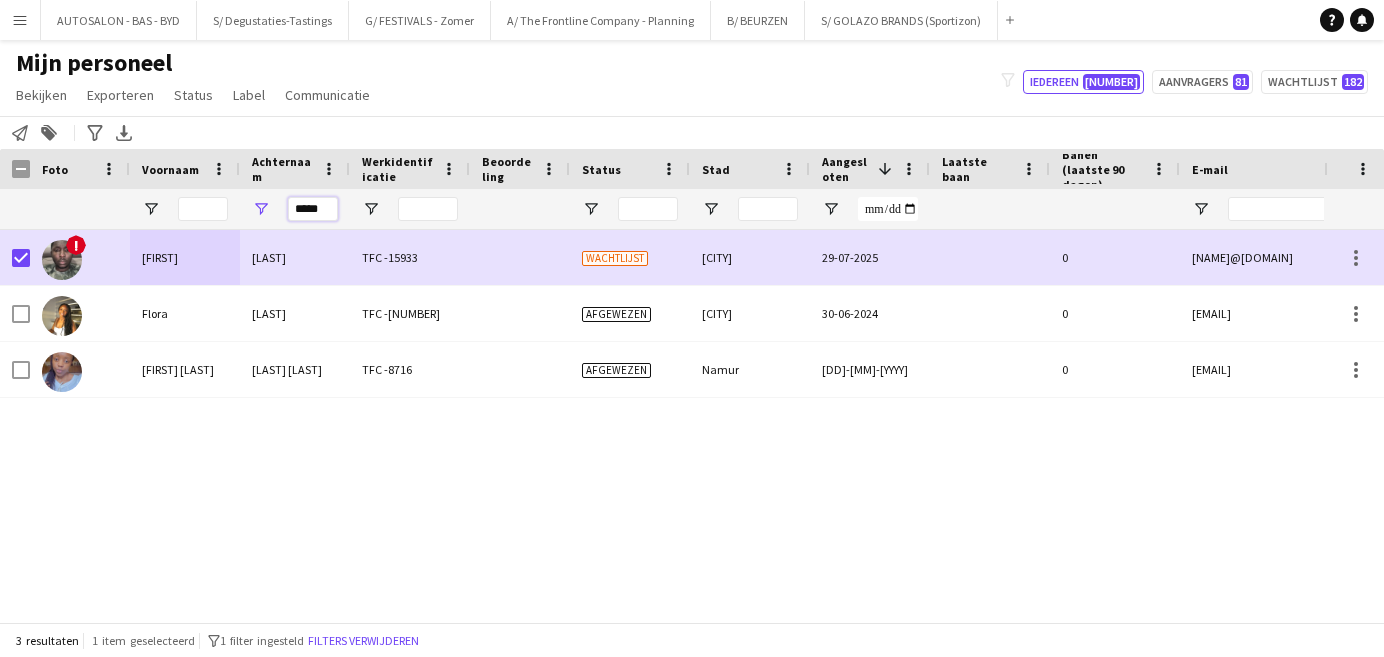 click on "*****" at bounding box center (313, 209) 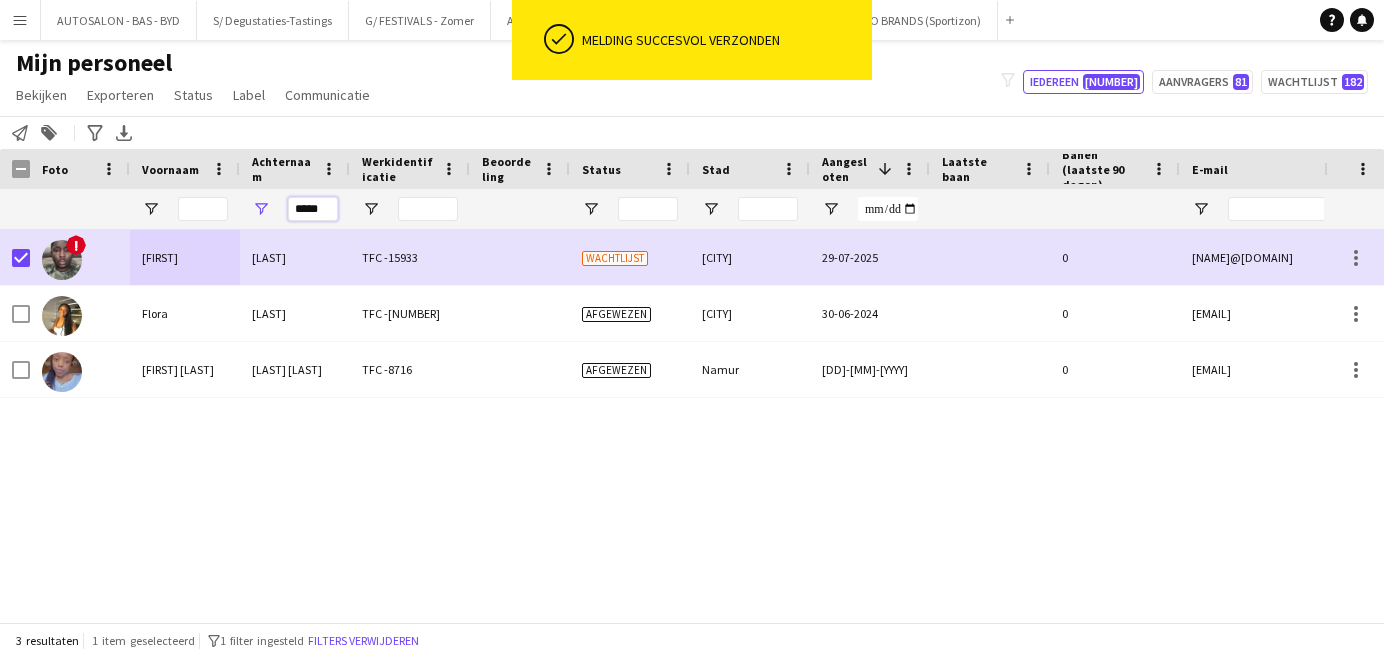 click on "*****" at bounding box center (313, 209) 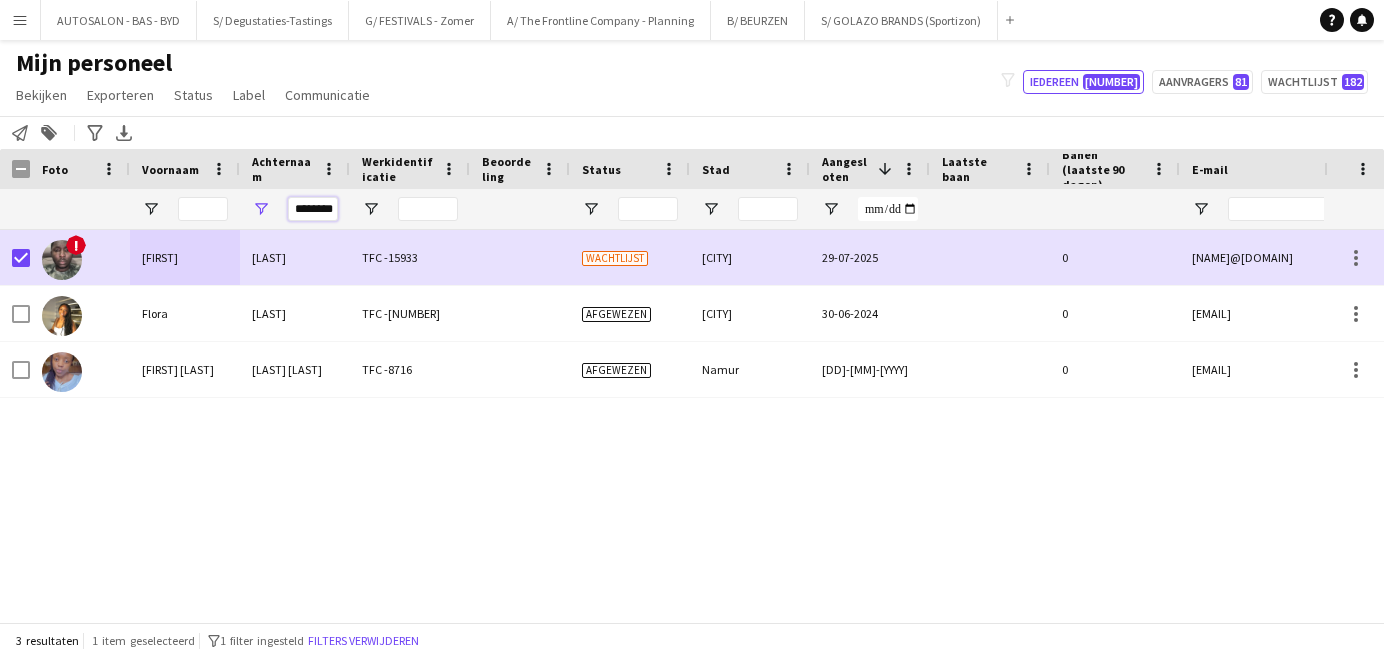 type on "********" 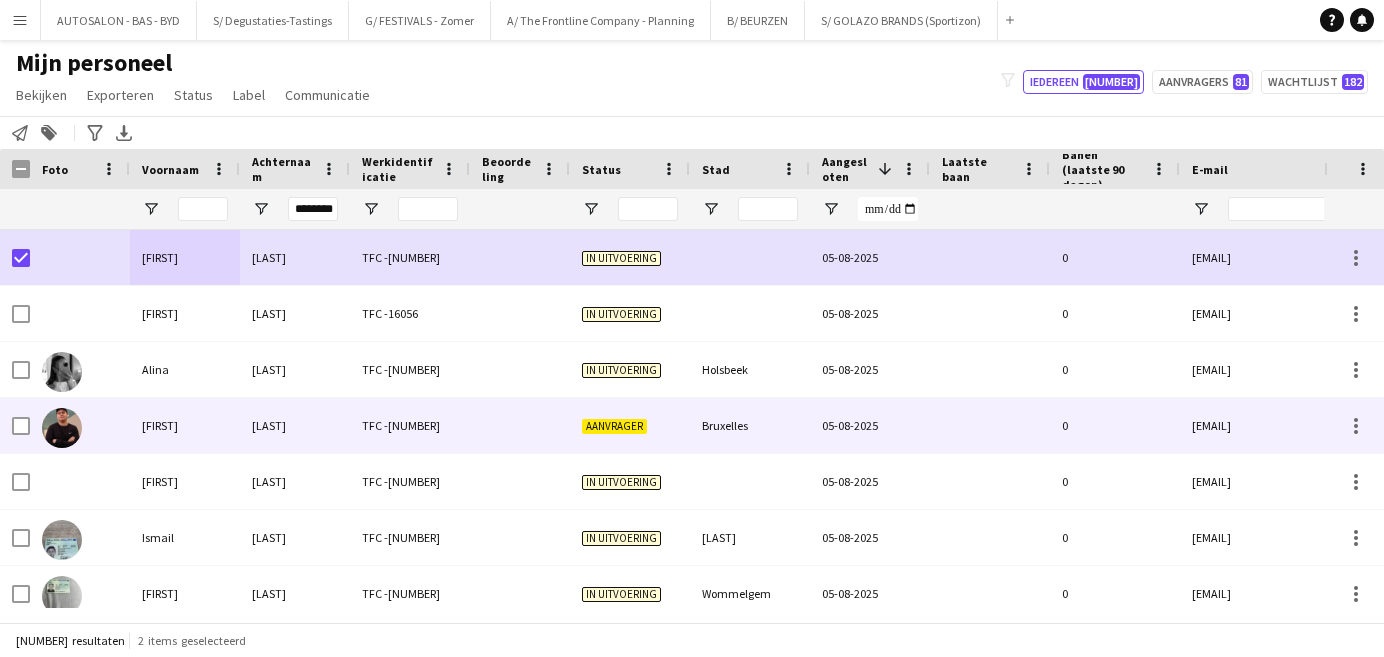 scroll, scrollTop: 0, scrollLeft: 0, axis: both 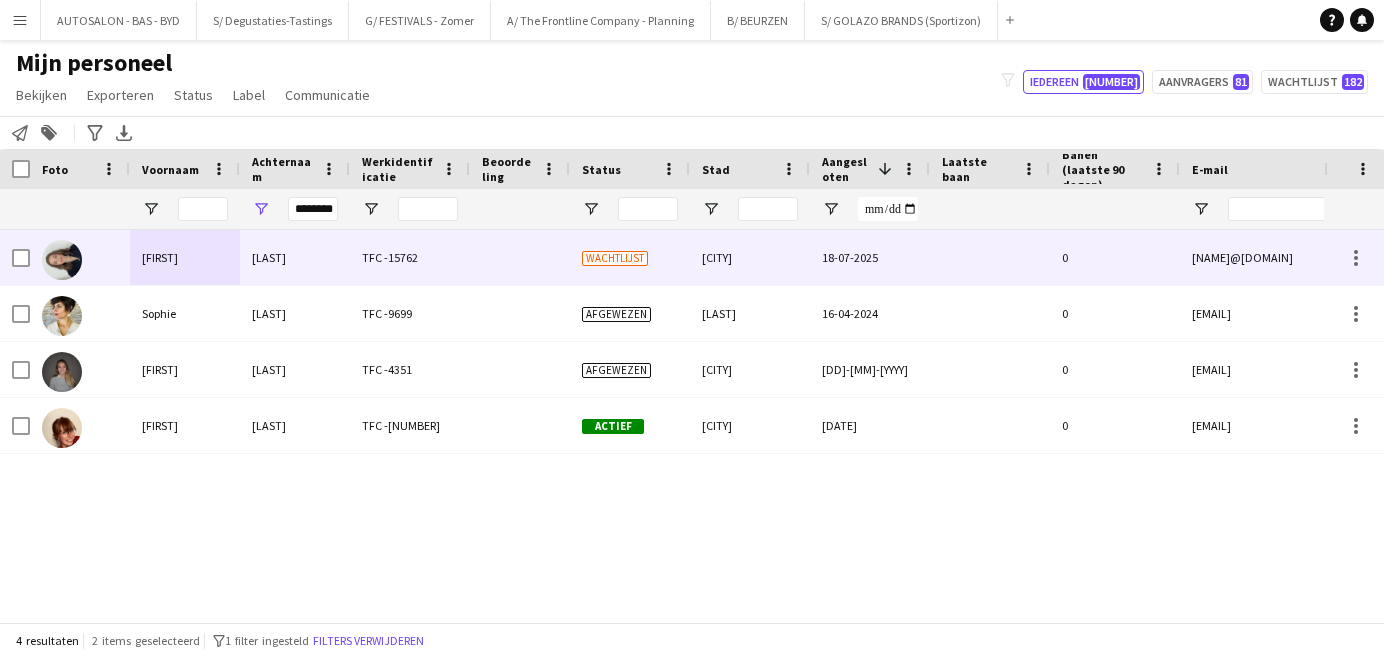 click on "[LAST]" at bounding box center [295, 257] 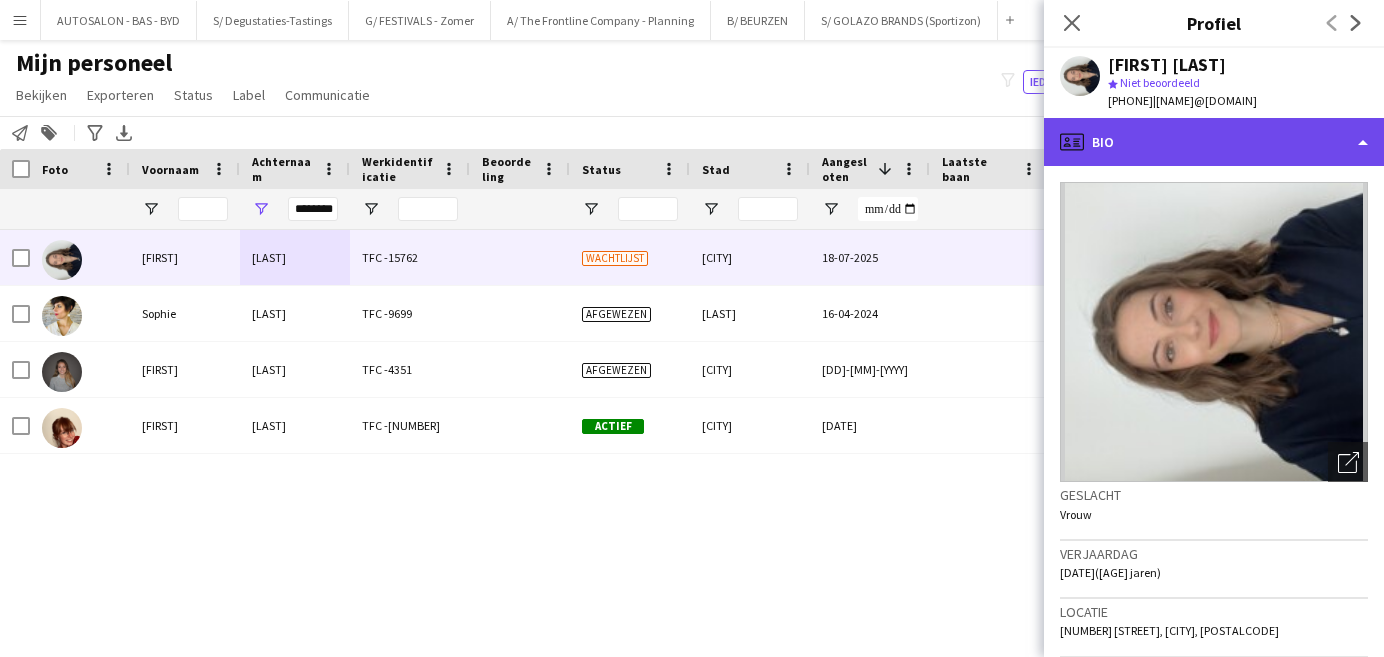 drag, startPoint x: 1226, startPoint y: 179, endPoint x: 1254, endPoint y: 152, distance: 38.8973 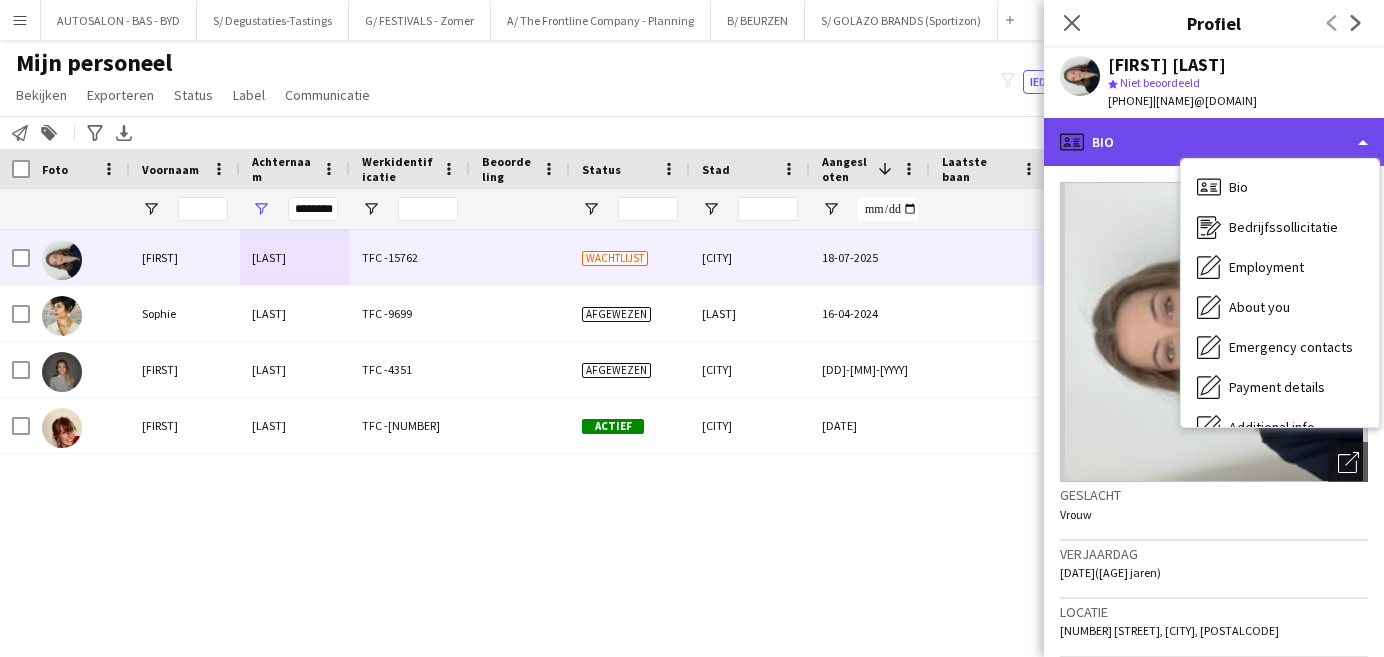 click on "profile
Bio" 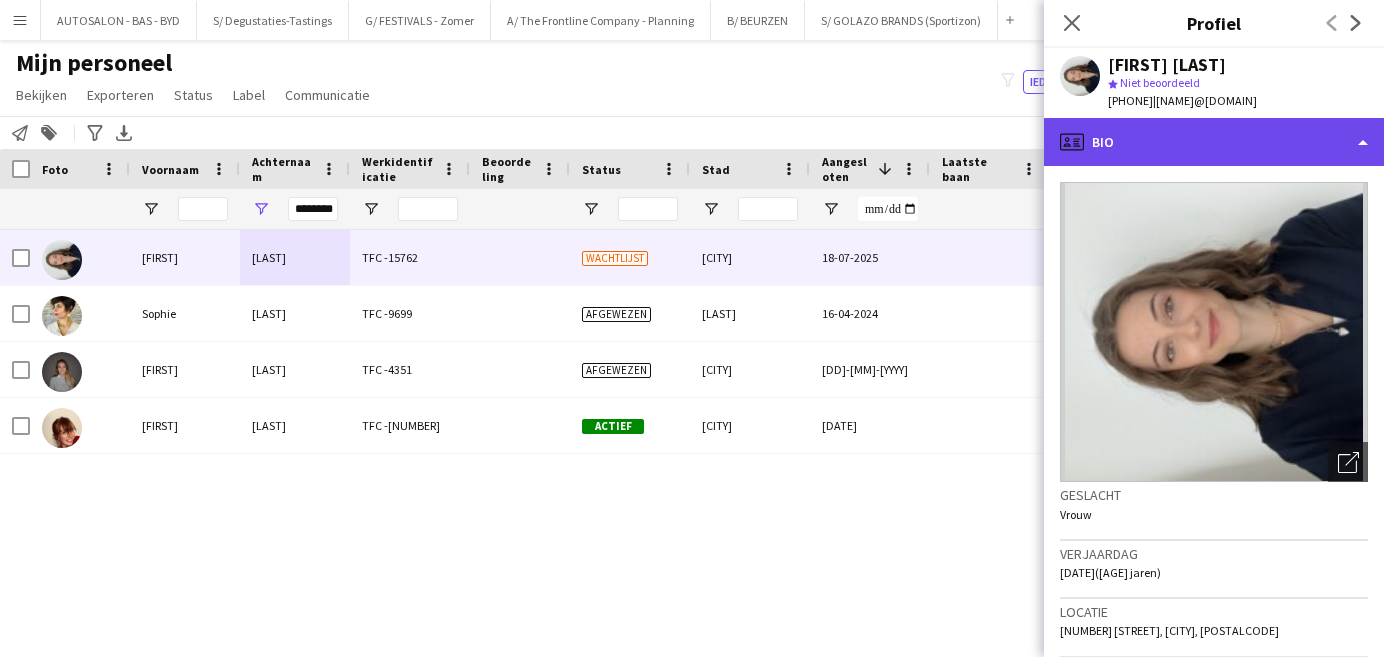click on "profile
Bio" 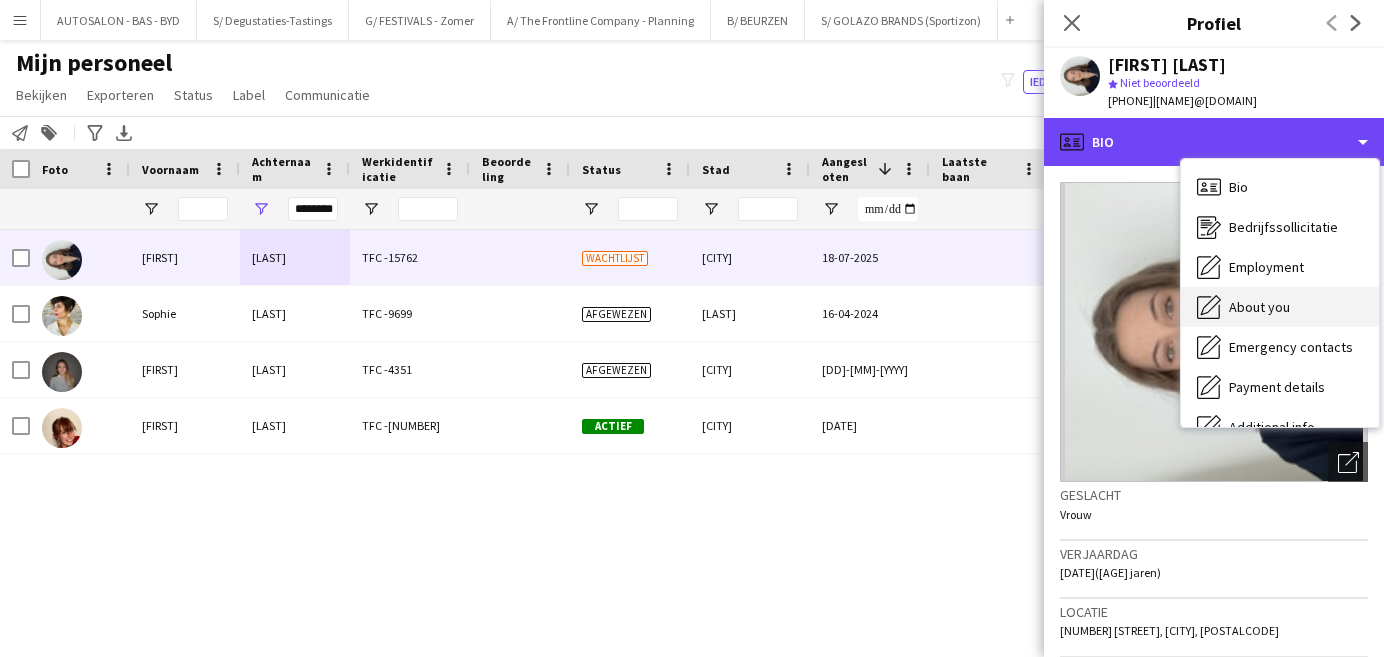 scroll, scrollTop: 147, scrollLeft: 0, axis: vertical 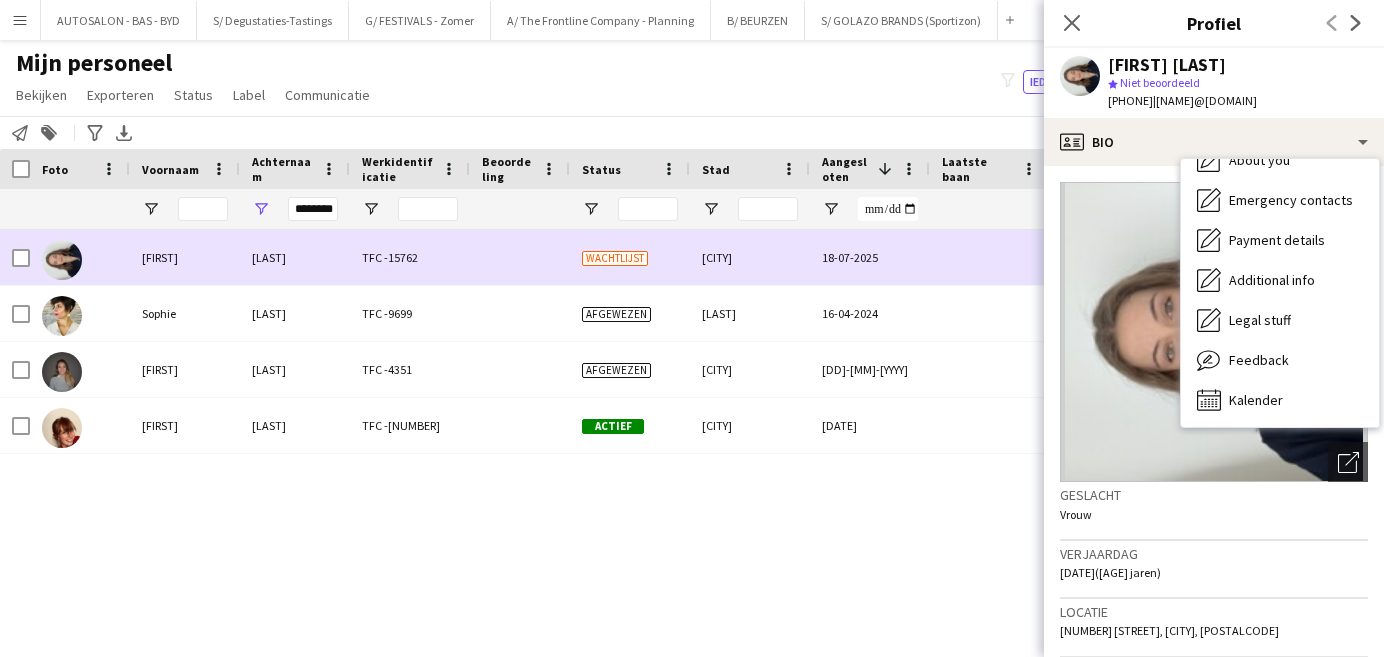 click on "TFC -15762" at bounding box center (410, 257) 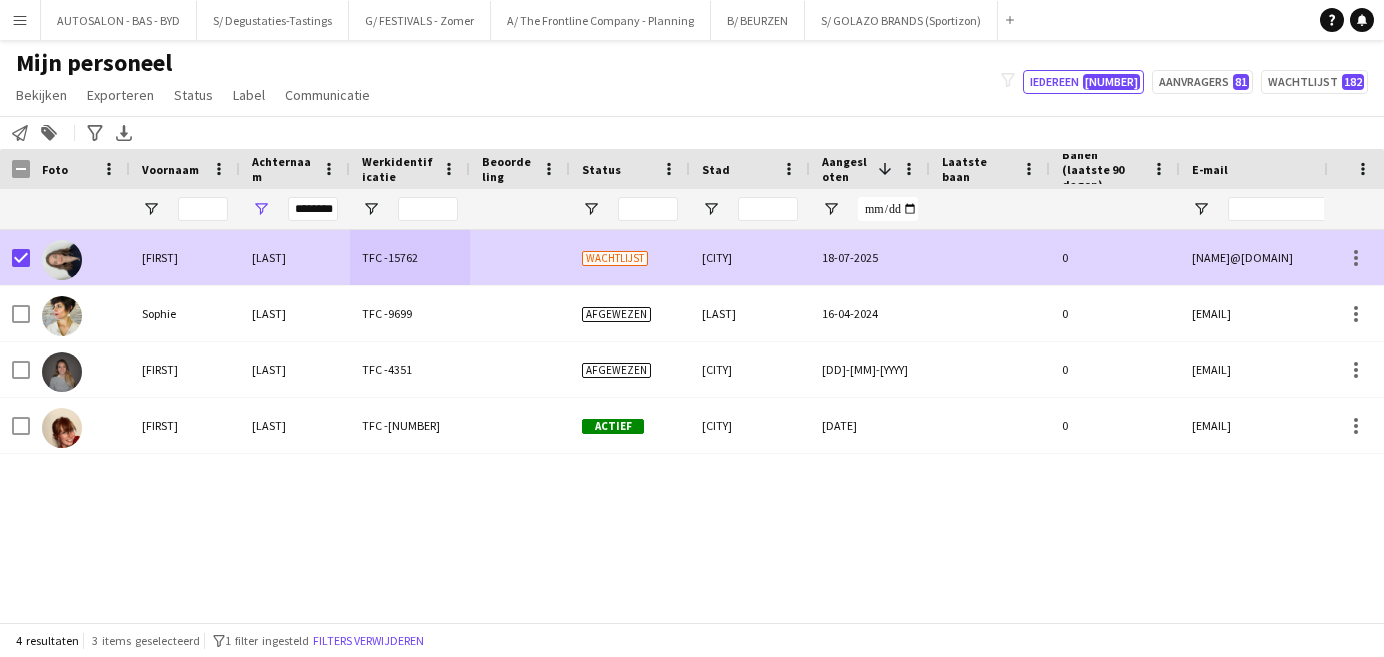 click on "TFC -15762" at bounding box center [410, 257] 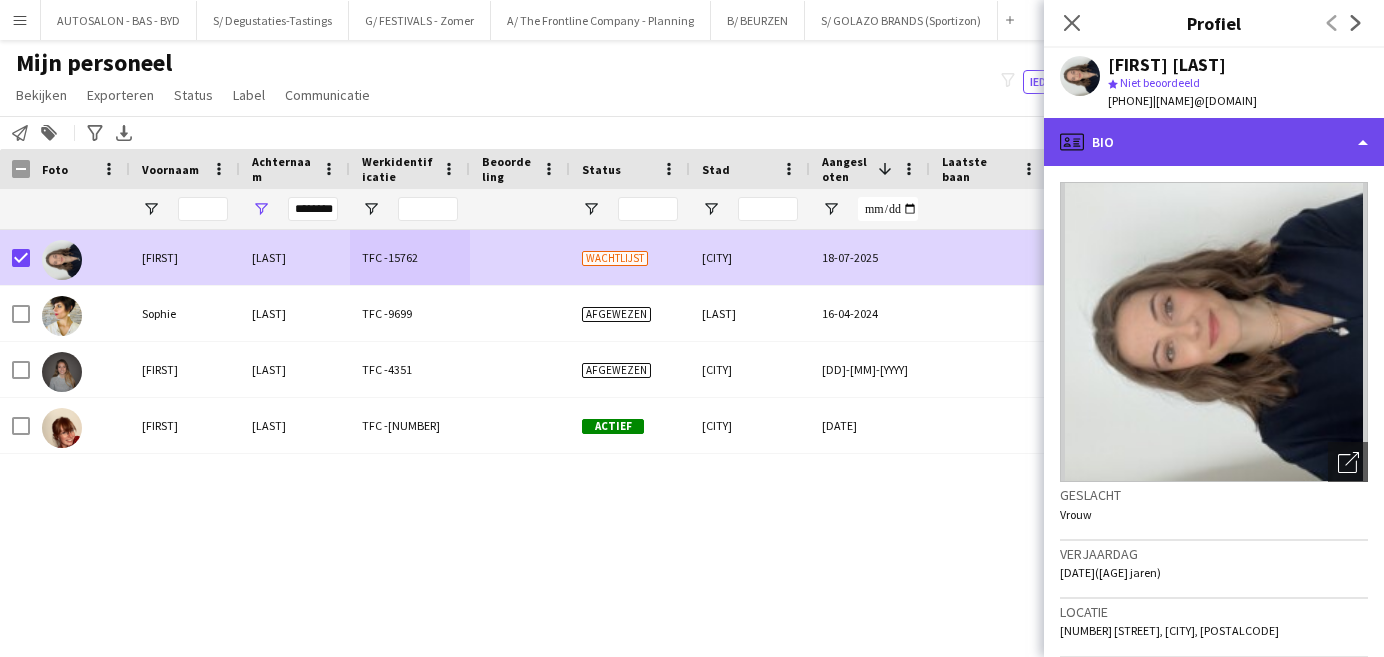 click on "profile
Bio" 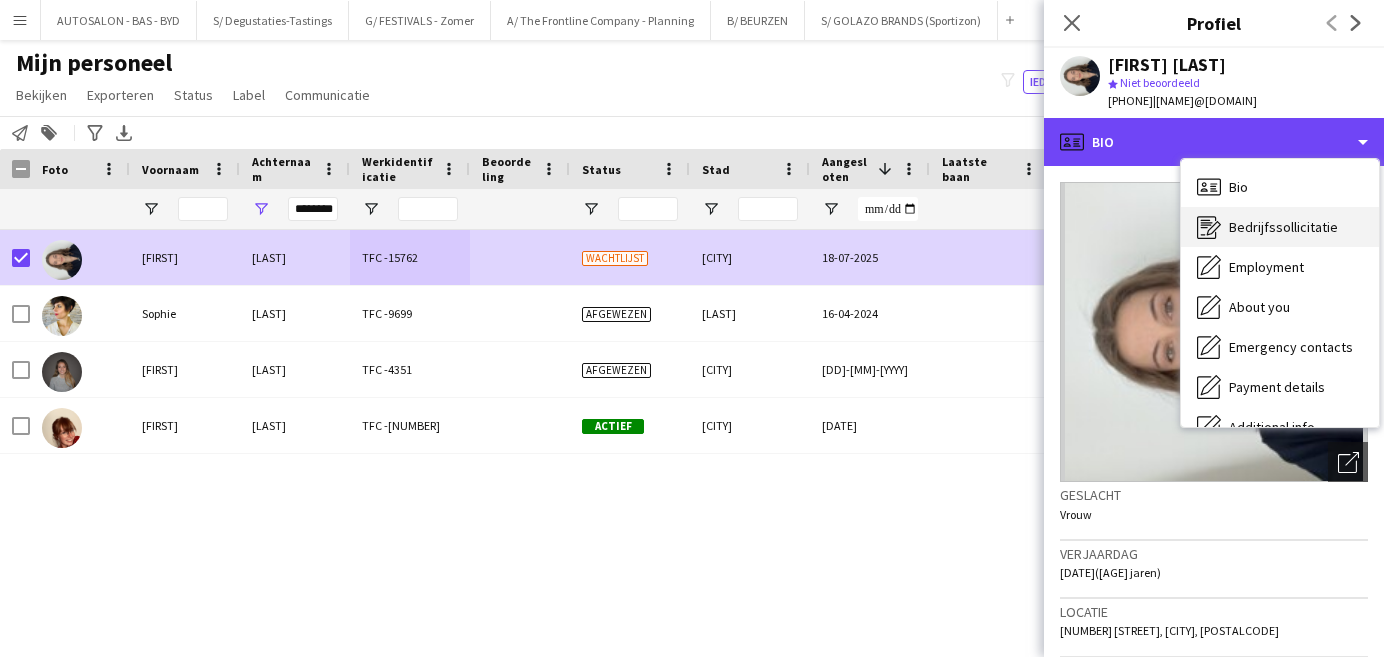 scroll, scrollTop: 10, scrollLeft: 0, axis: vertical 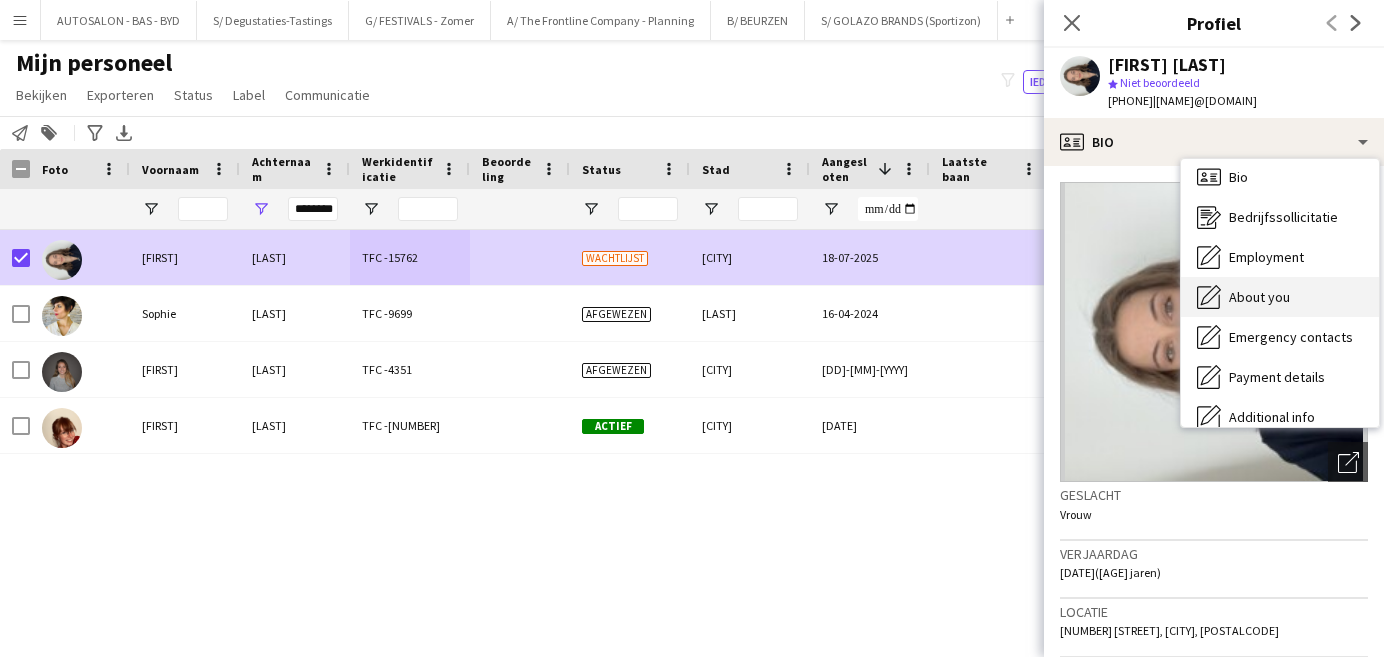 click on "About you" at bounding box center [1259, 297] 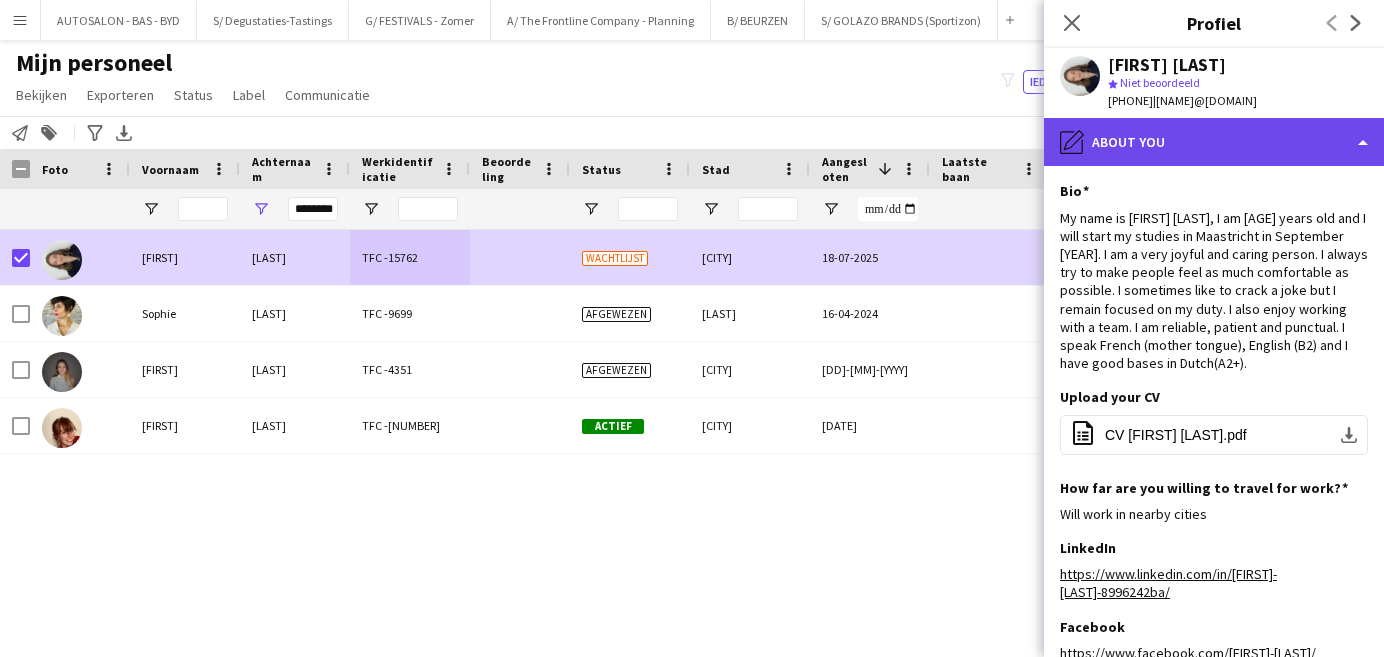 click on "pencil4
About you" 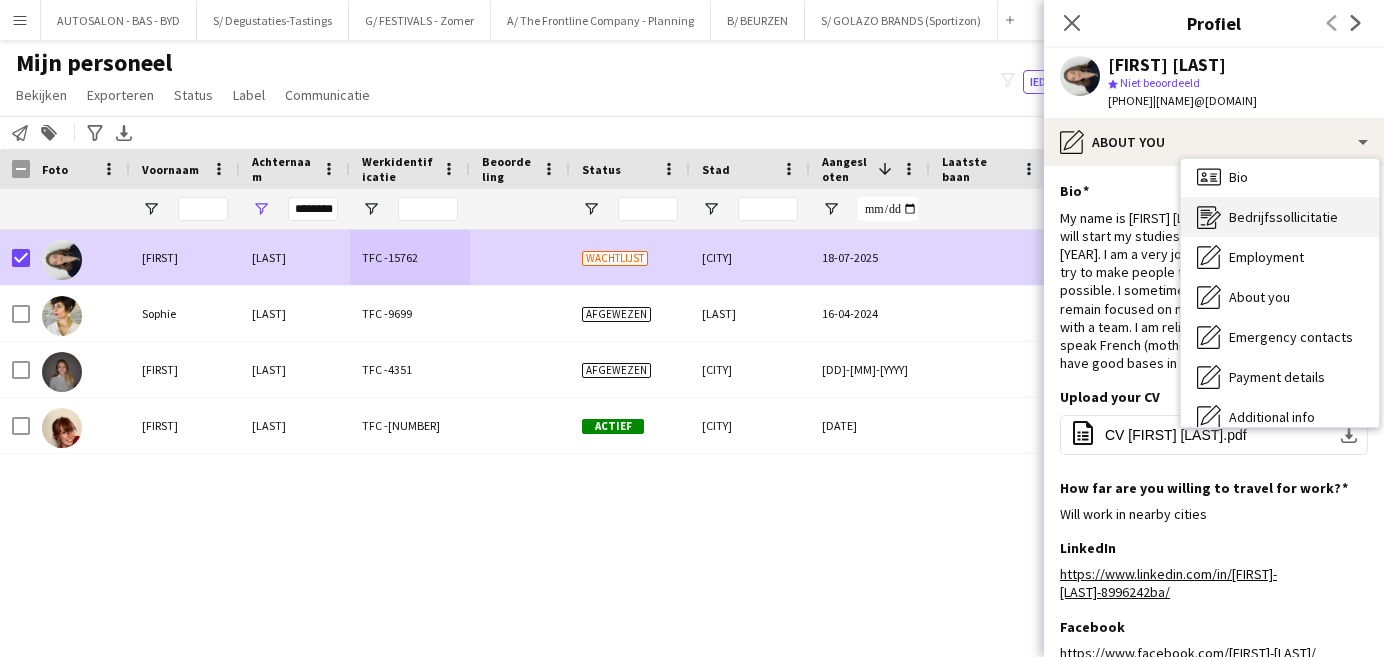 click on "Bedrijfssollicitatie" at bounding box center (1283, 217) 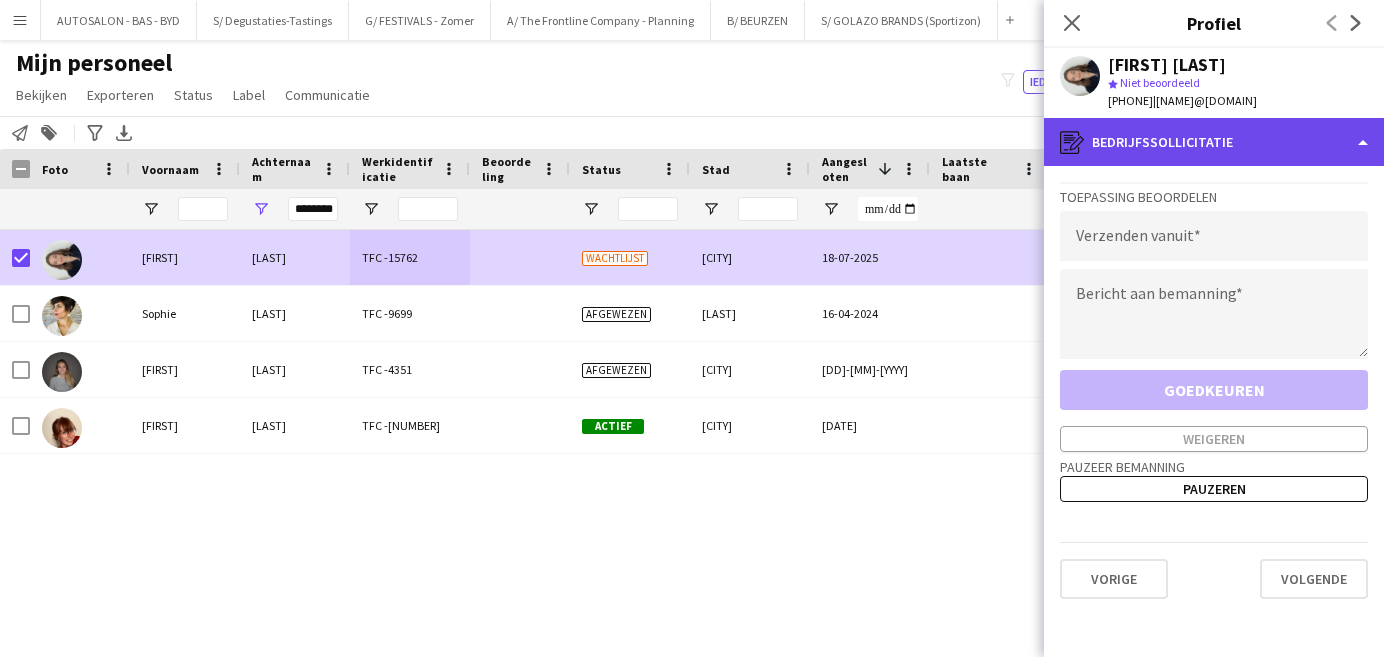 click on "register
Bedrijfssollicitatie" 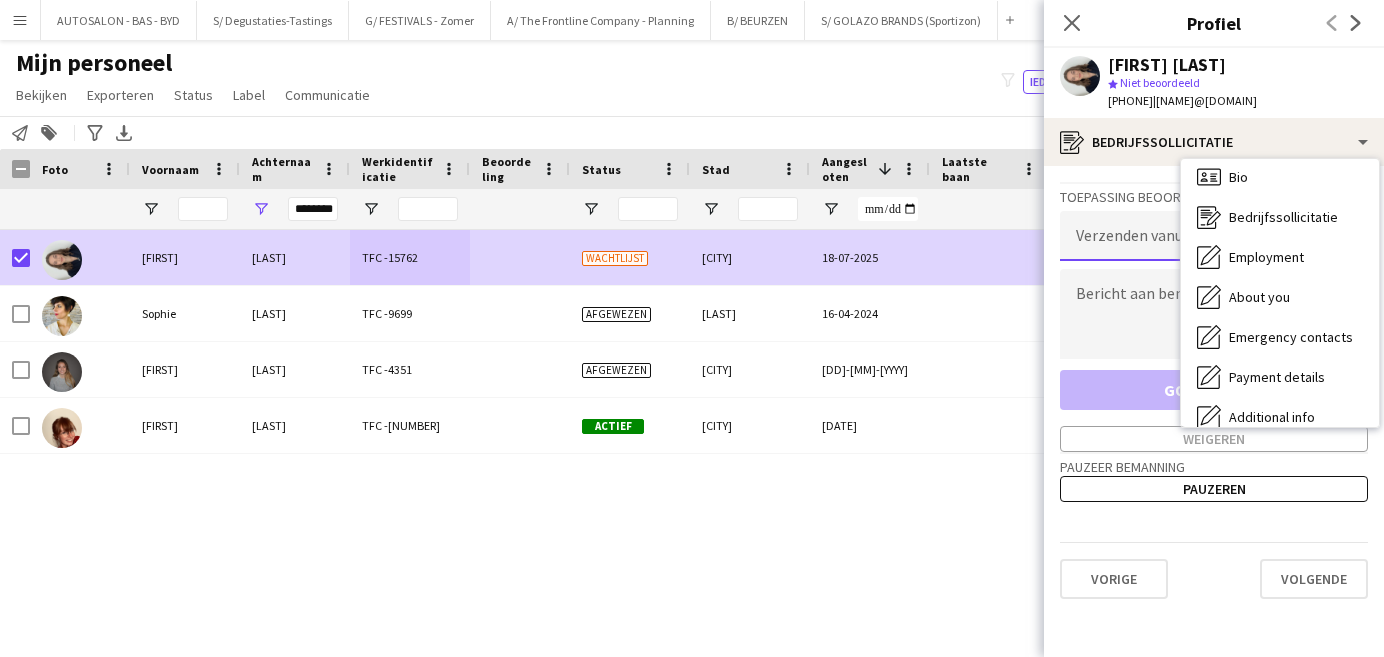 click 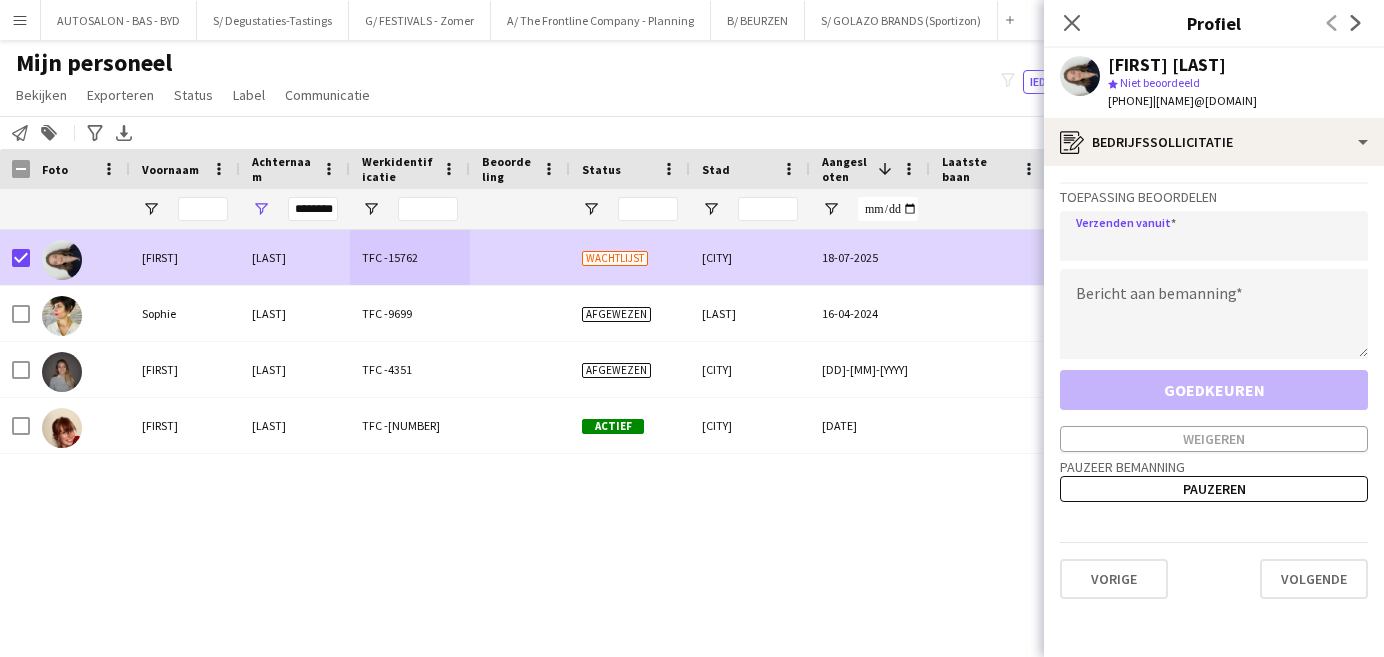 click on "Toepassing beoordelen" 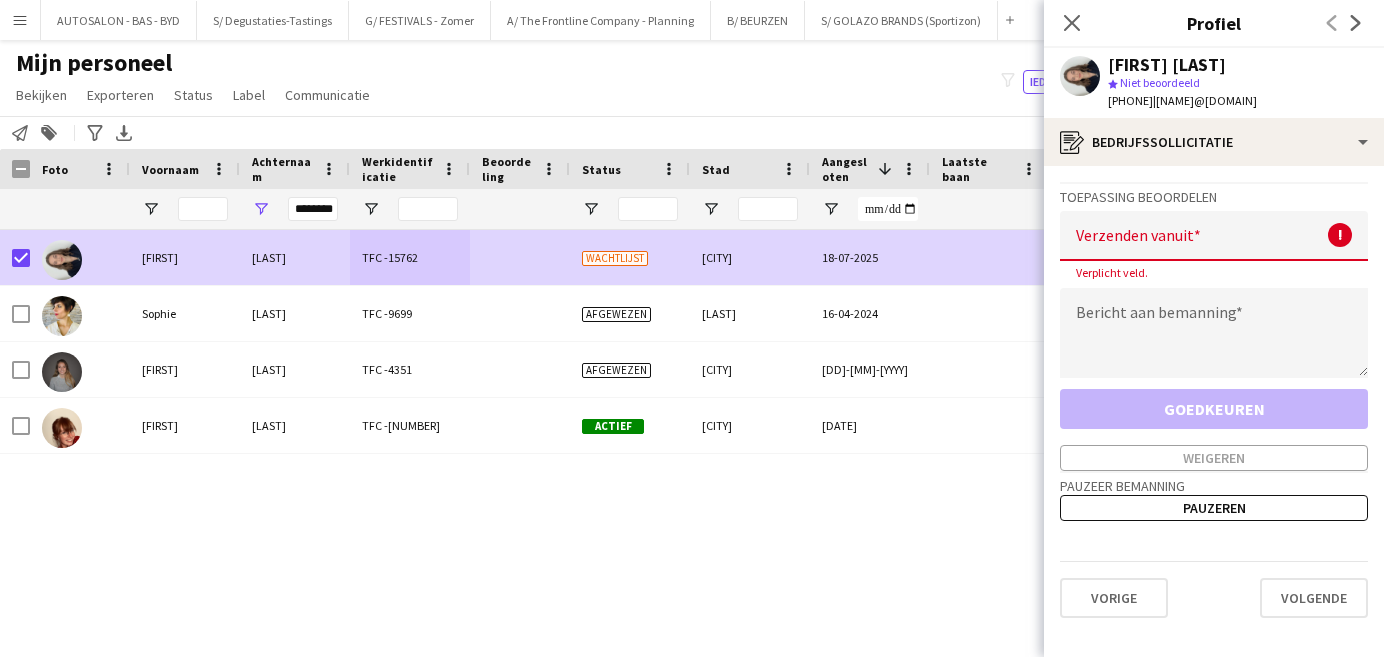 click 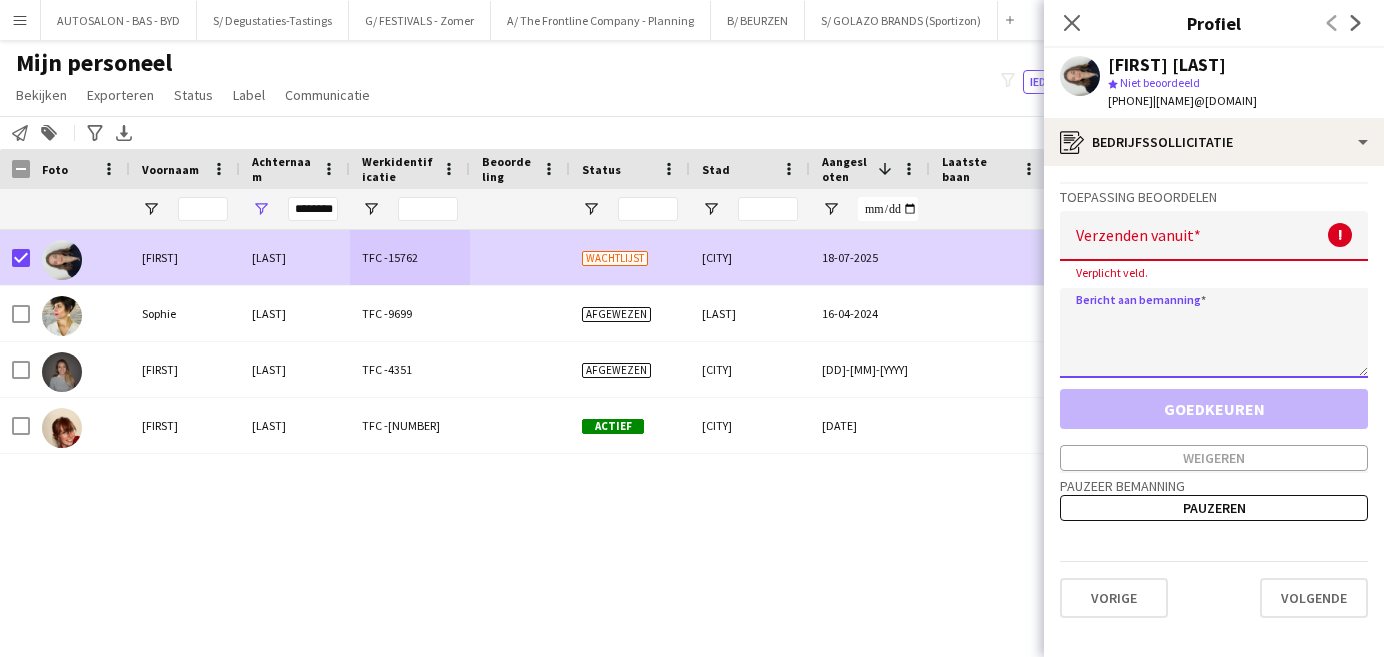 click 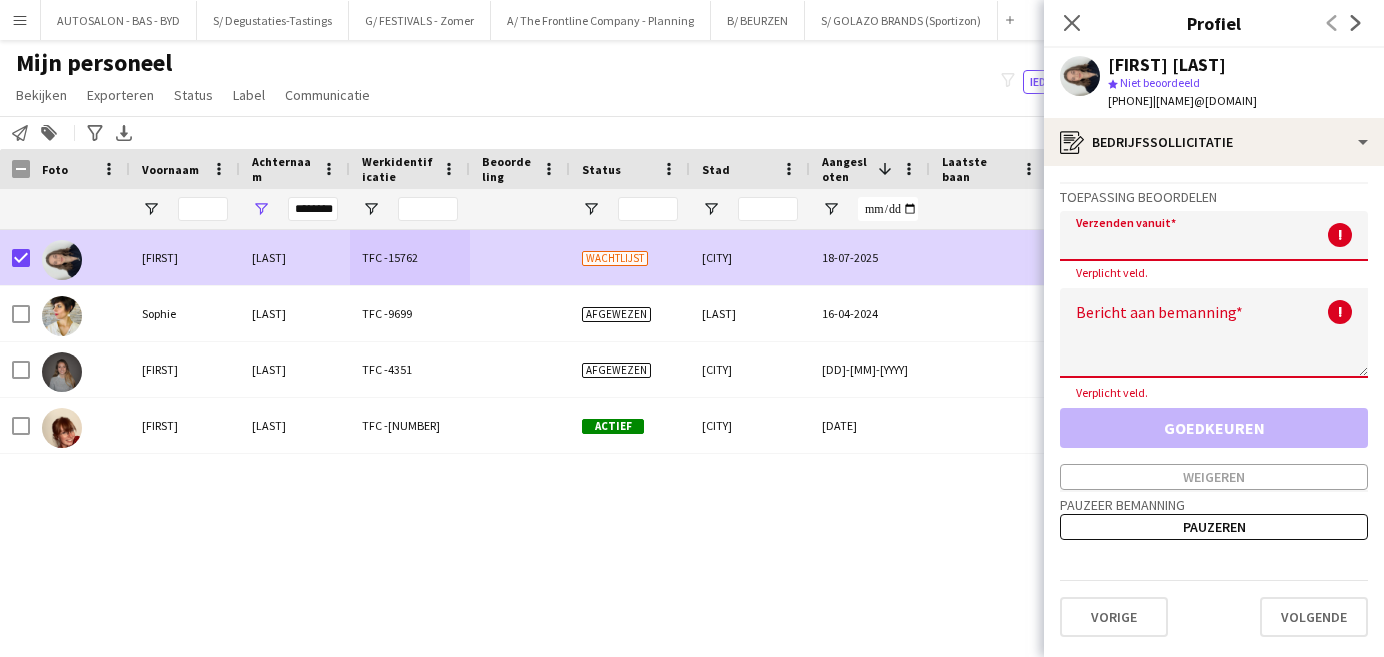 click 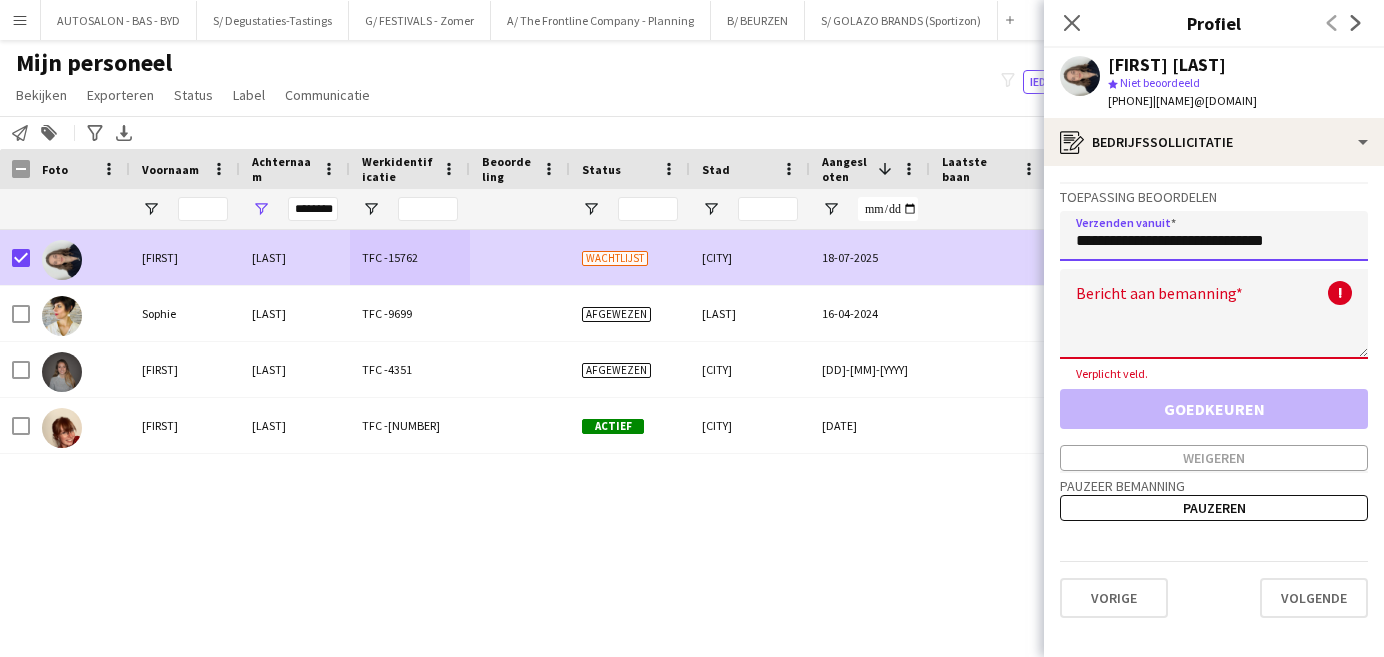 type on "**********" 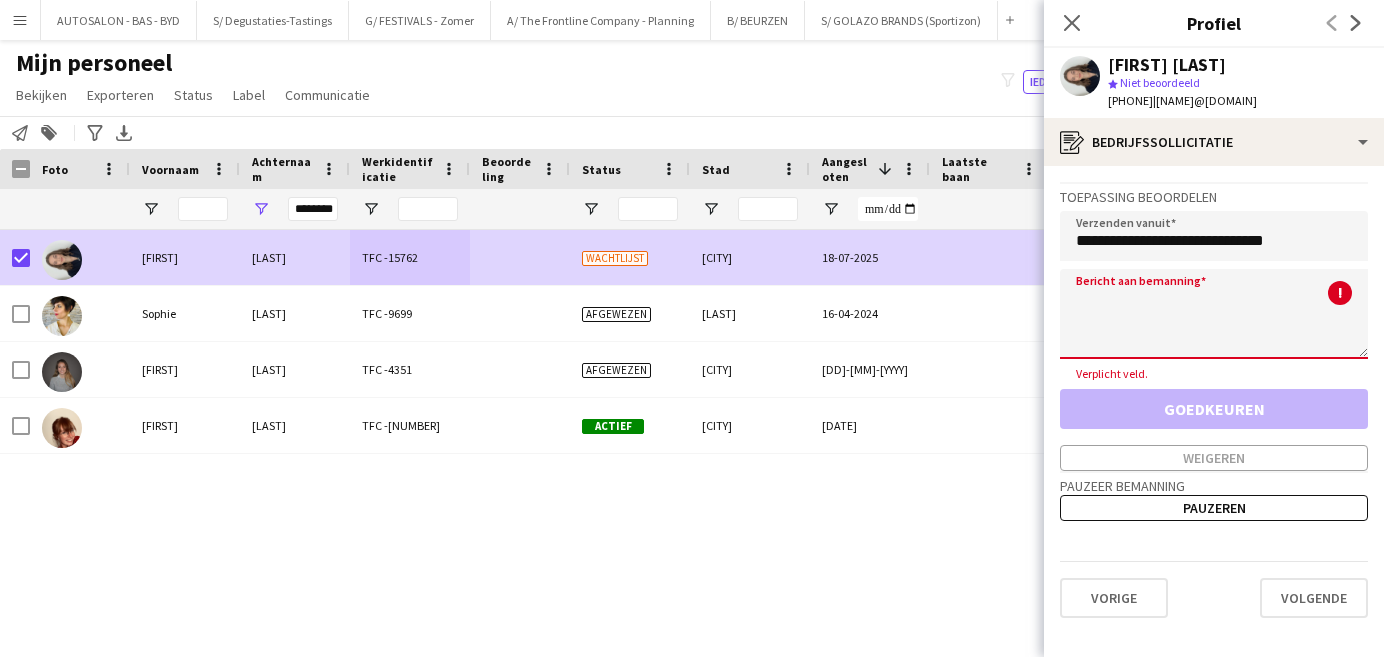 click 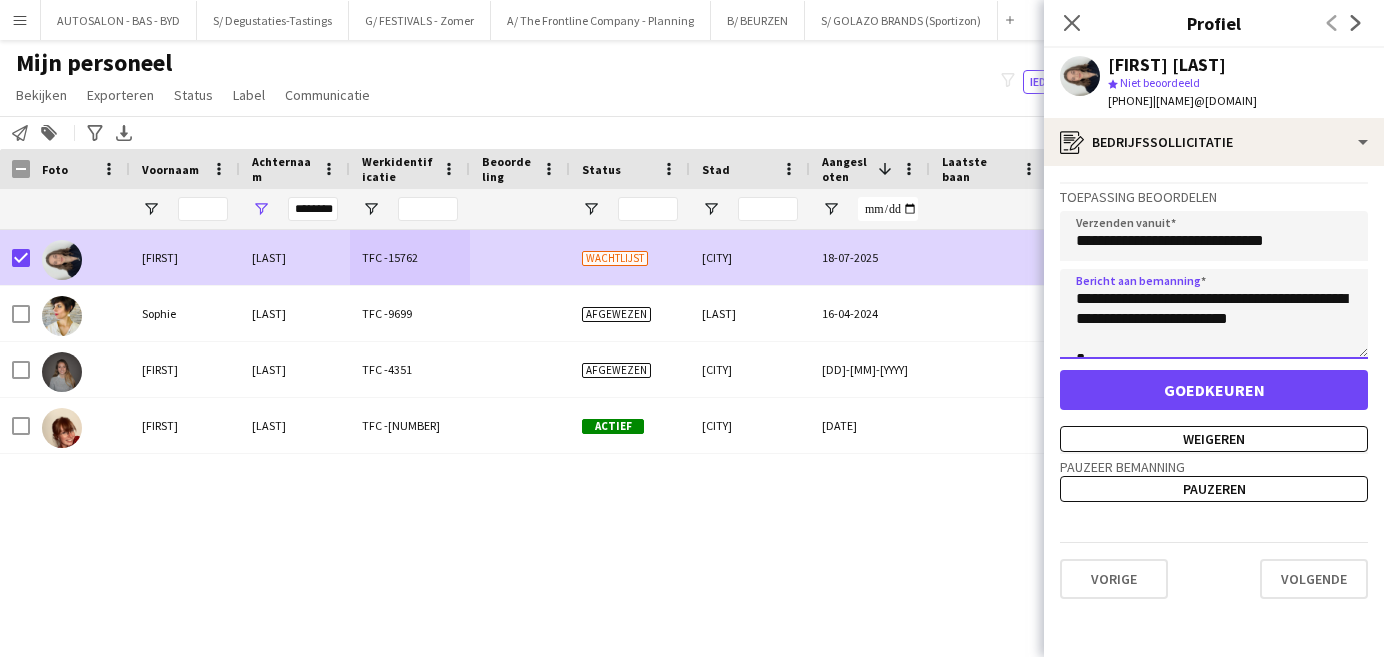 scroll, scrollTop: 1650, scrollLeft: 0, axis: vertical 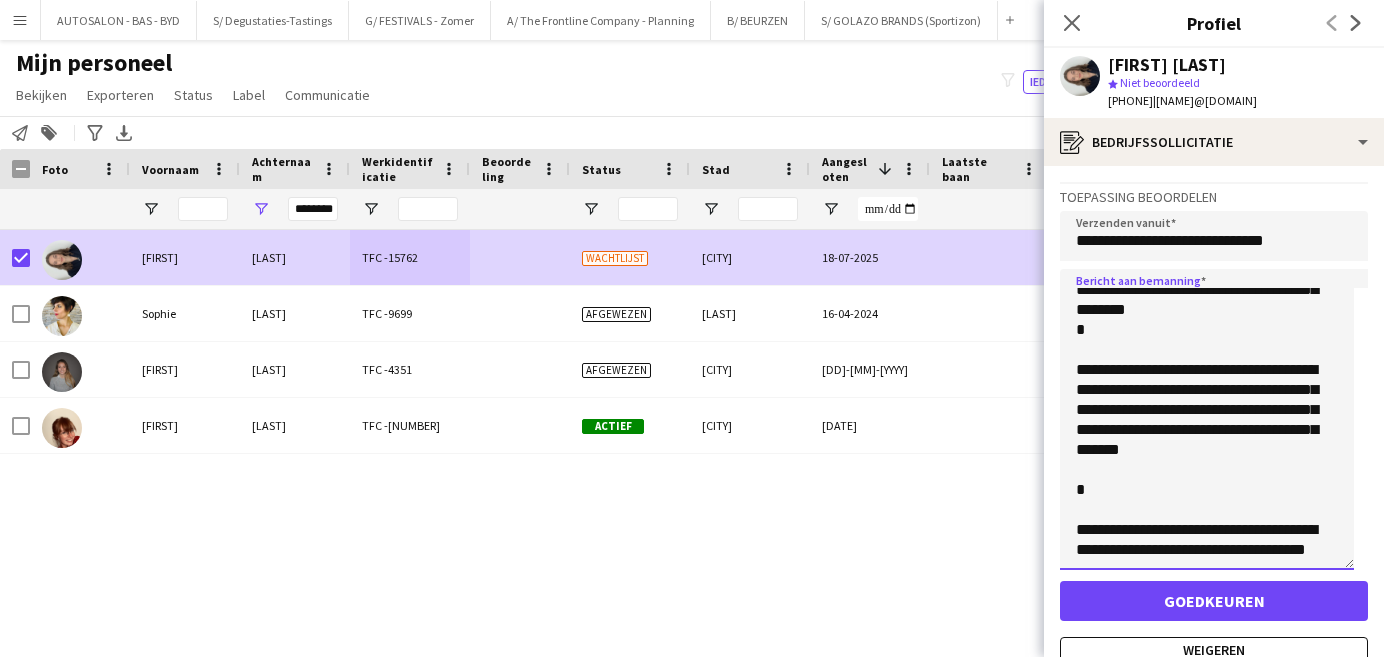 drag, startPoint x: 1363, startPoint y: 372, endPoint x: 1368, endPoint y: 616, distance: 244.05122 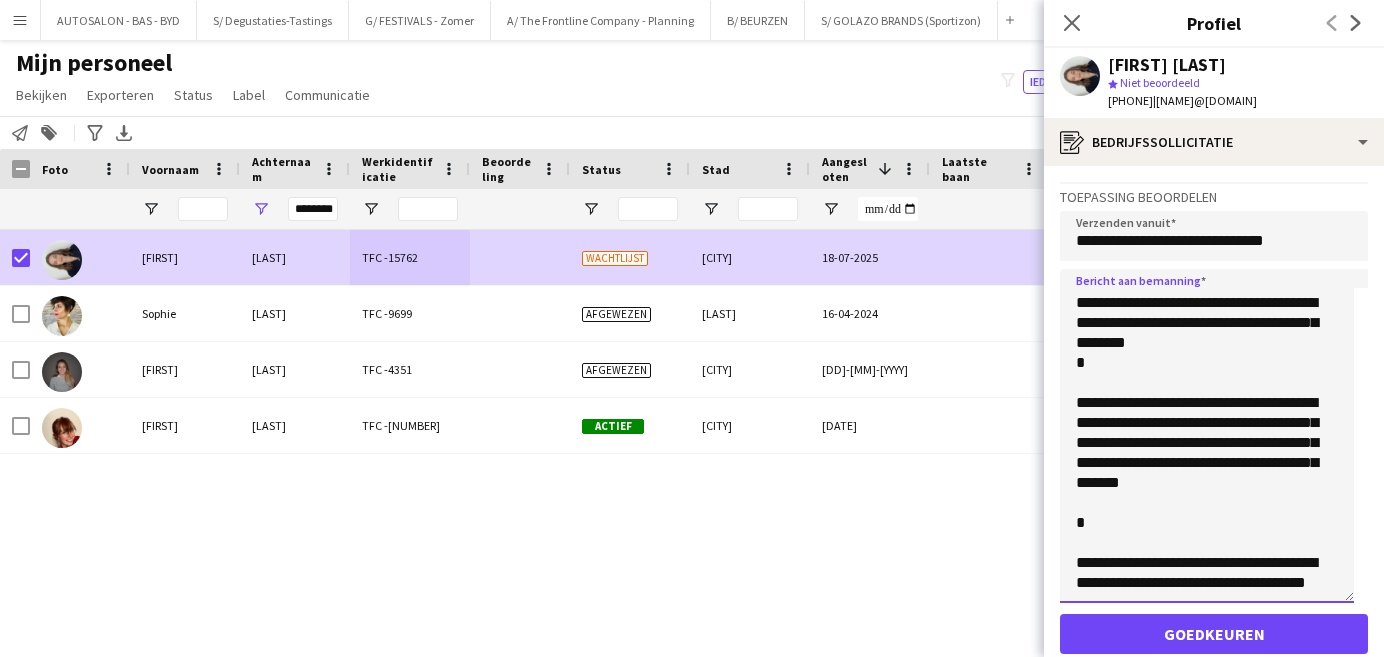 scroll, scrollTop: 1515, scrollLeft: 0, axis: vertical 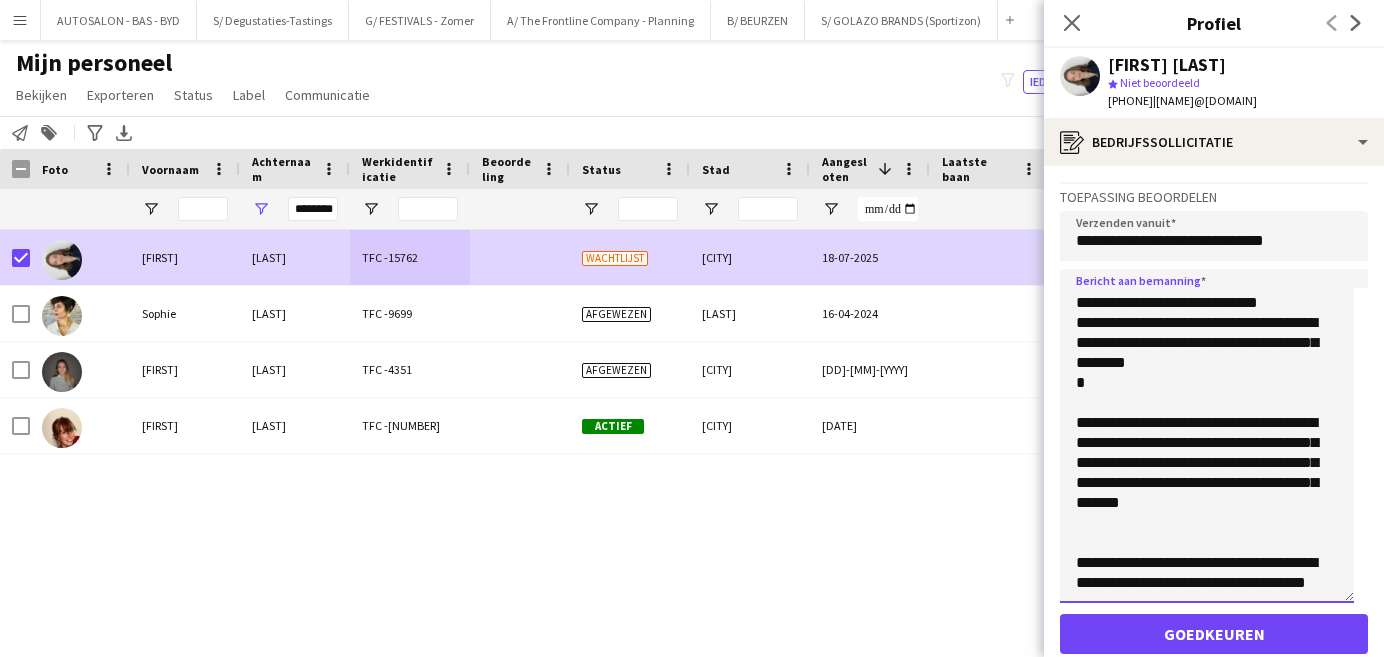 drag, startPoint x: 1164, startPoint y: 512, endPoint x: 1079, endPoint y: 395, distance: 144.61673 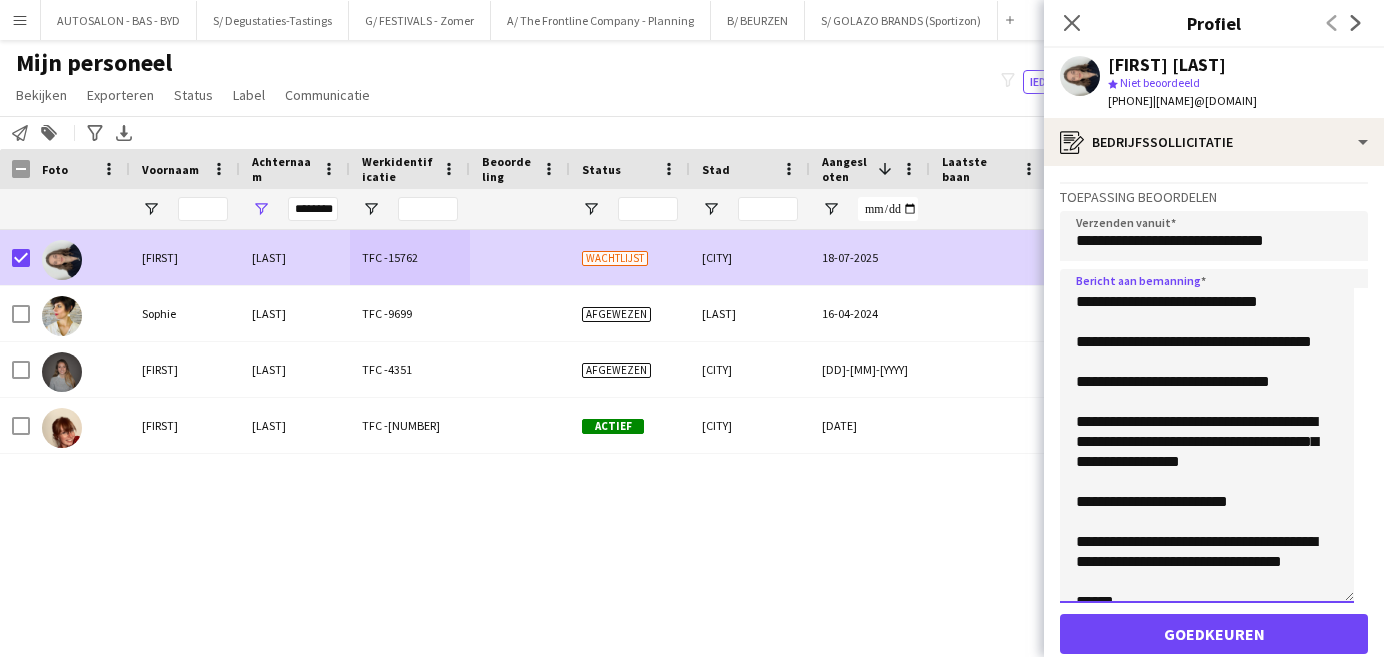 scroll, scrollTop: 839, scrollLeft: 0, axis: vertical 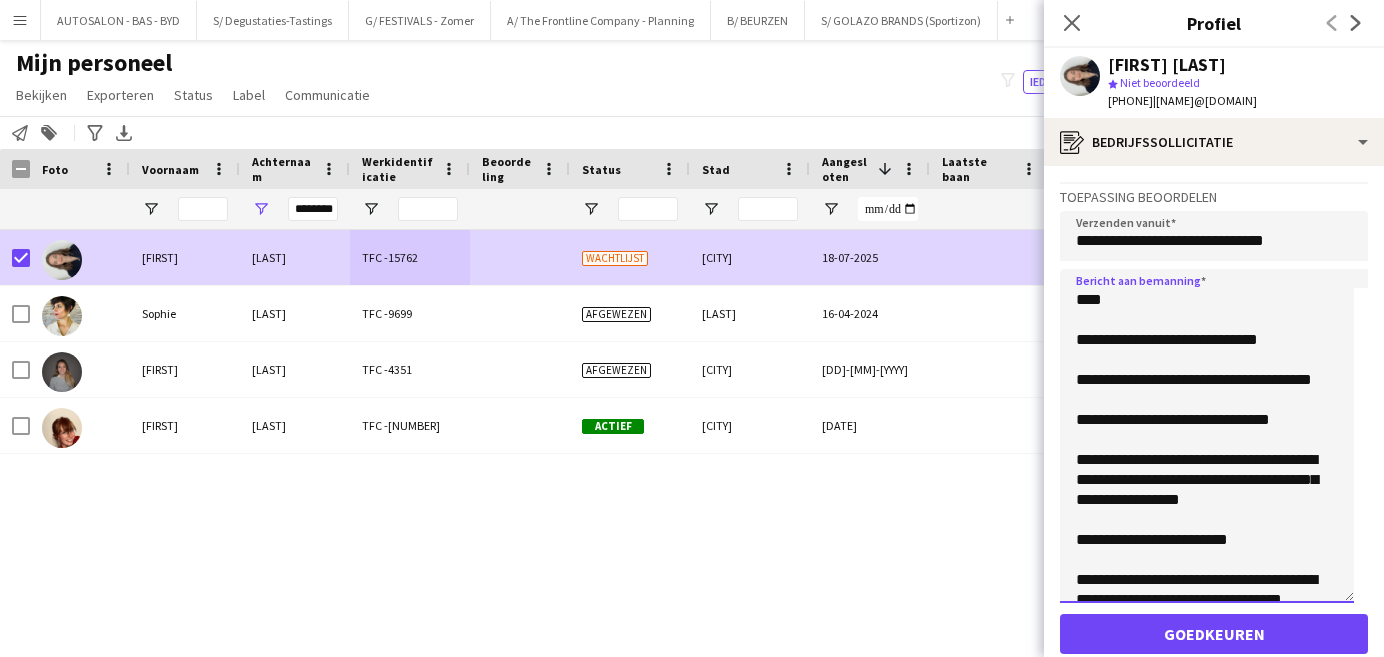 click 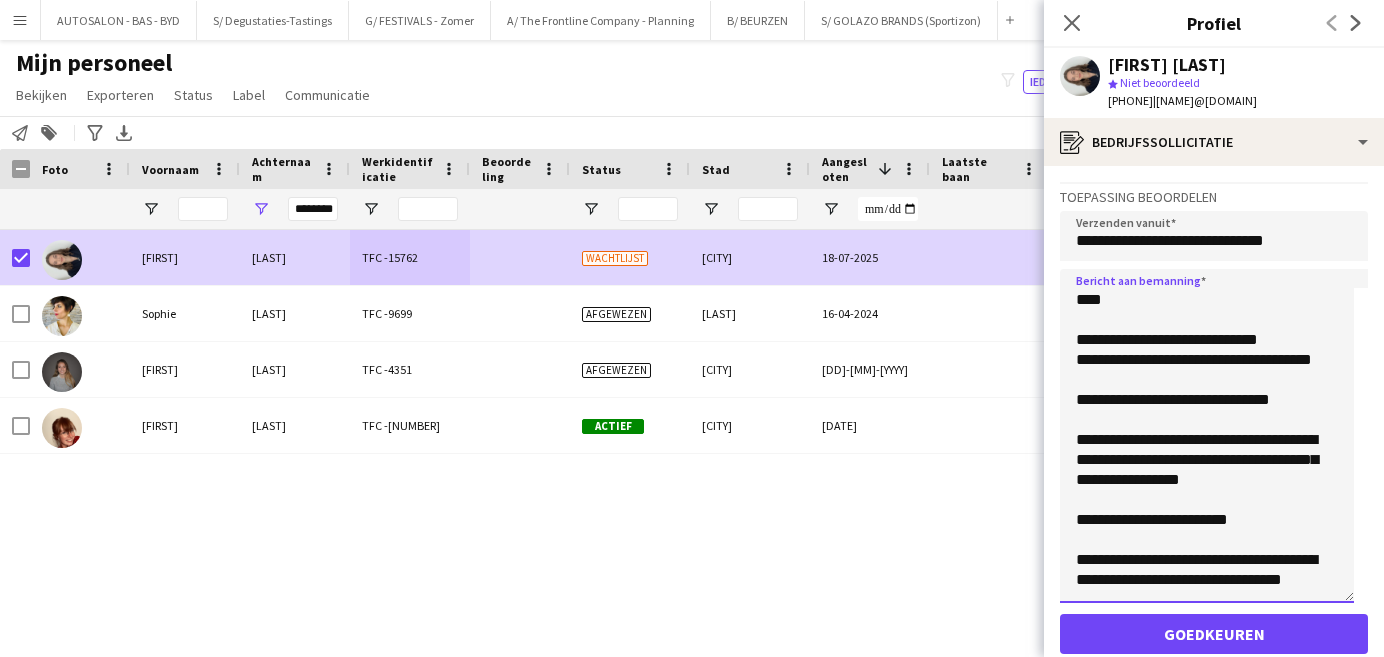 click 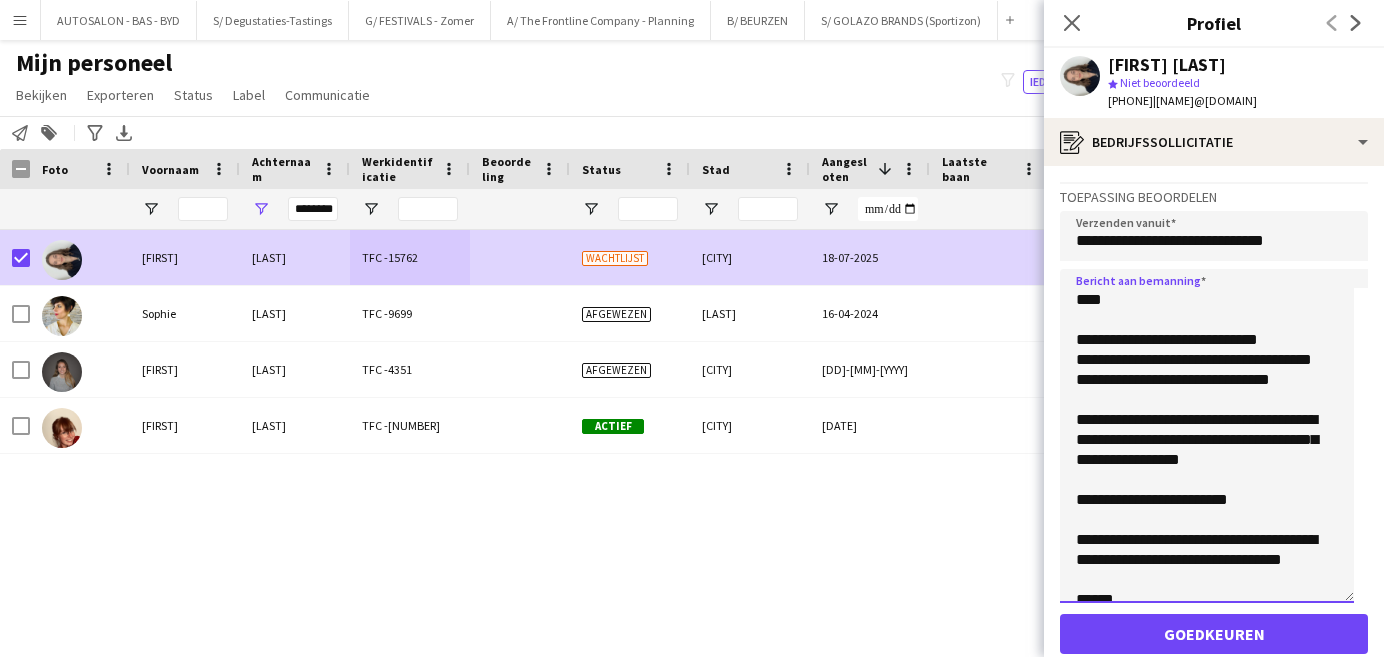 drag, startPoint x: 1097, startPoint y: 497, endPoint x: 1090, endPoint y: 486, distance: 13.038404 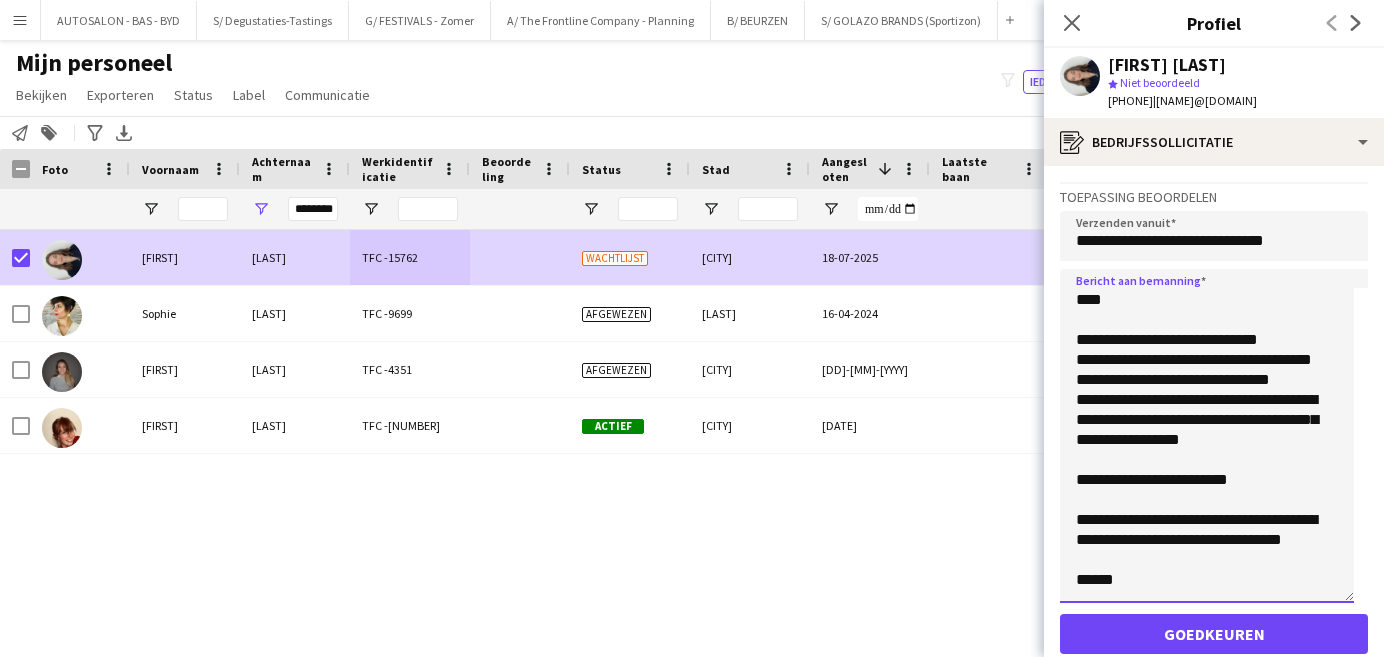 click 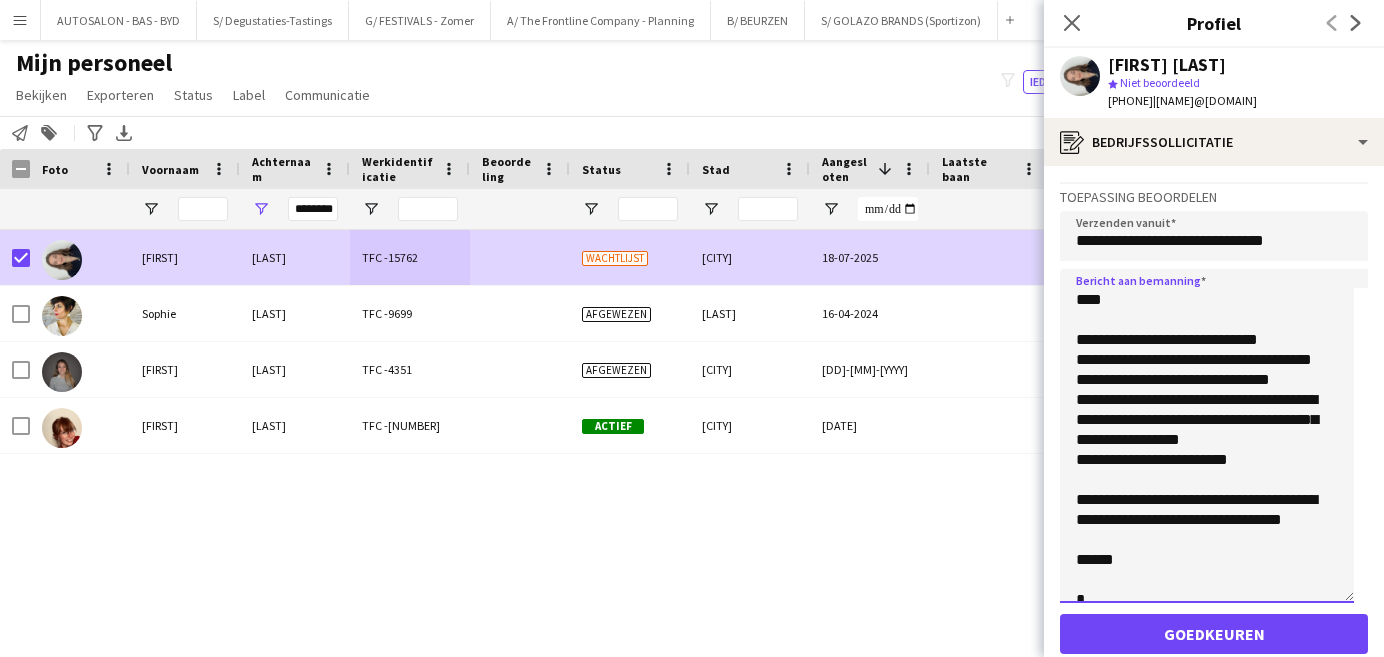 click 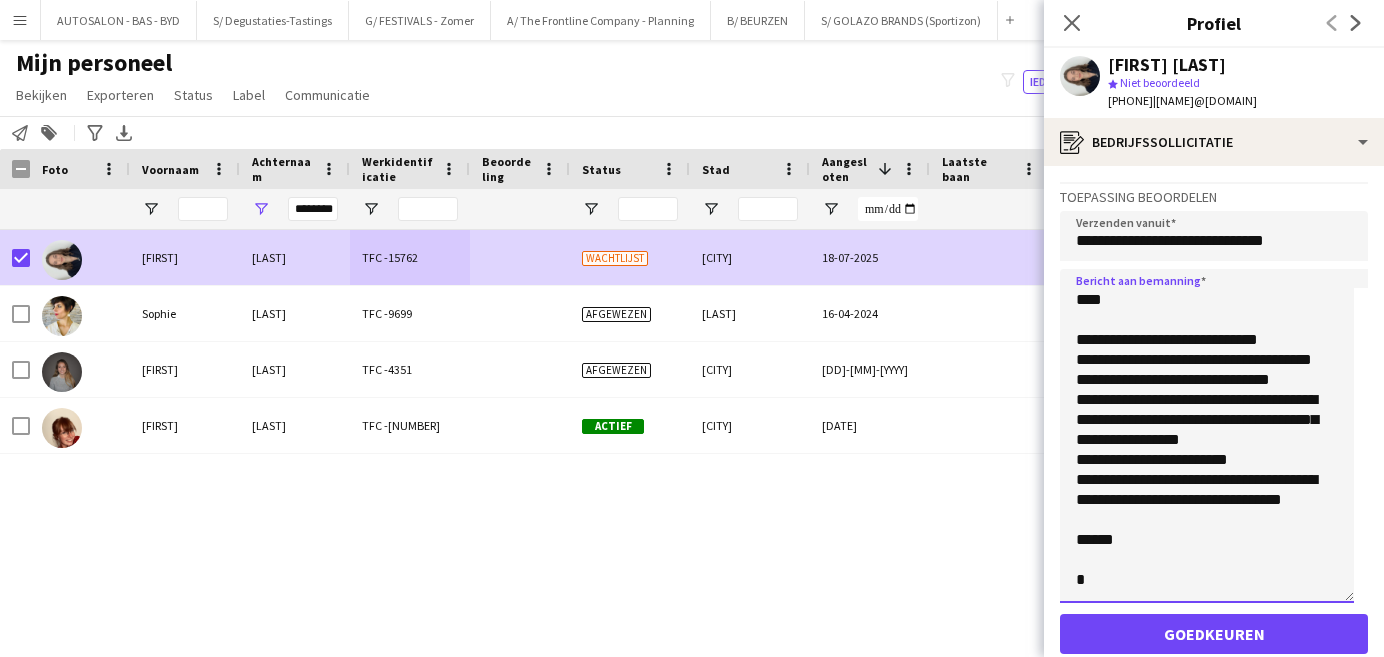 click 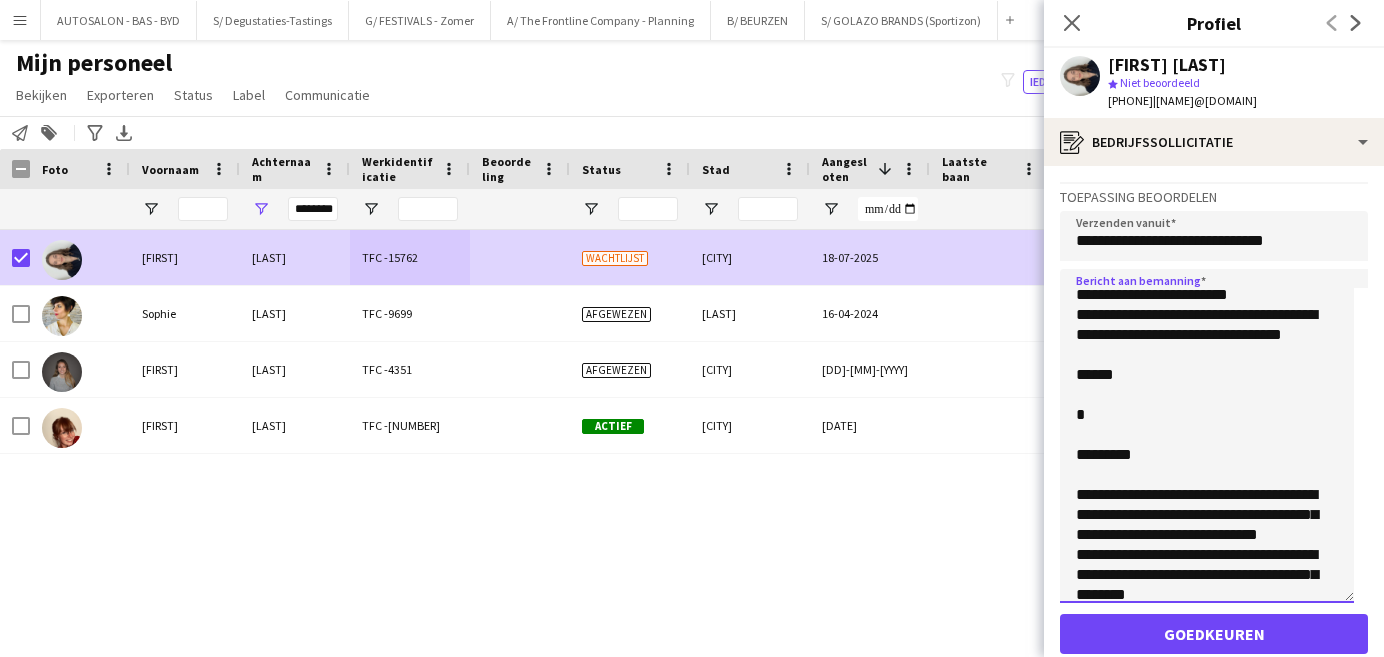 scroll, scrollTop: 997, scrollLeft: 0, axis: vertical 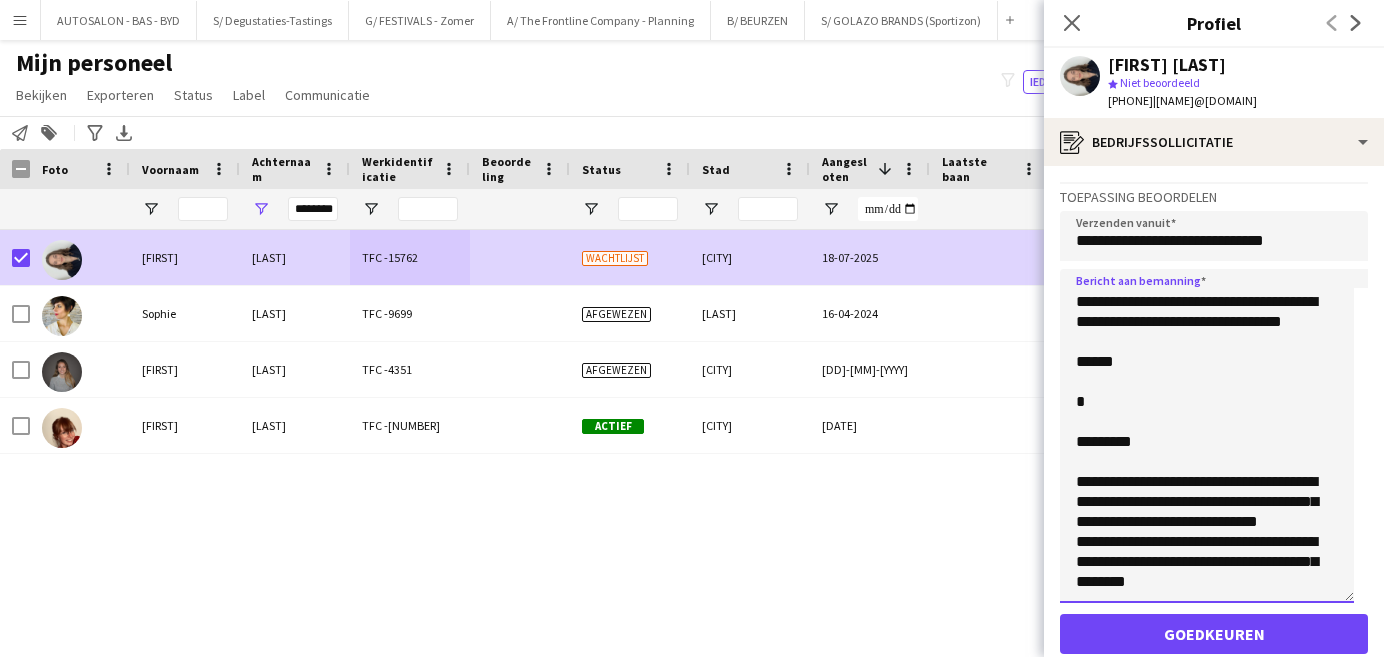 click 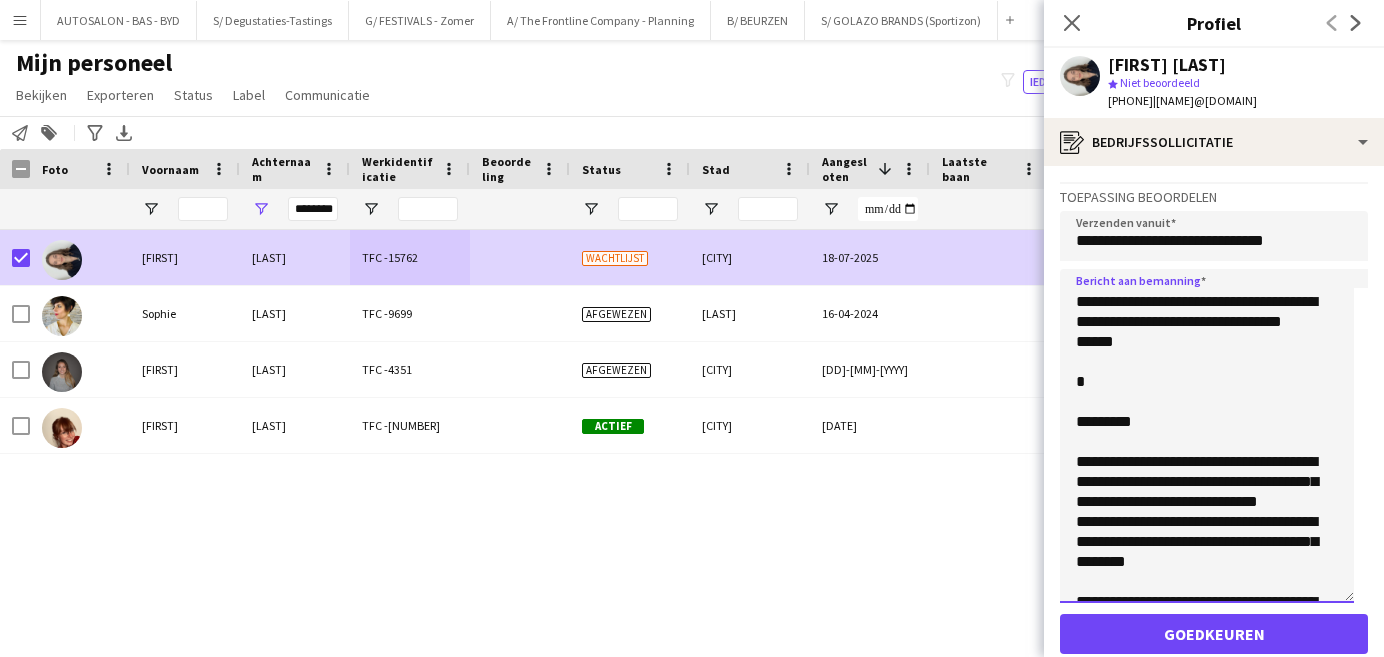 scroll, scrollTop: 1175, scrollLeft: 0, axis: vertical 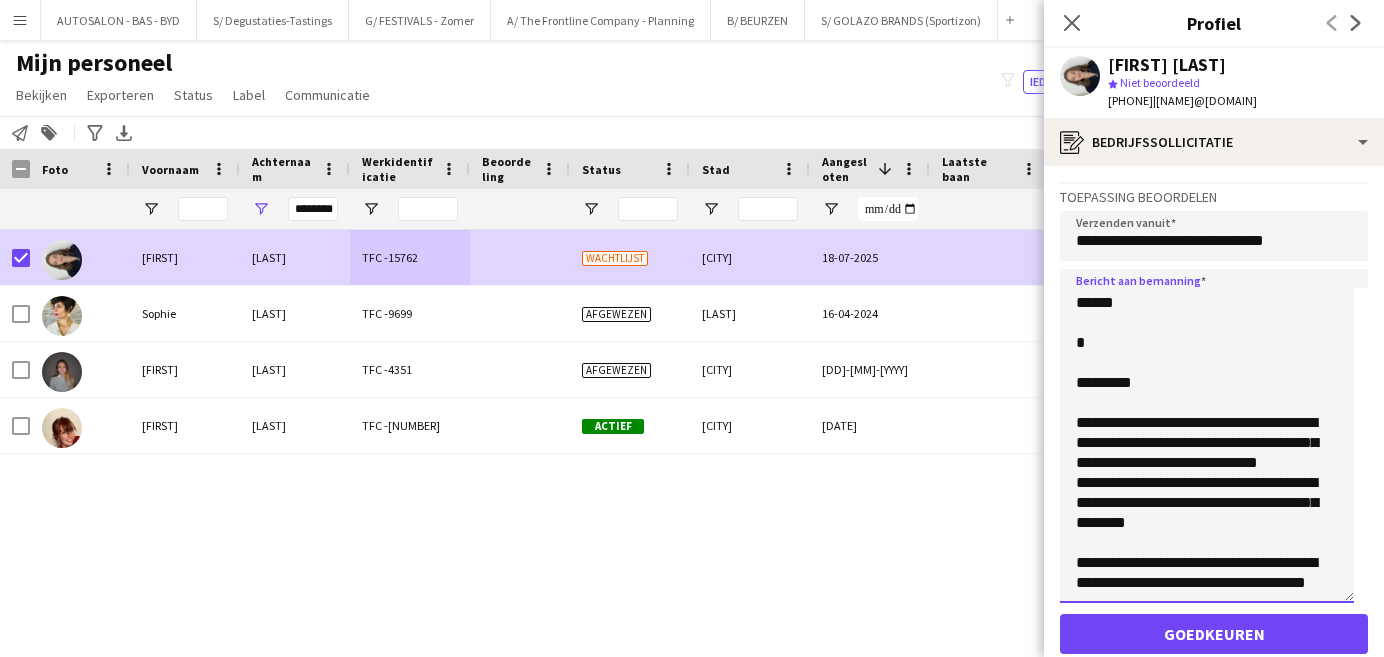 click 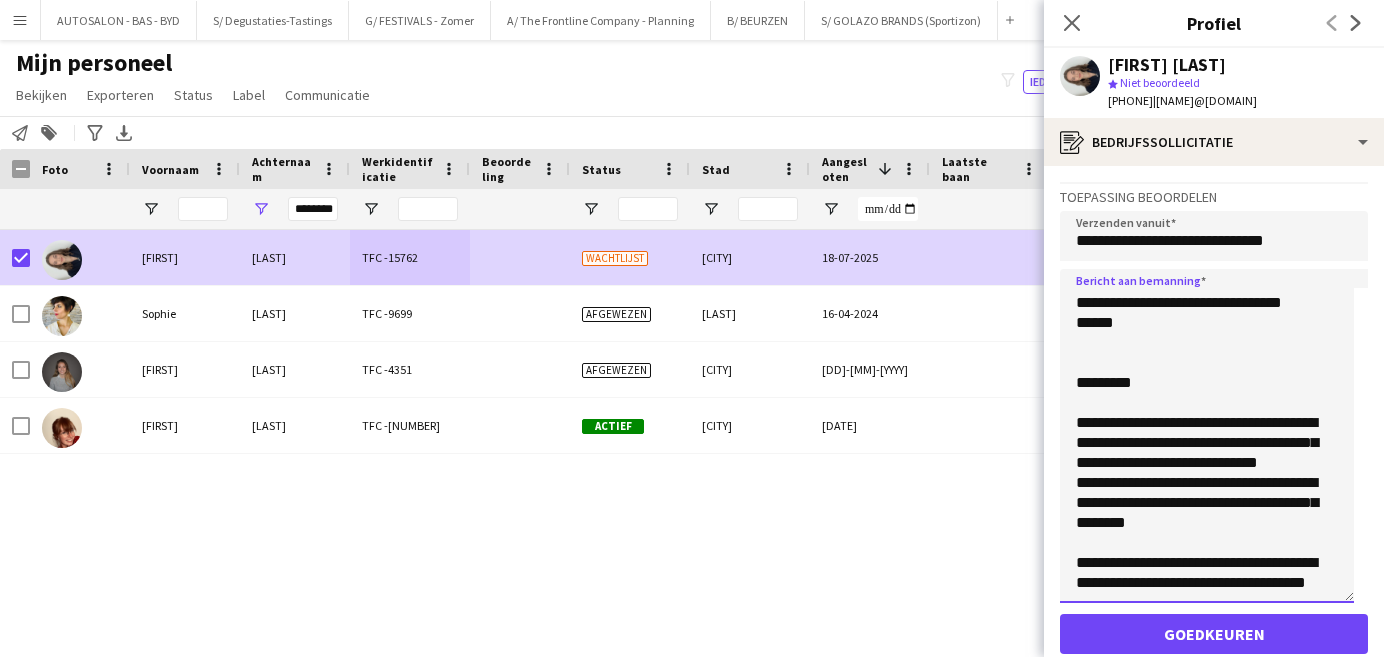 scroll, scrollTop: 1155, scrollLeft: 0, axis: vertical 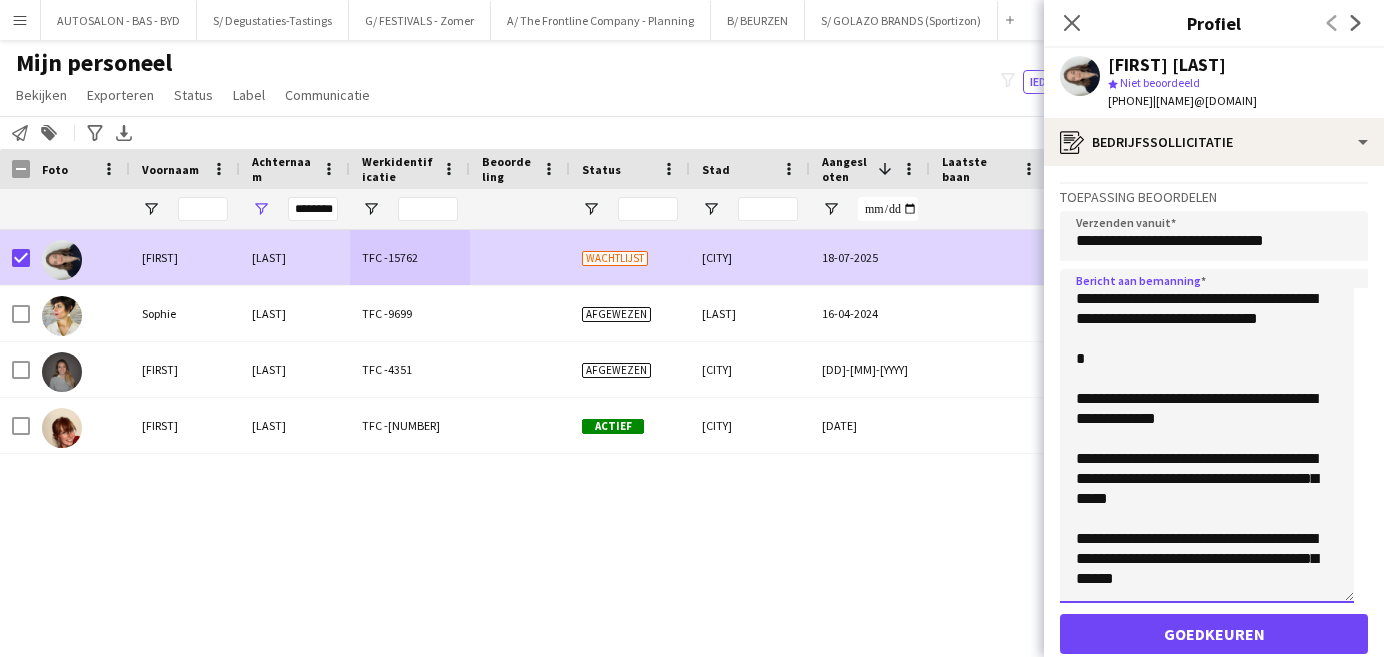 drag, startPoint x: 1178, startPoint y: 460, endPoint x: 1058, endPoint y: 125, distance: 355.84406 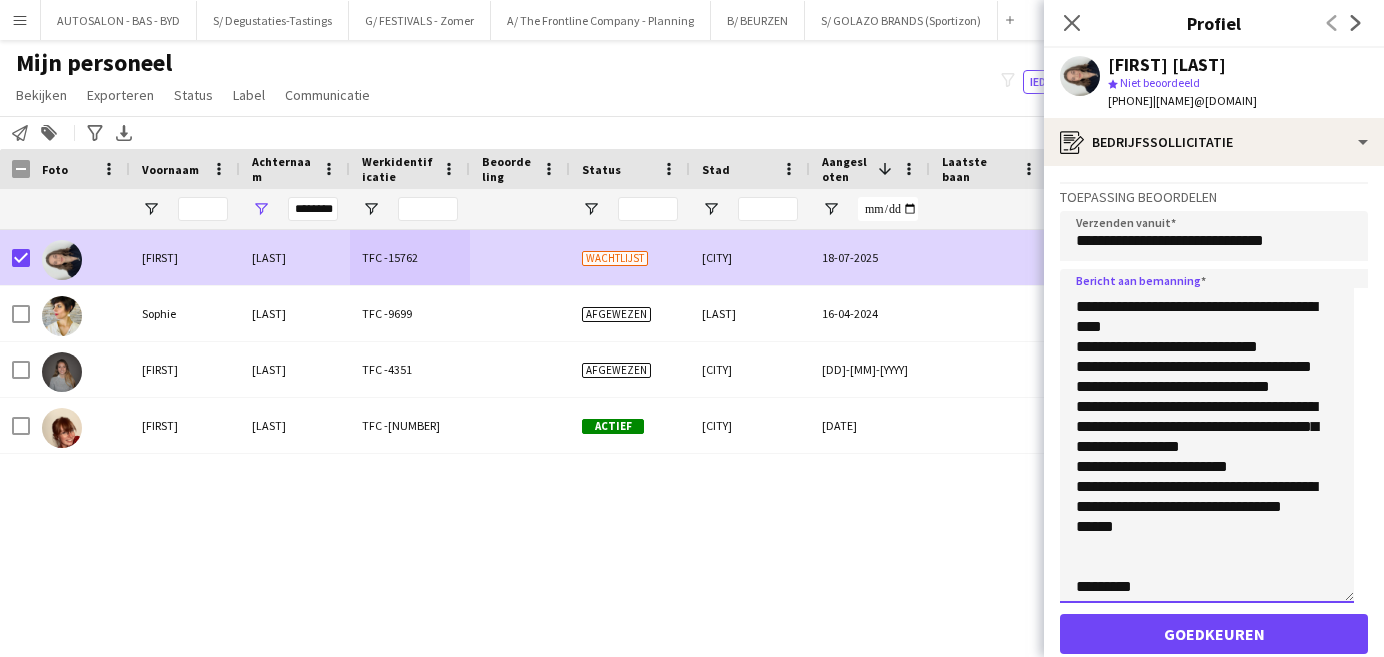 scroll, scrollTop: 1155, scrollLeft: 0, axis: vertical 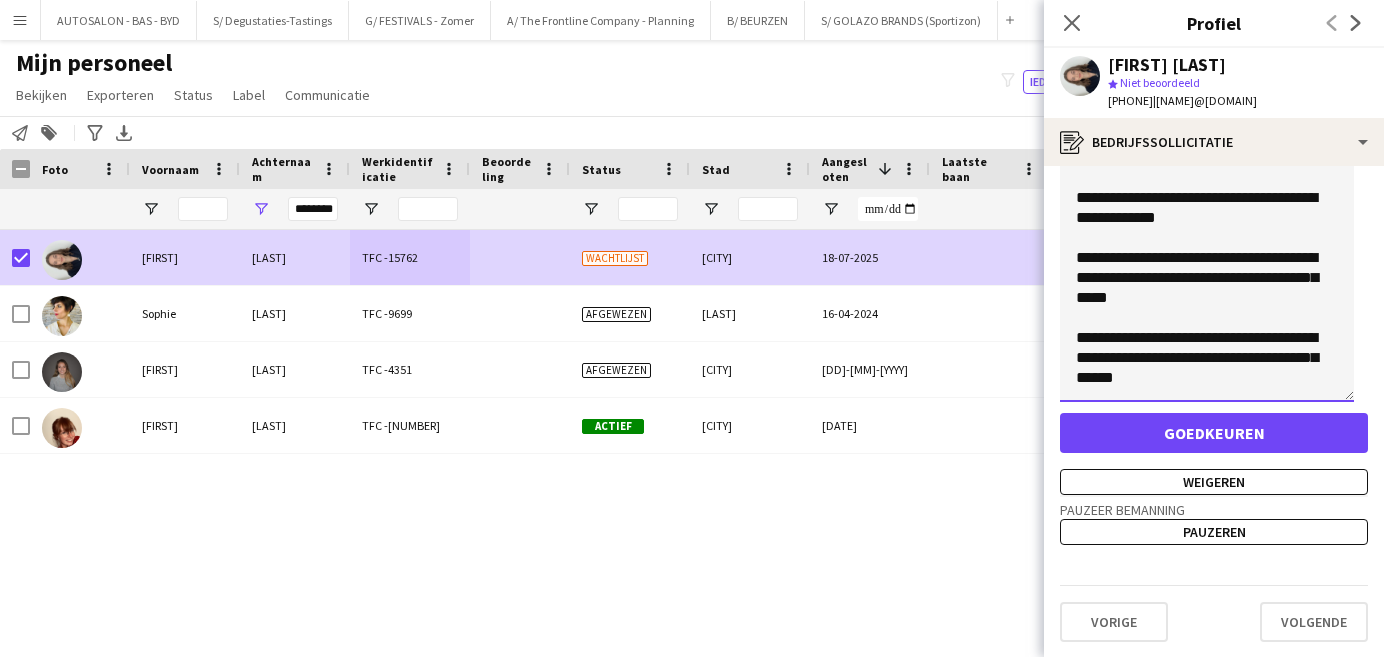type on "**********" 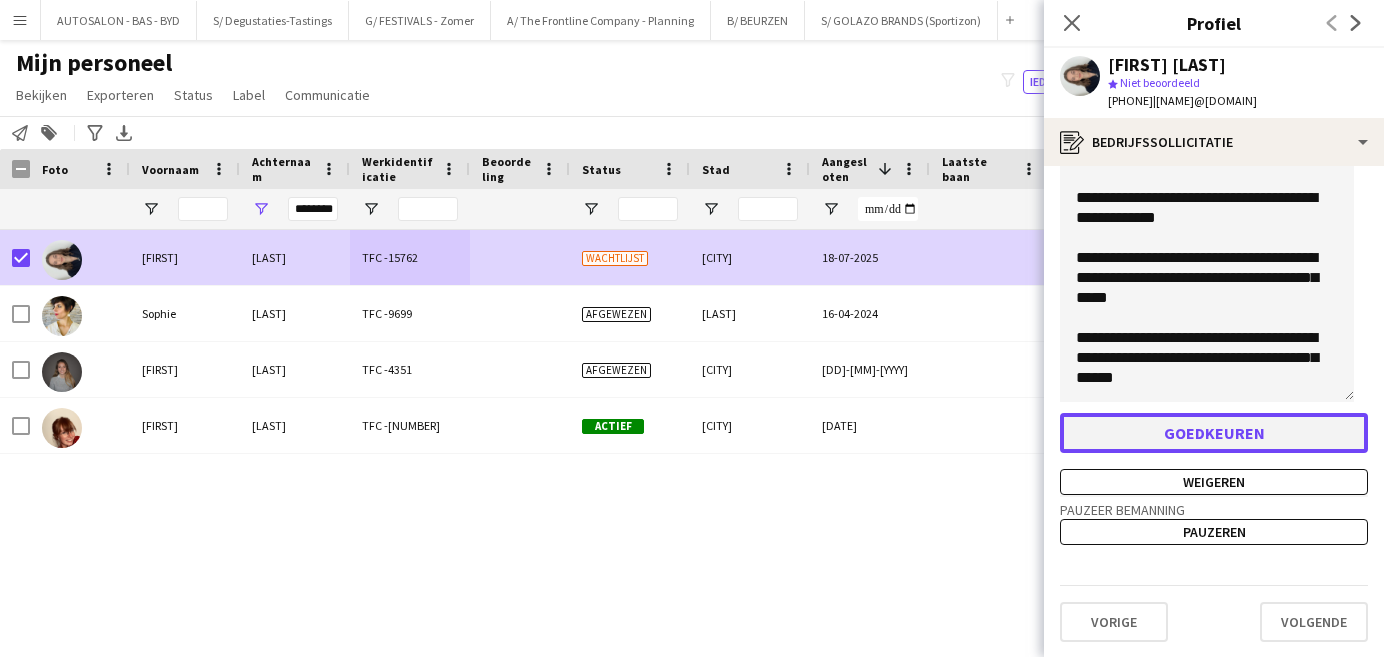 click on "Goedkeuren" 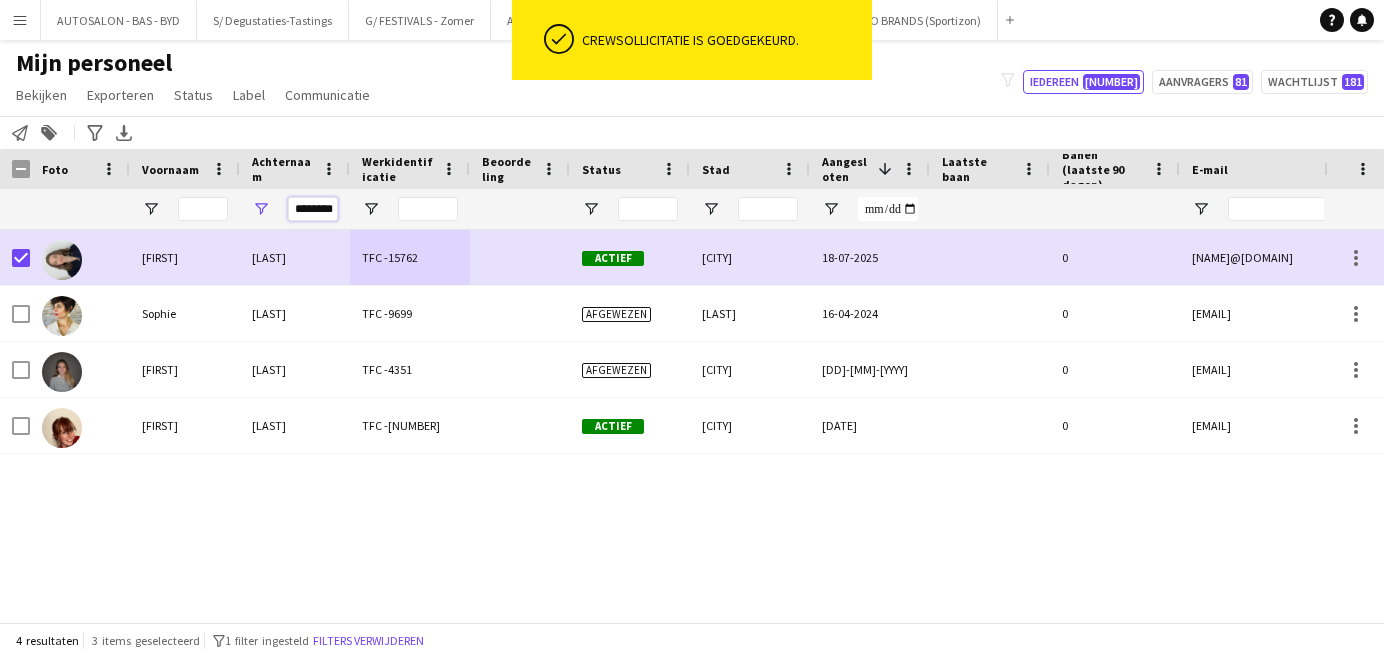 click on "********" at bounding box center [313, 209] 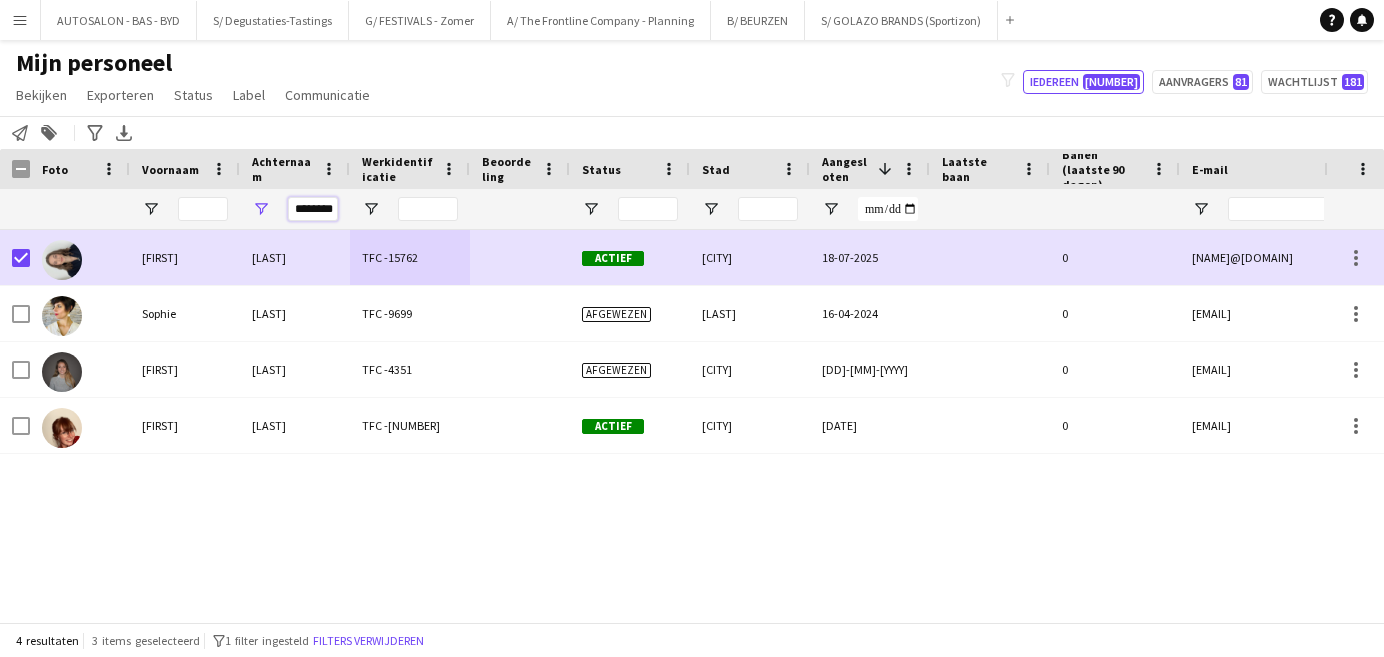click on "********" at bounding box center (313, 209) 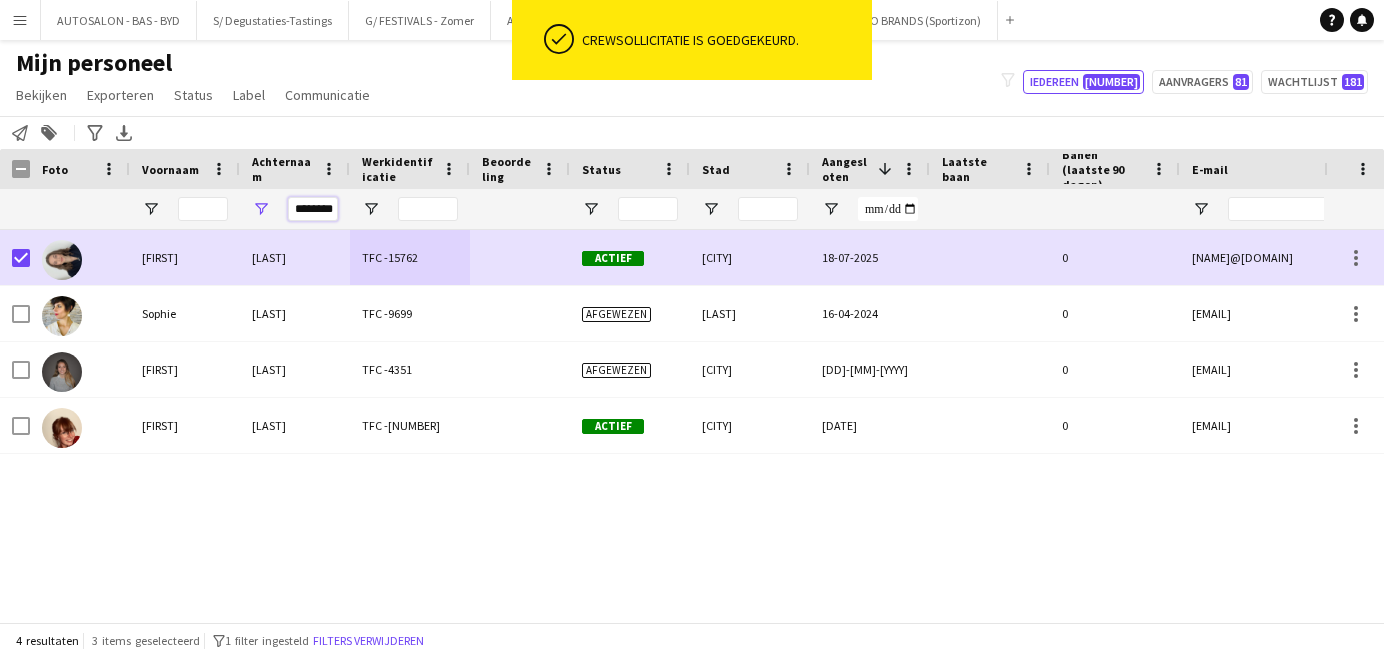 click on "********" at bounding box center (313, 209) 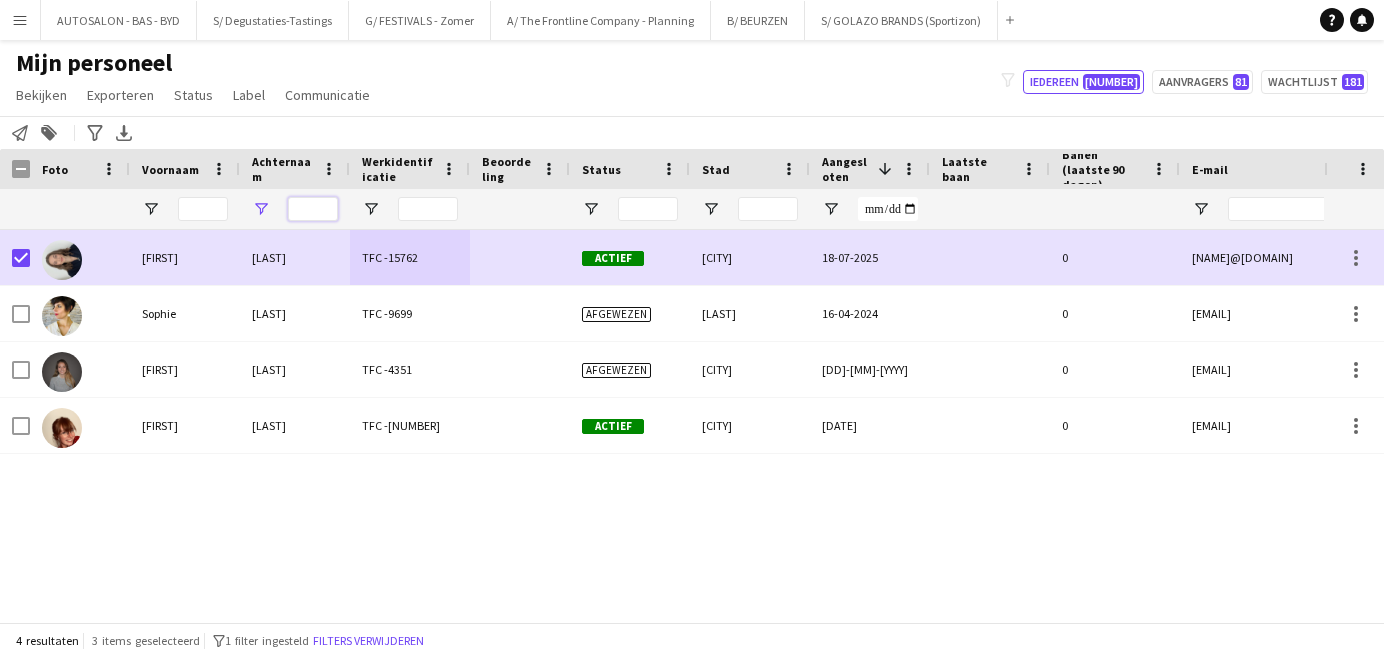 type 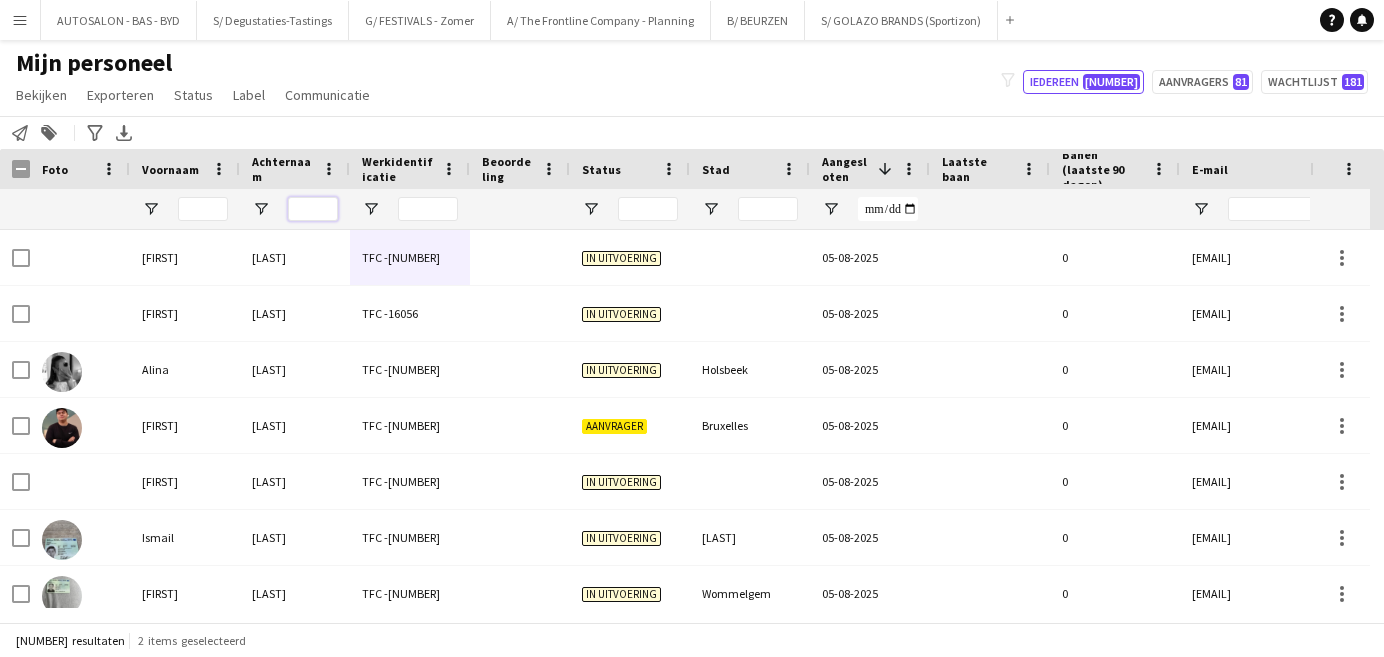 click at bounding box center (313, 209) 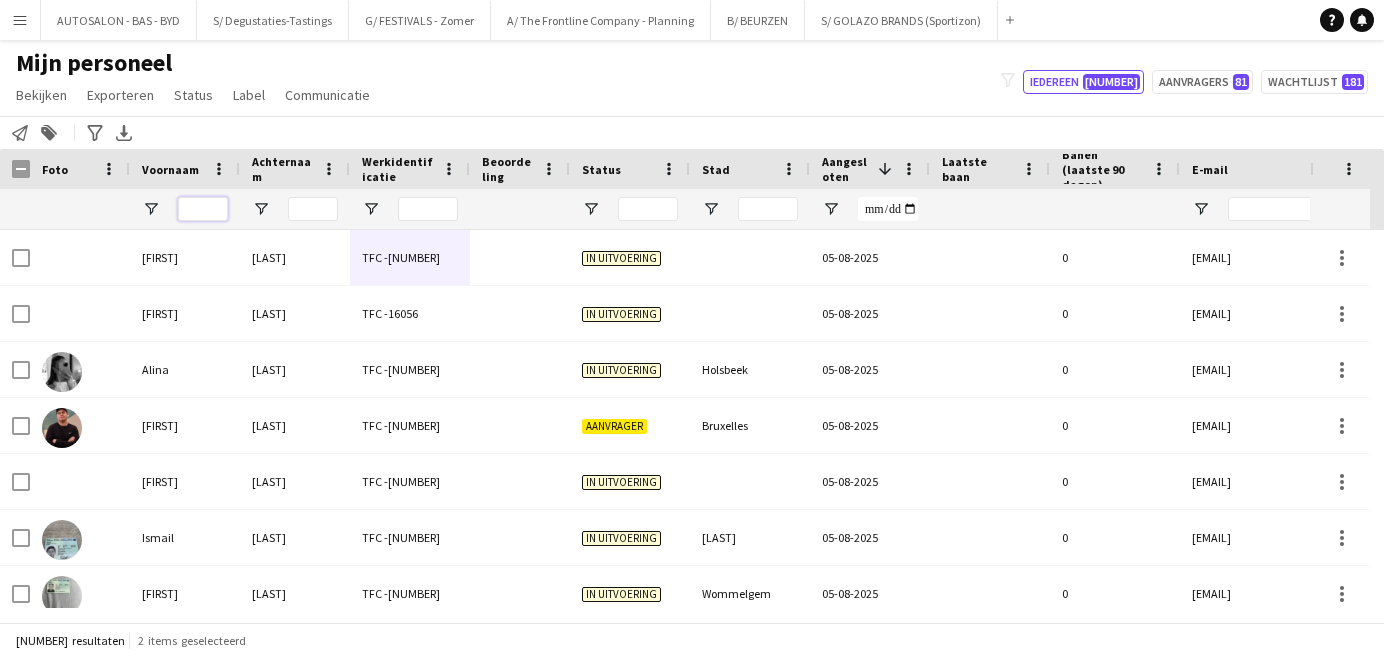 click at bounding box center (203, 209) 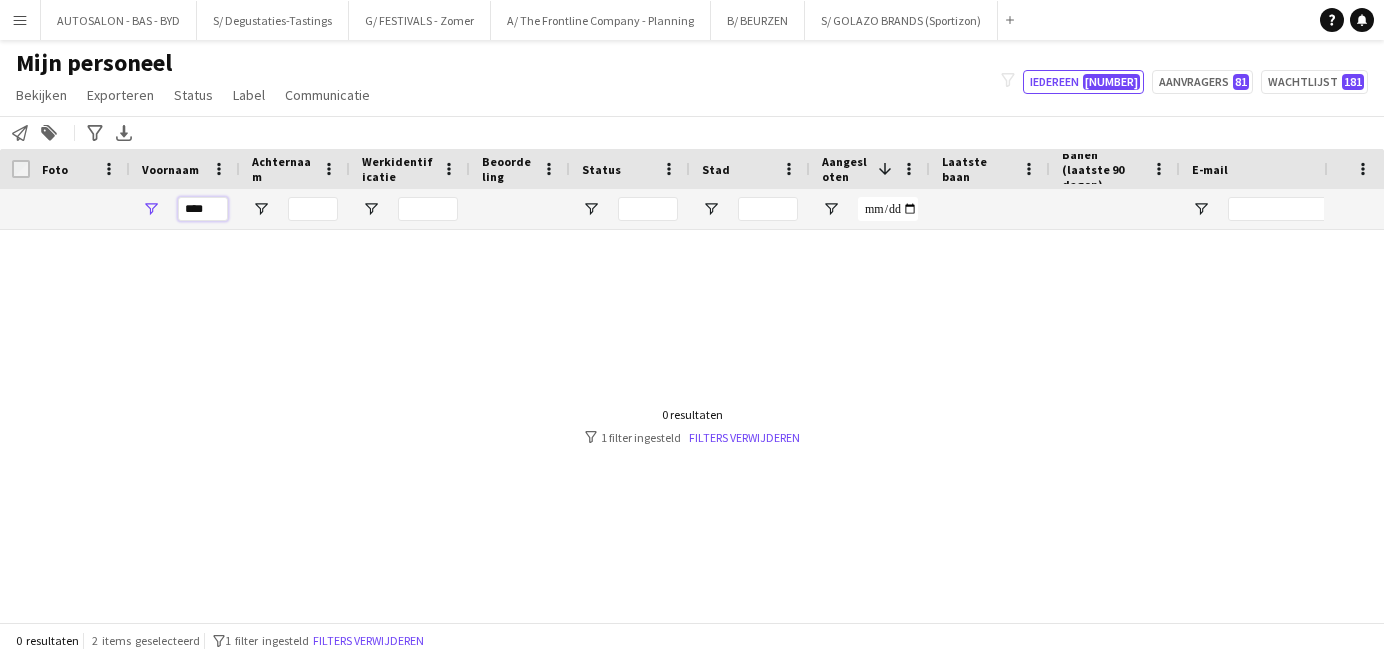 type on "****" 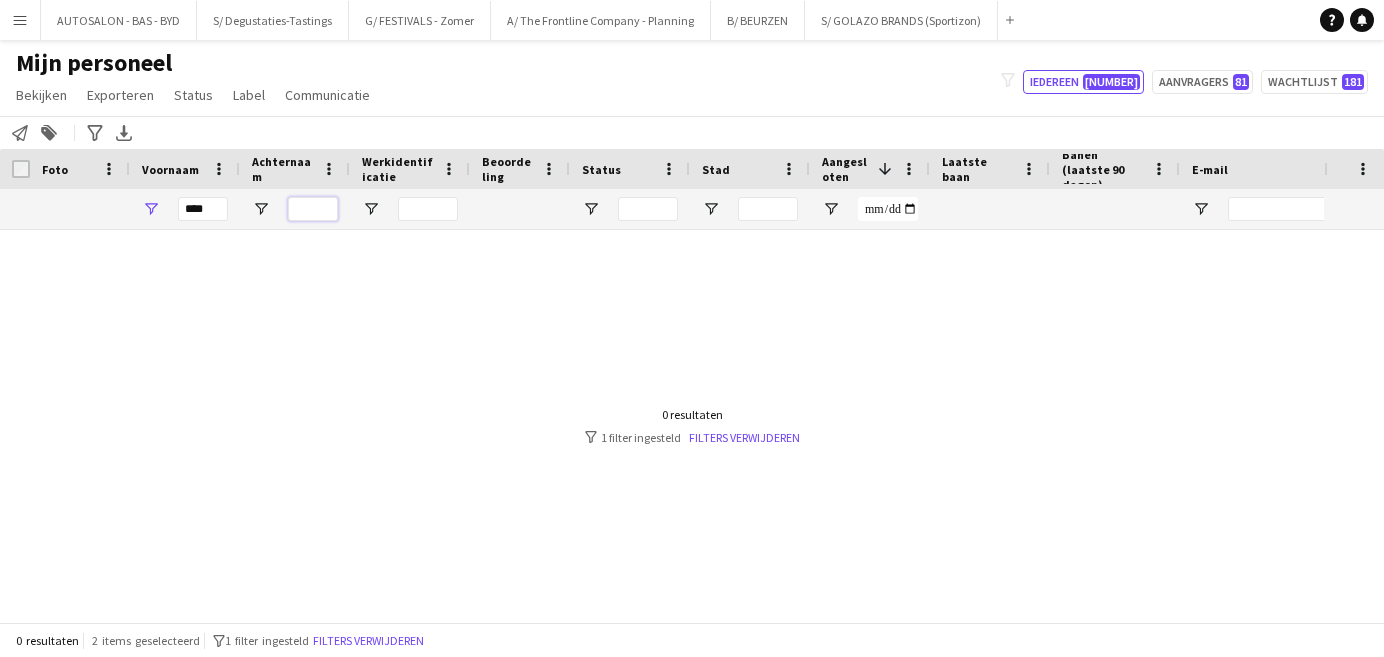 click at bounding box center [313, 209] 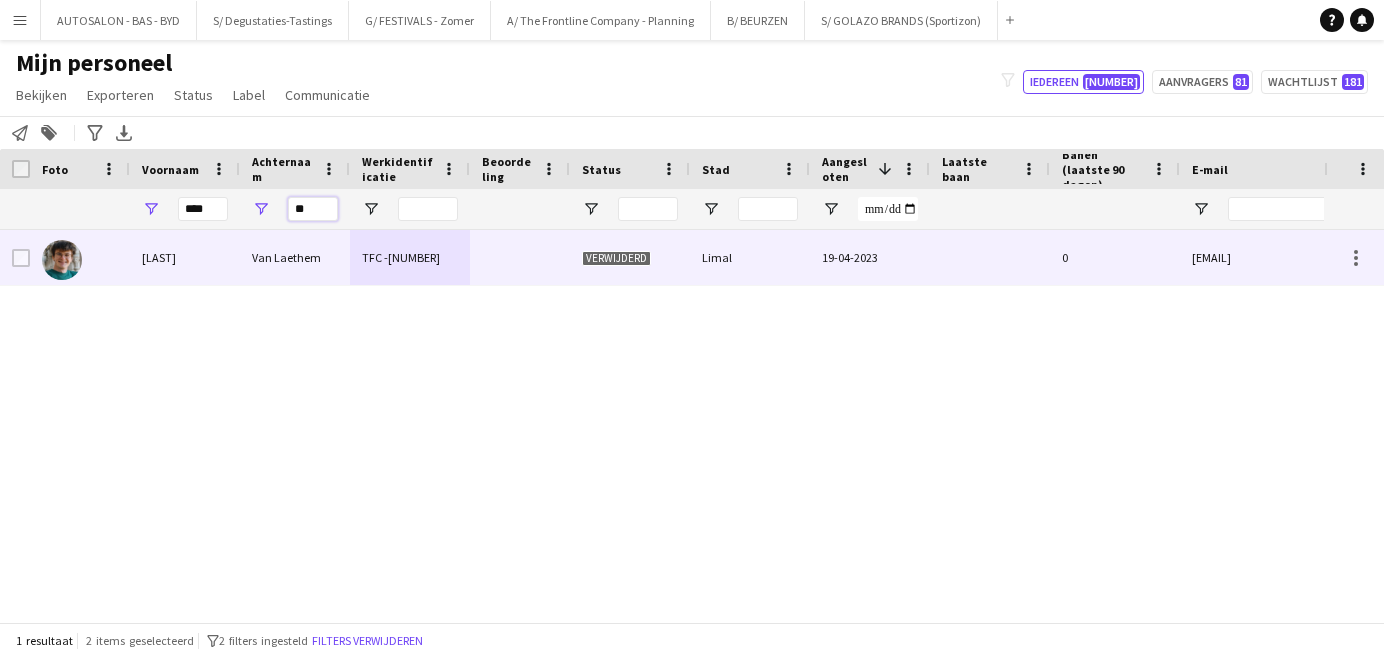 type on "*" 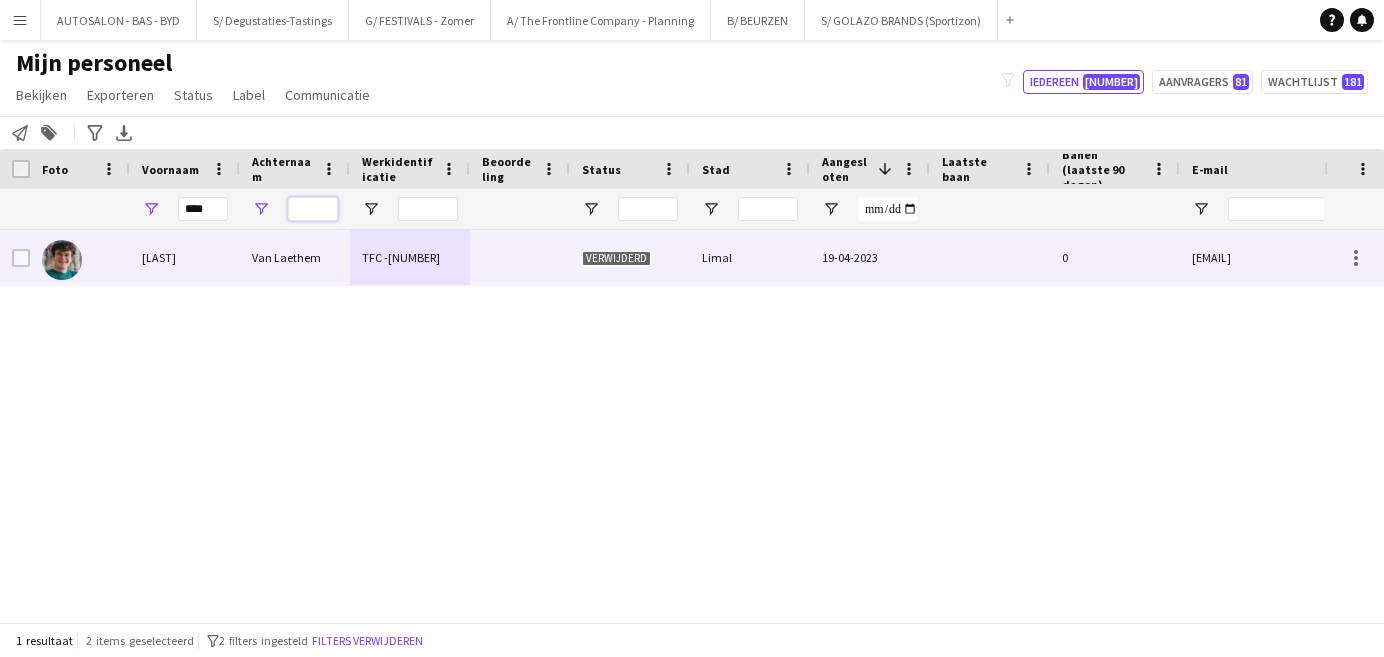 type on "*" 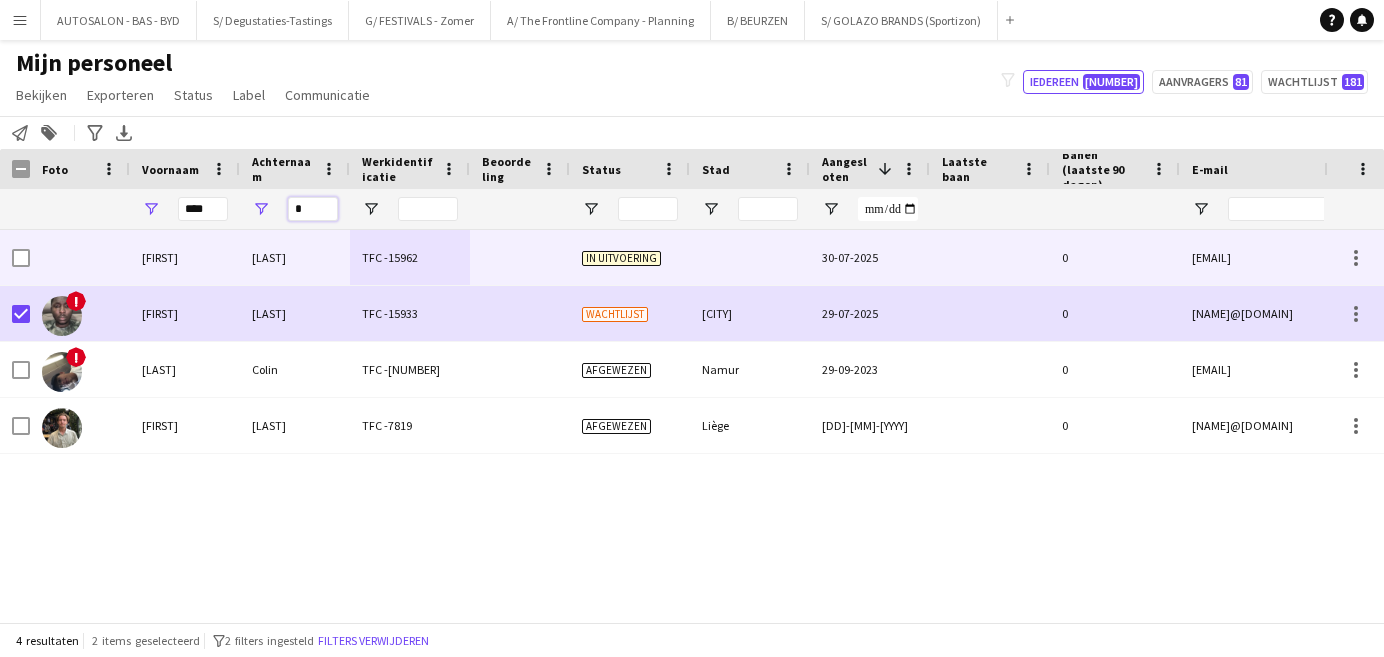 type 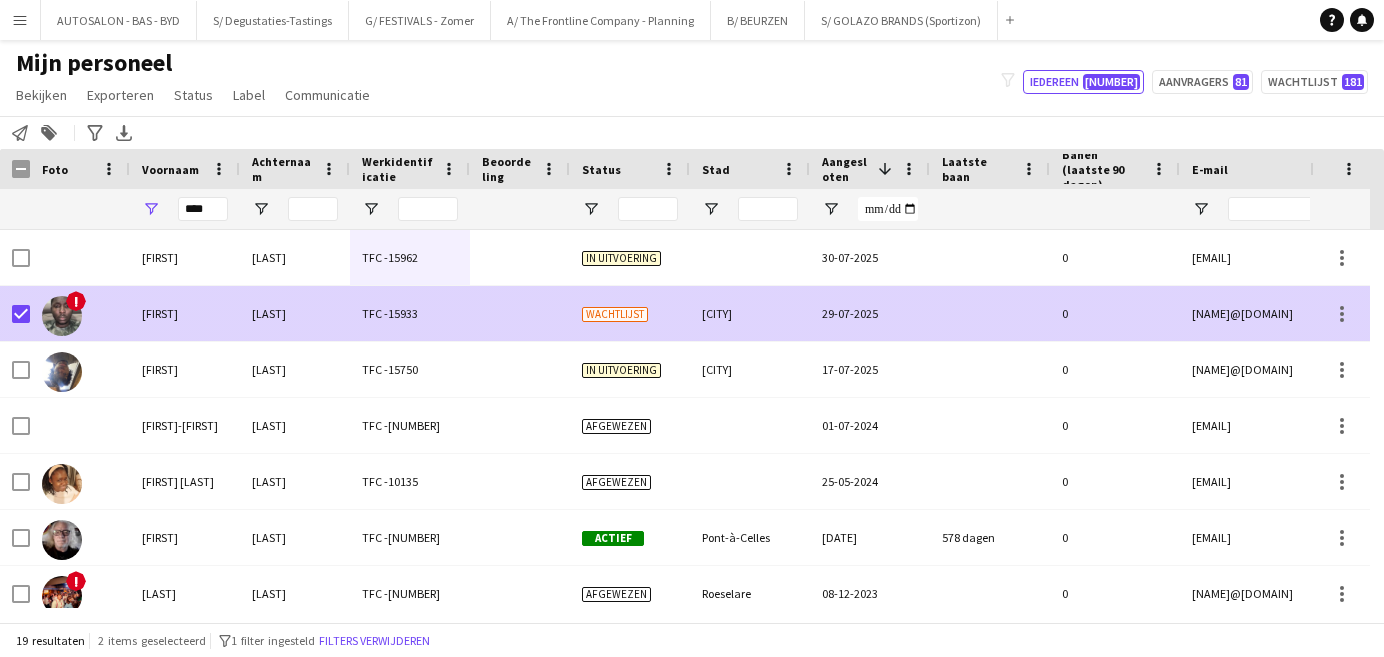 click on "[LAST]" at bounding box center (295, 313) 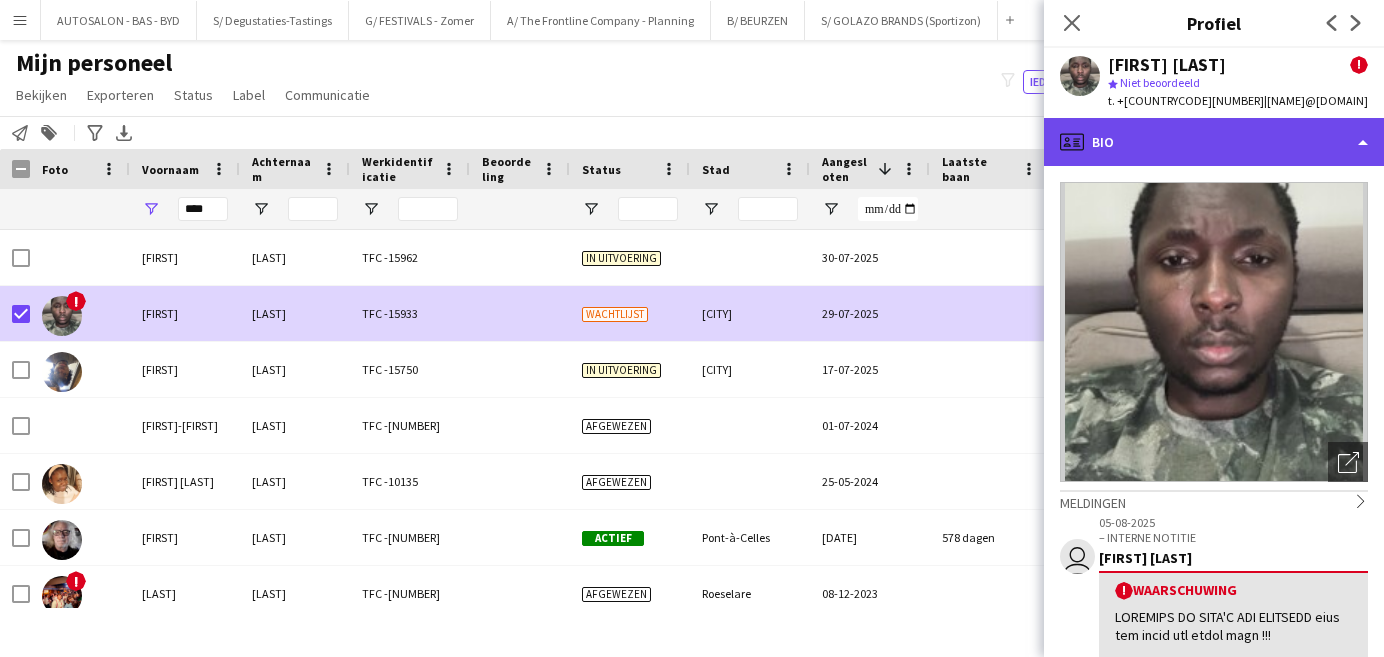 click on "profile
Bio" 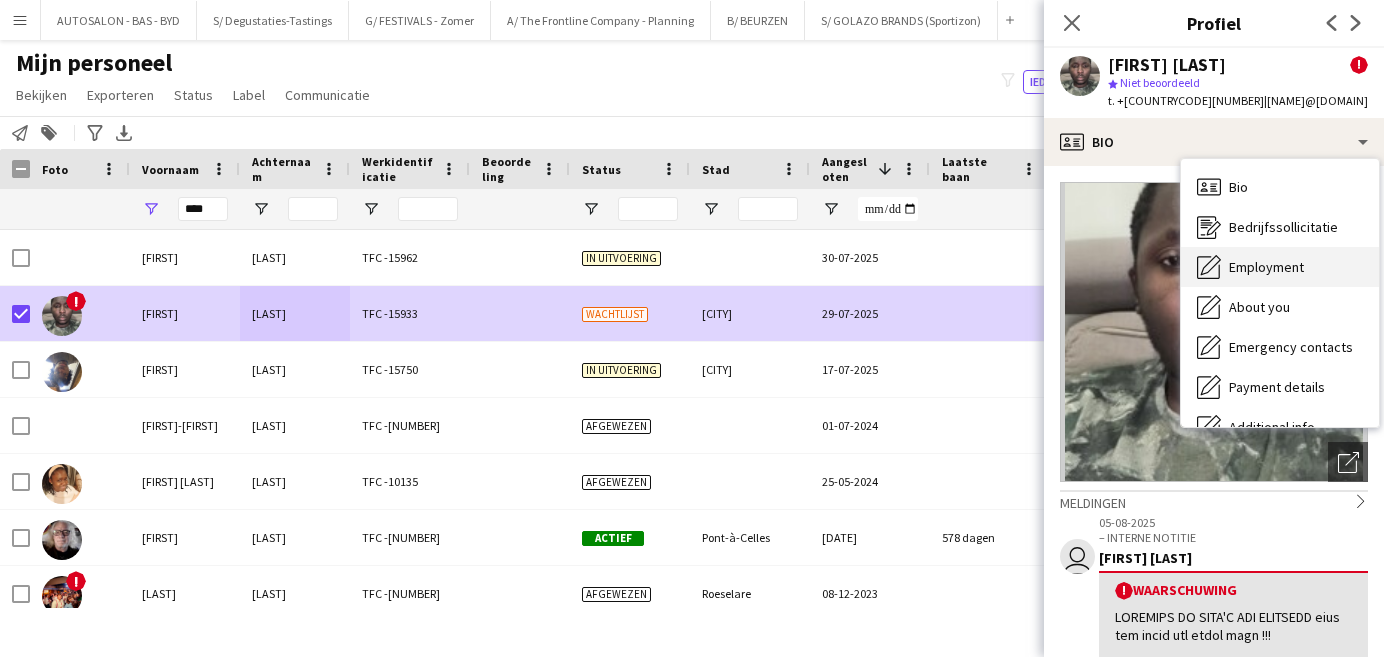 click on "Employment" at bounding box center [1266, 267] 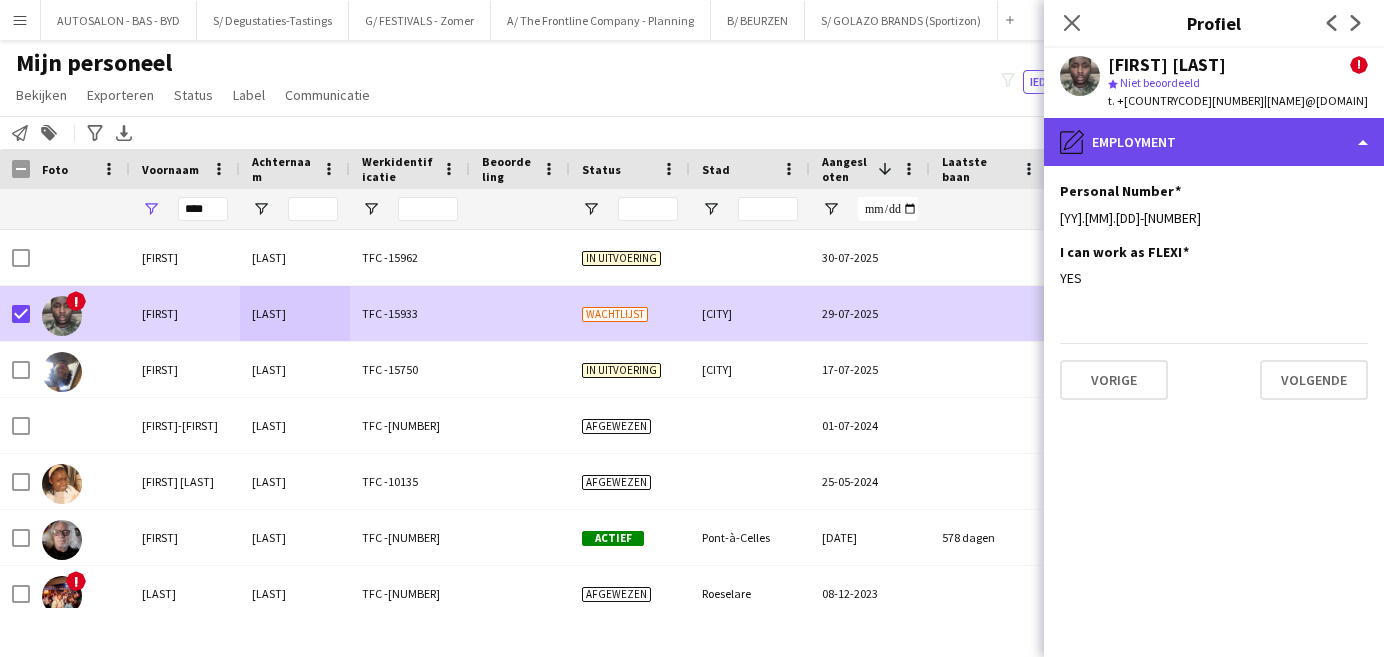 click on "pencil4
Employment" 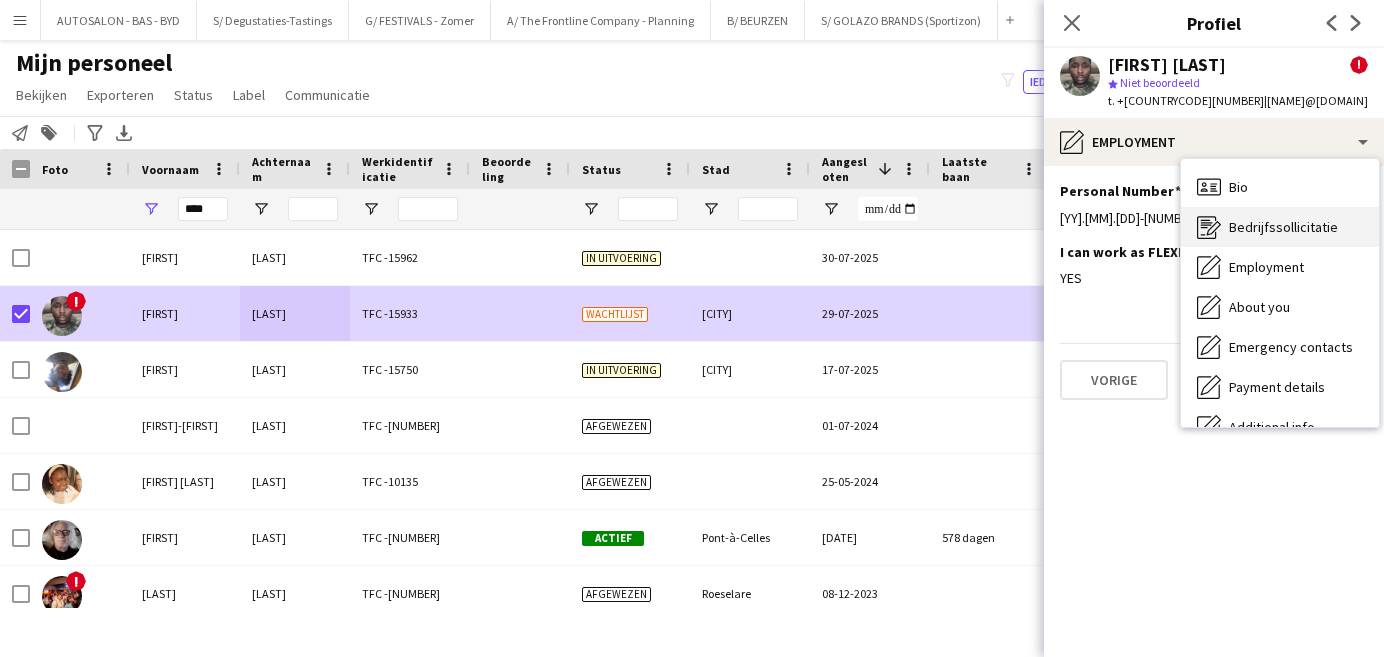 click on "Bedrijfssollicitatie" at bounding box center (1283, 227) 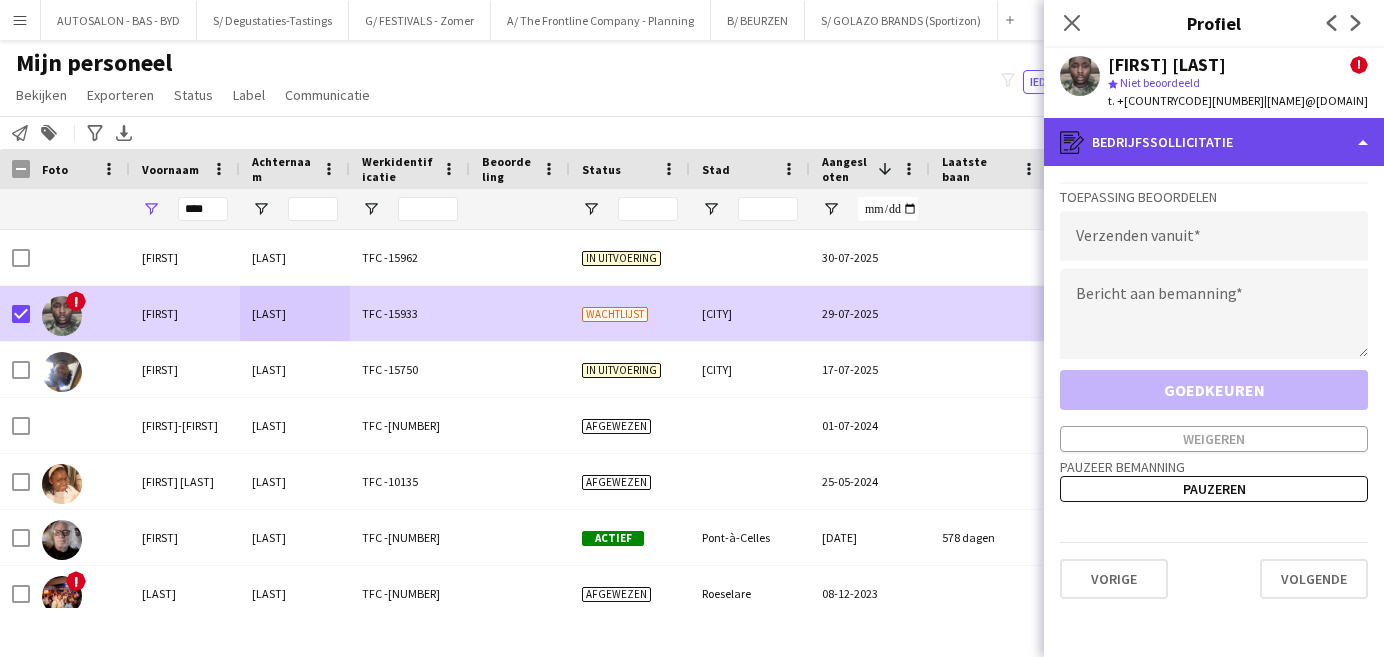 click on "register
Bedrijfssollicitatie" 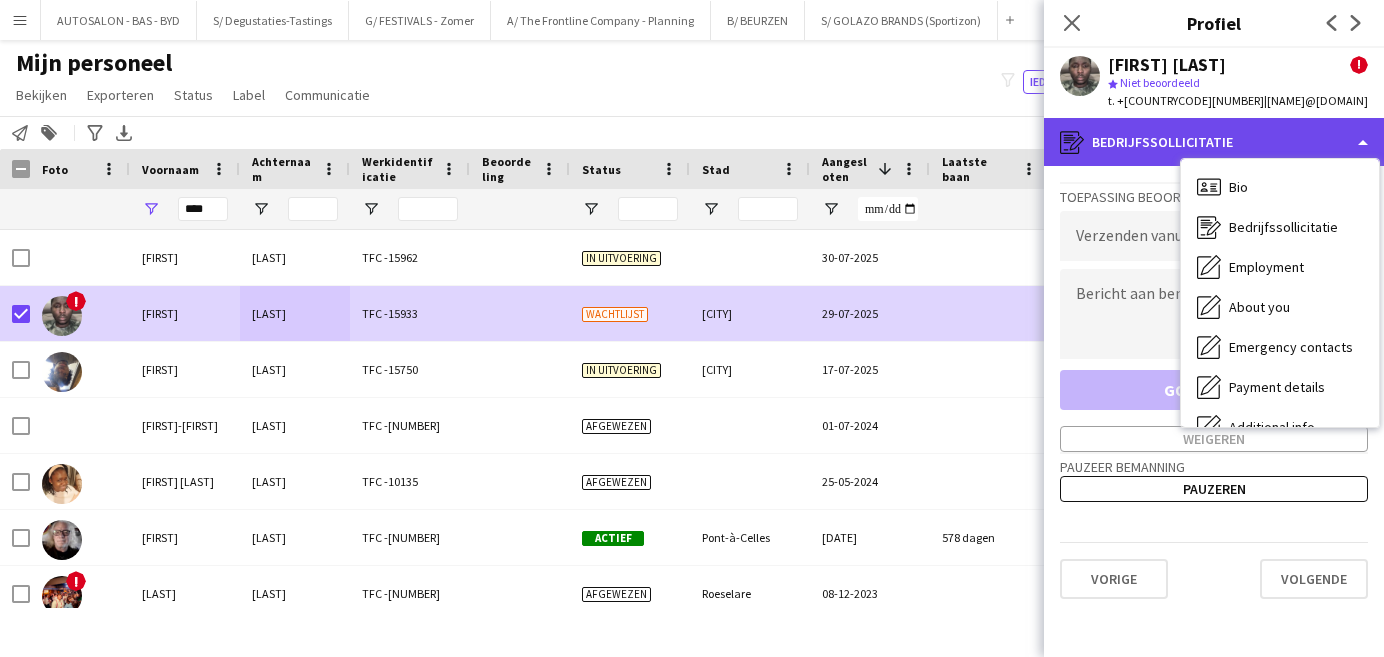click on "register
Bedrijfssollicitatie" 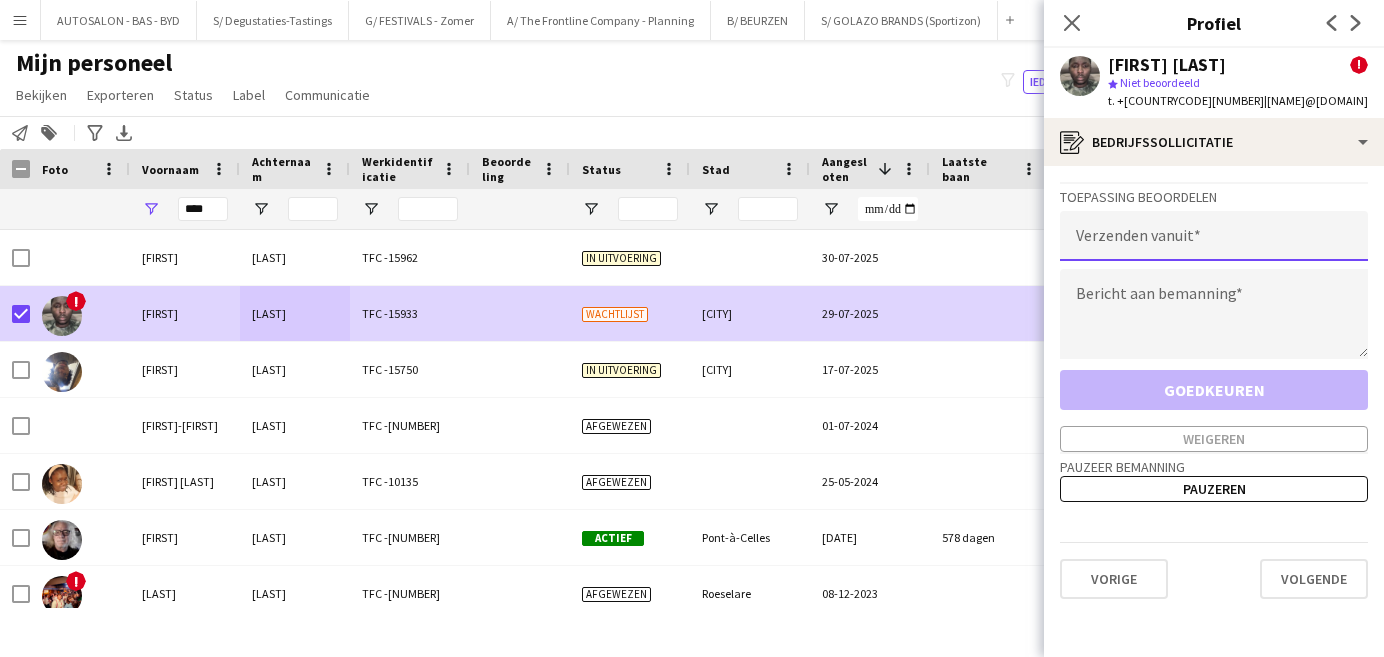 click 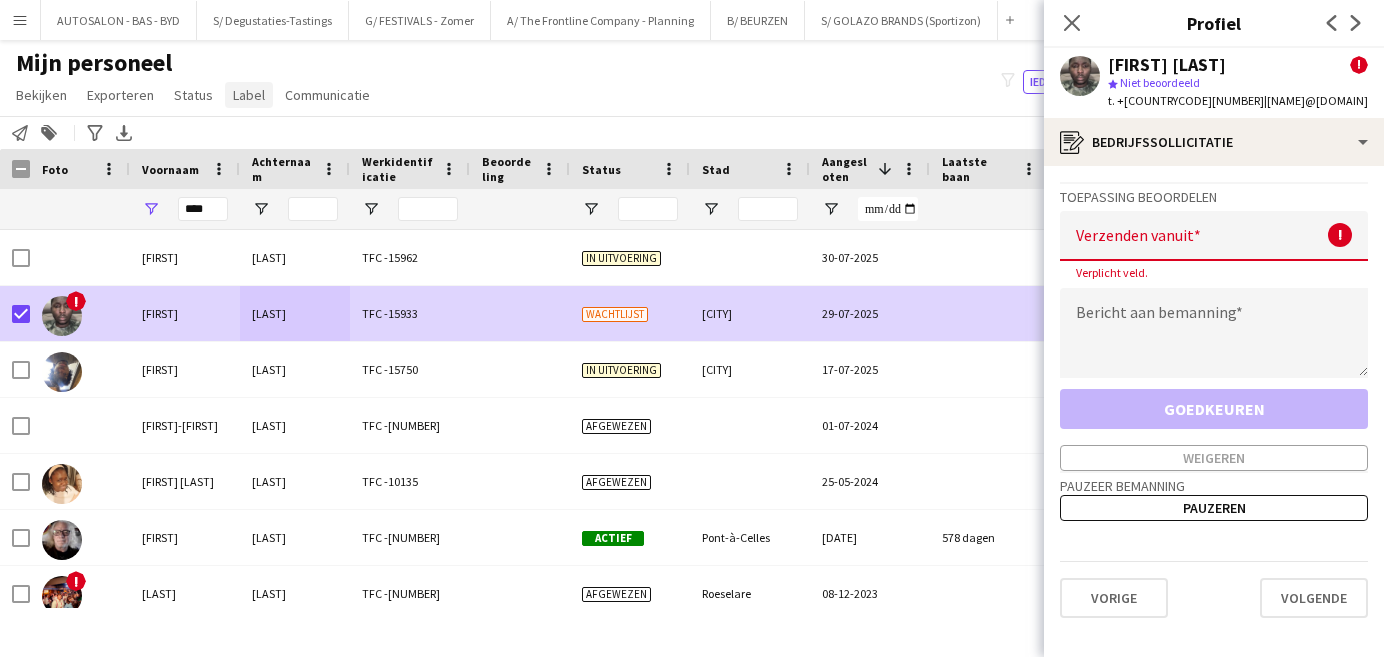click on "Label" 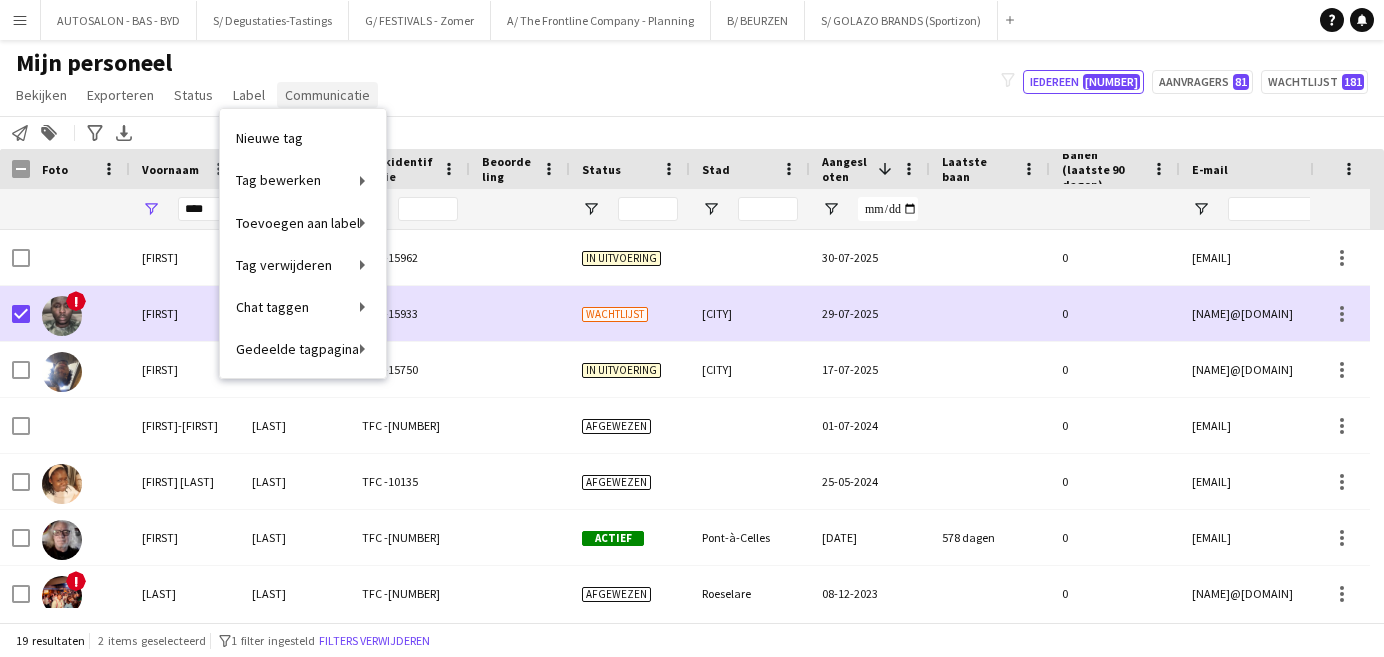 click on "Communicatie" 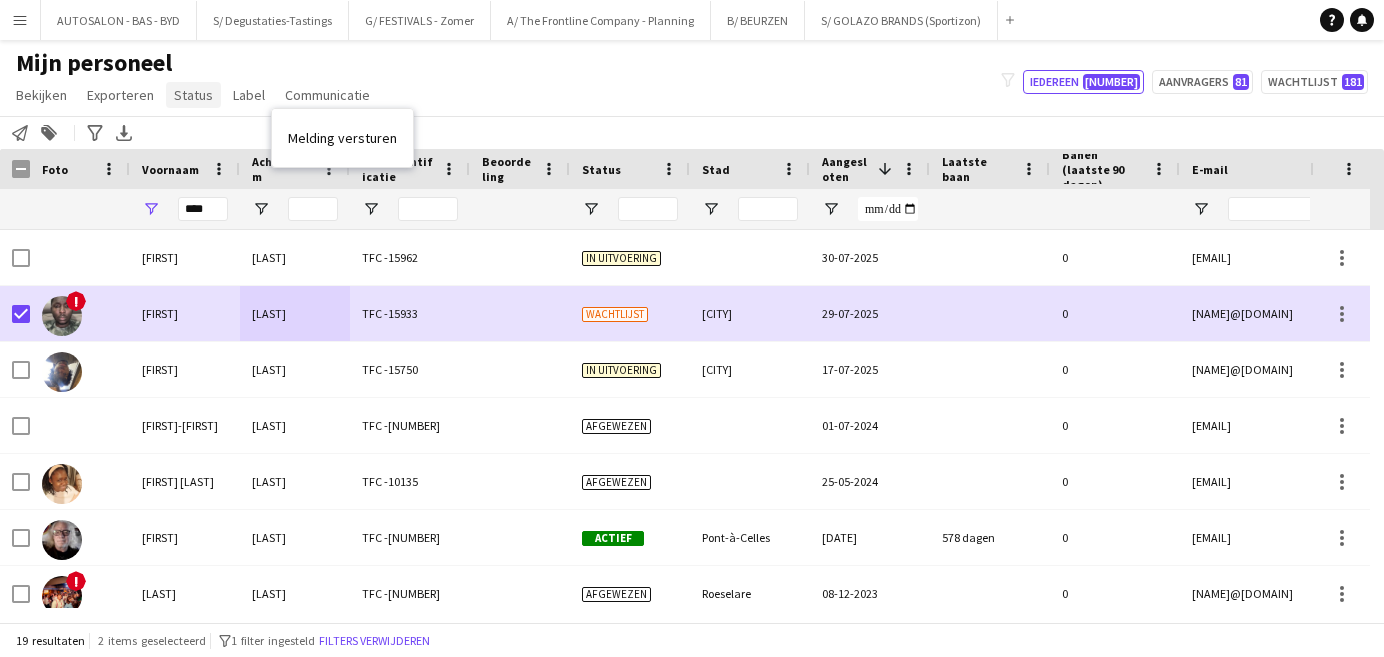 click on "Status" 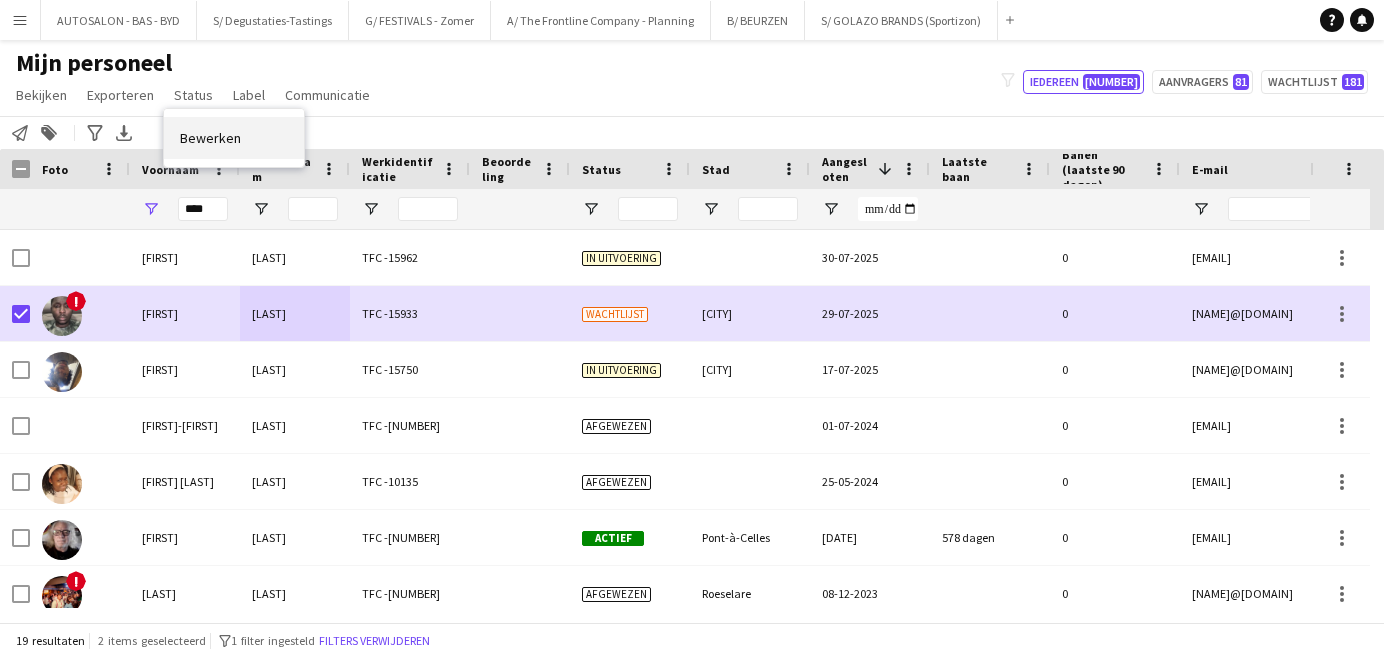 click on "Bewerken" at bounding box center [234, 138] 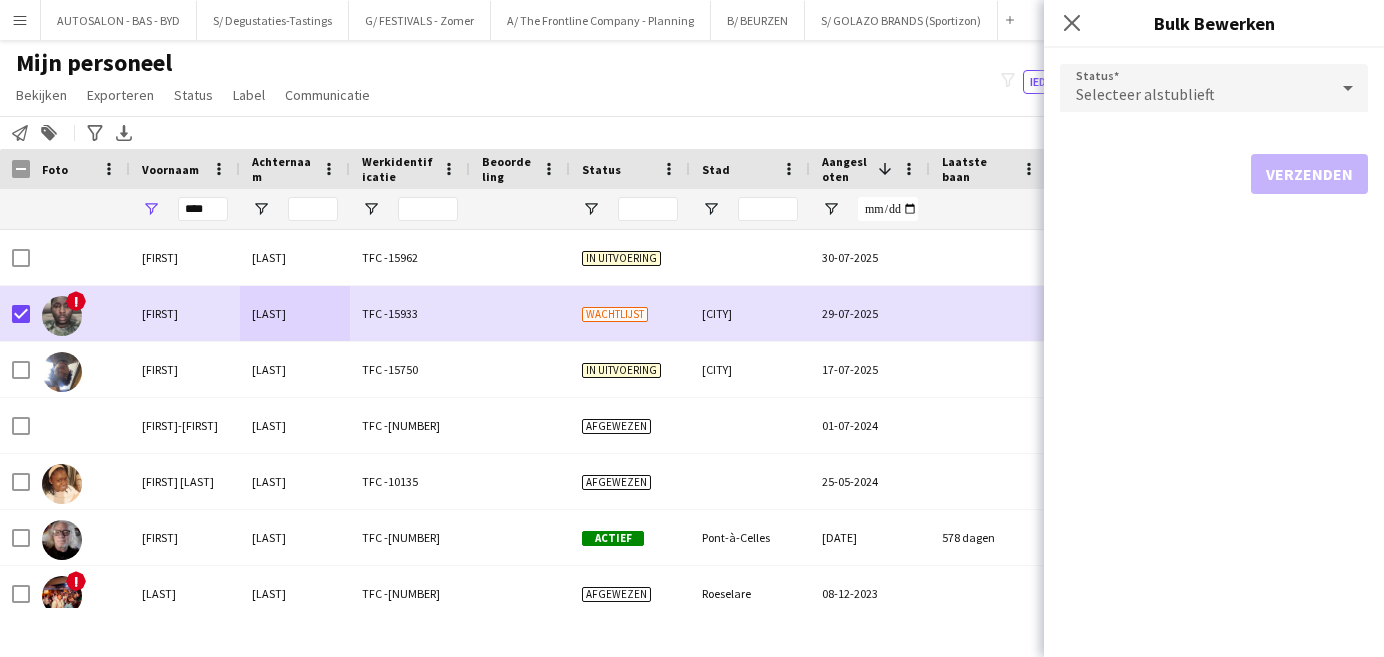 click on "Selecteer alstublieft" at bounding box center (1194, 88) 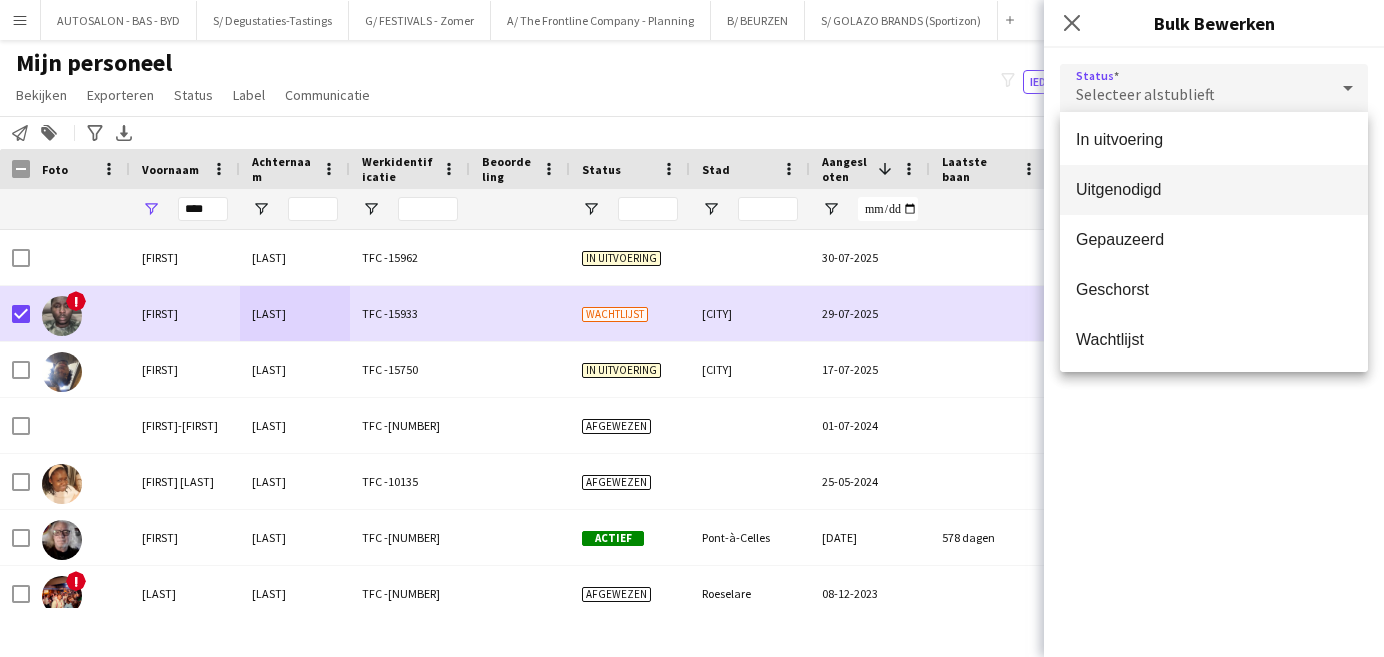 scroll, scrollTop: 0, scrollLeft: 0, axis: both 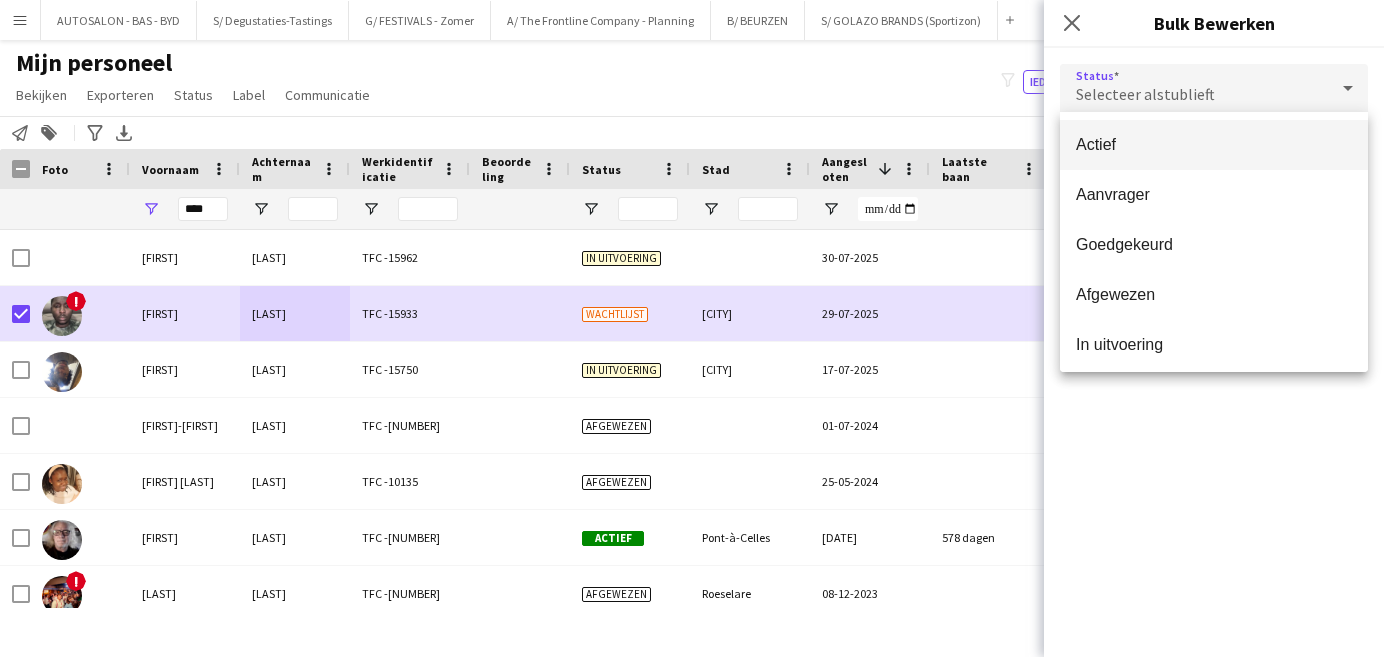 click on "Actief" at bounding box center (1214, 144) 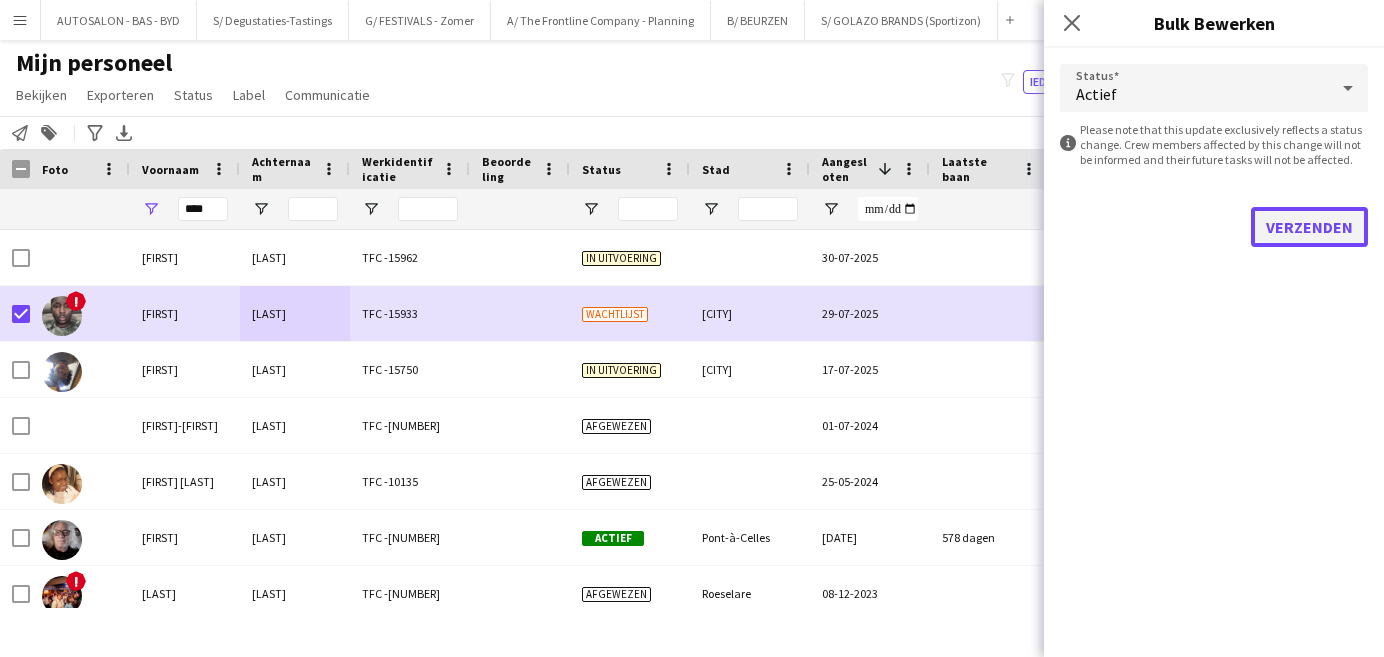click on "Verzenden" 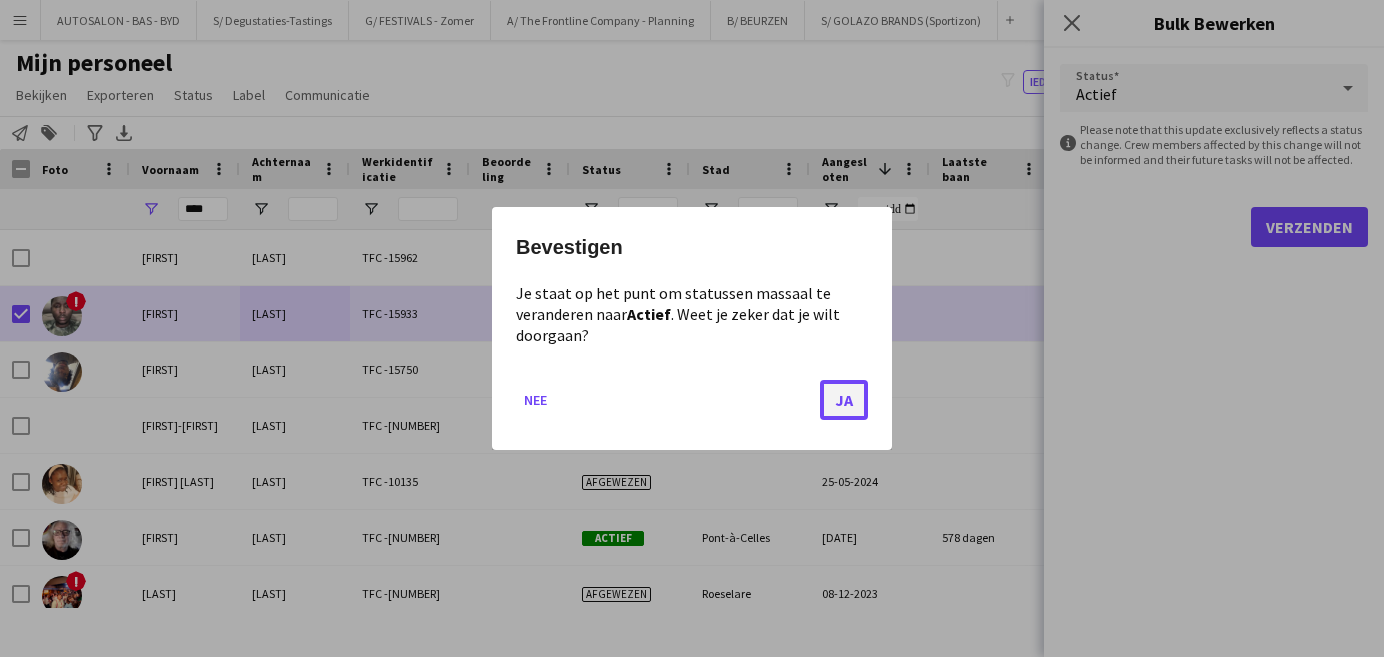 click on "Ja" 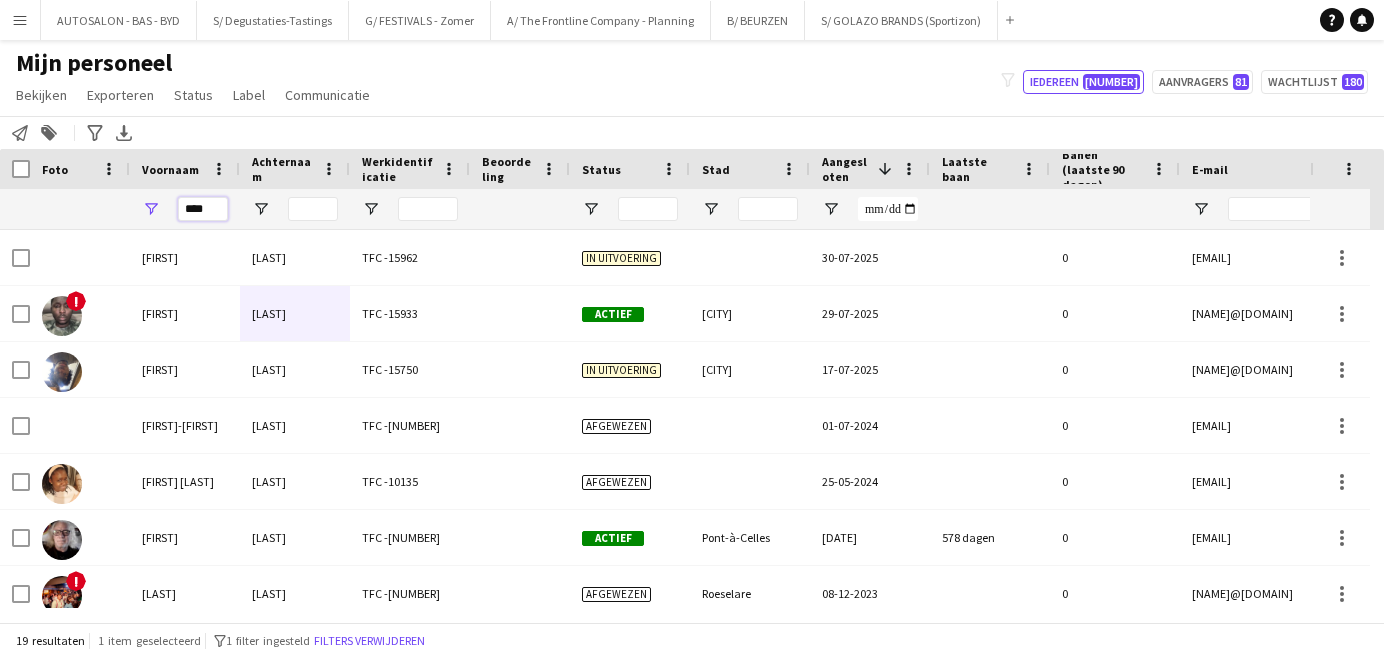 click on "****" at bounding box center [203, 209] 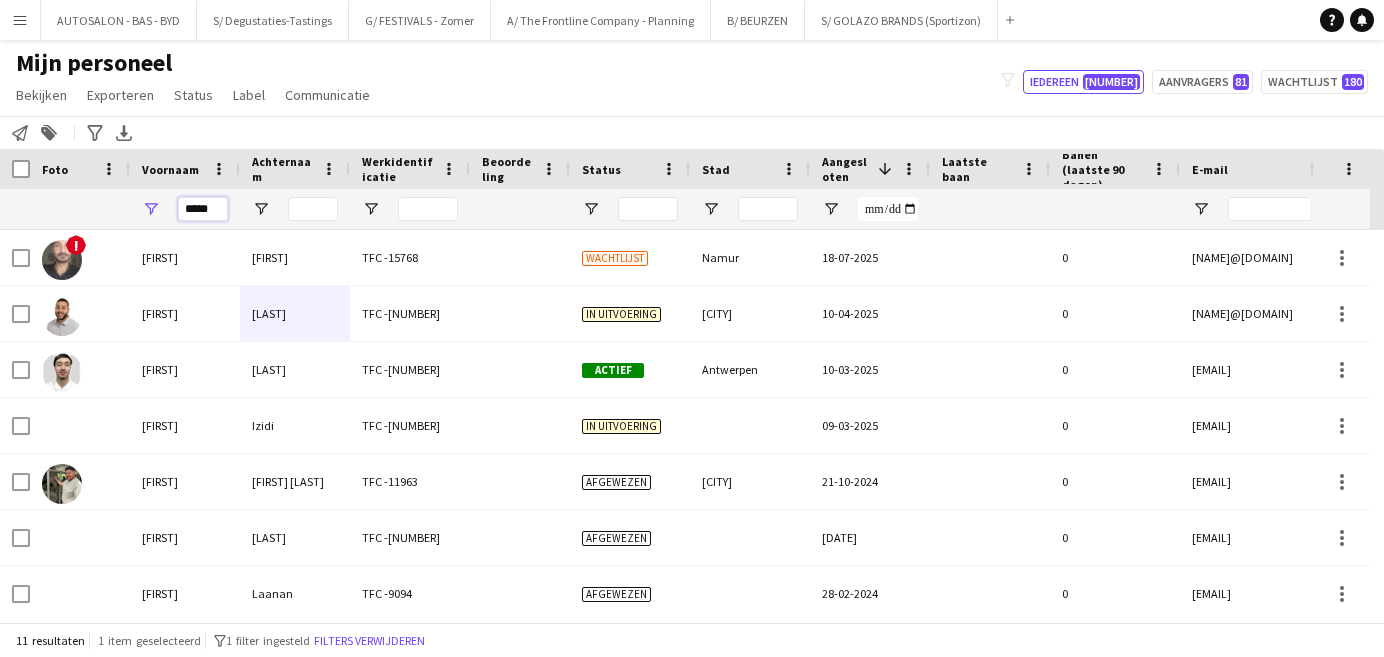 type on "*****" 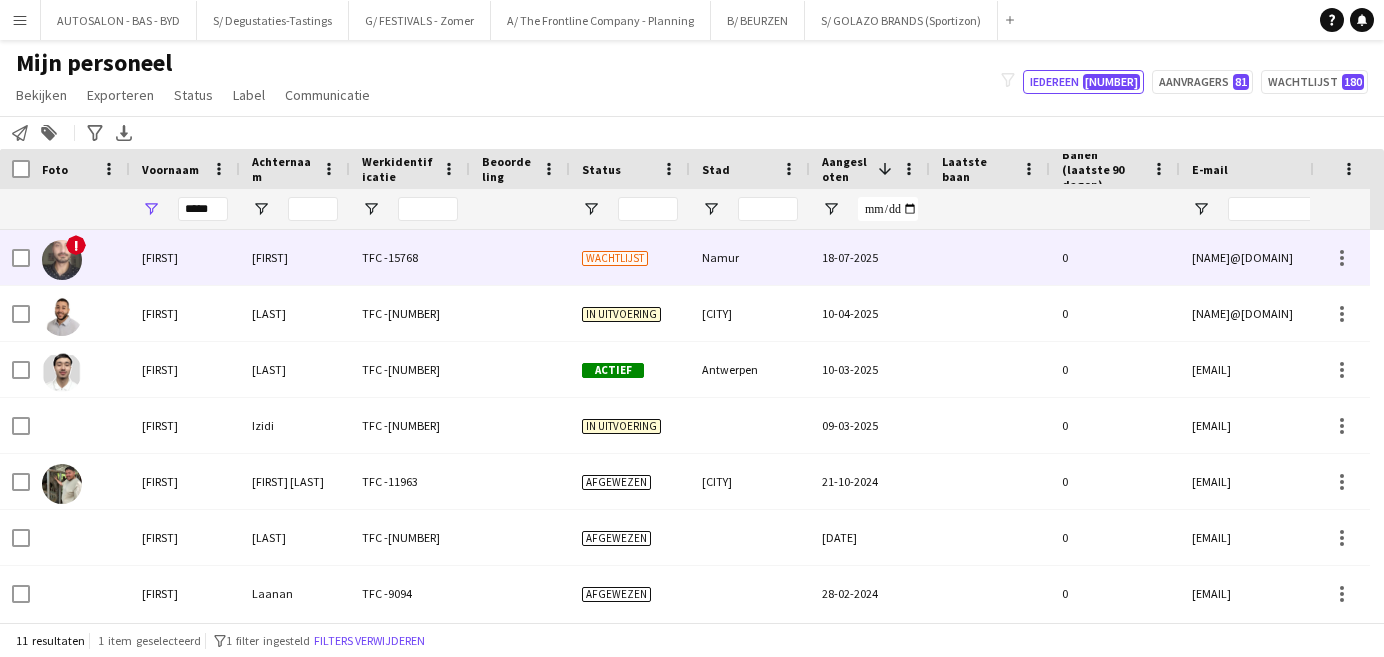 click on "[FIRST]" at bounding box center (295, 257) 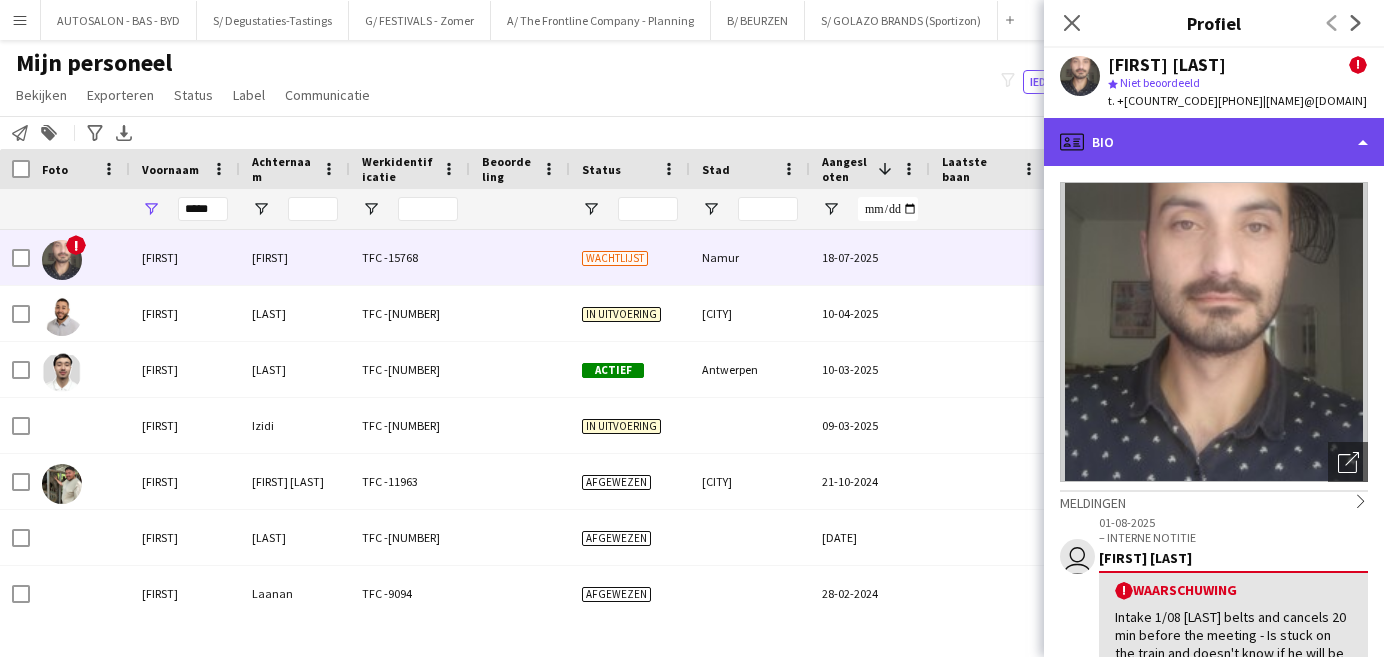 click on "profile
Bio" 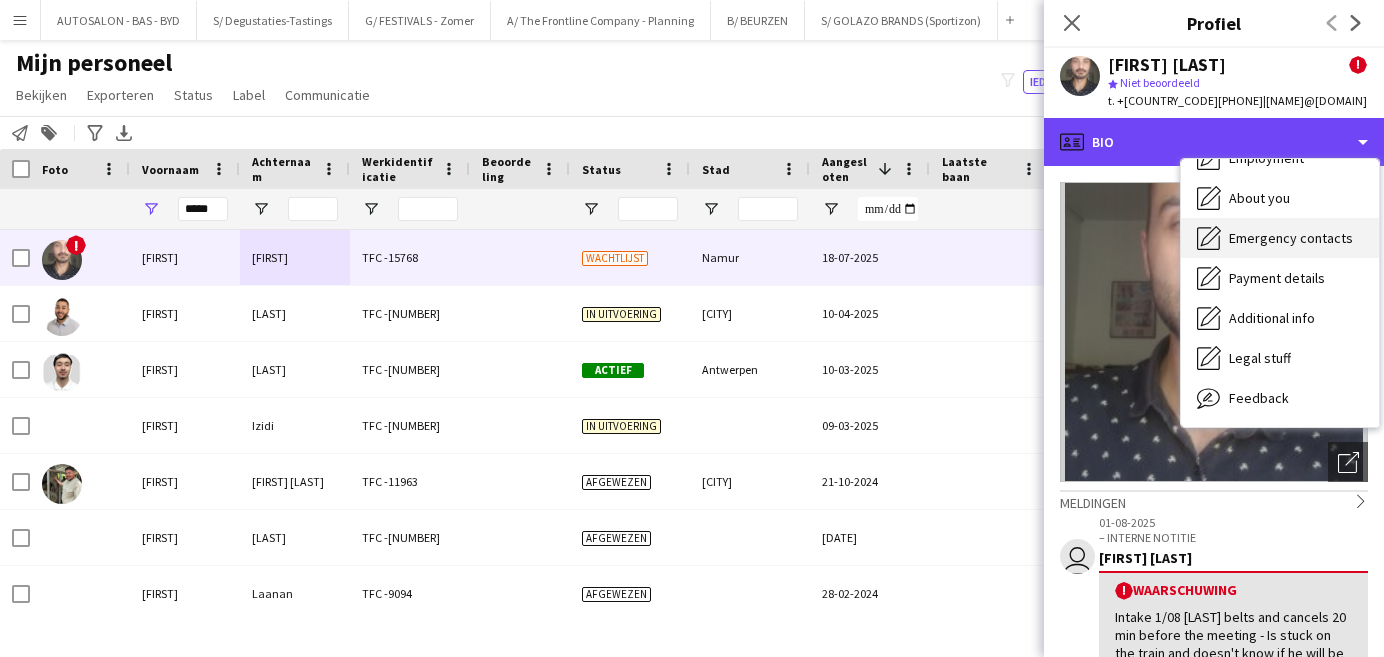 scroll, scrollTop: 0, scrollLeft: 0, axis: both 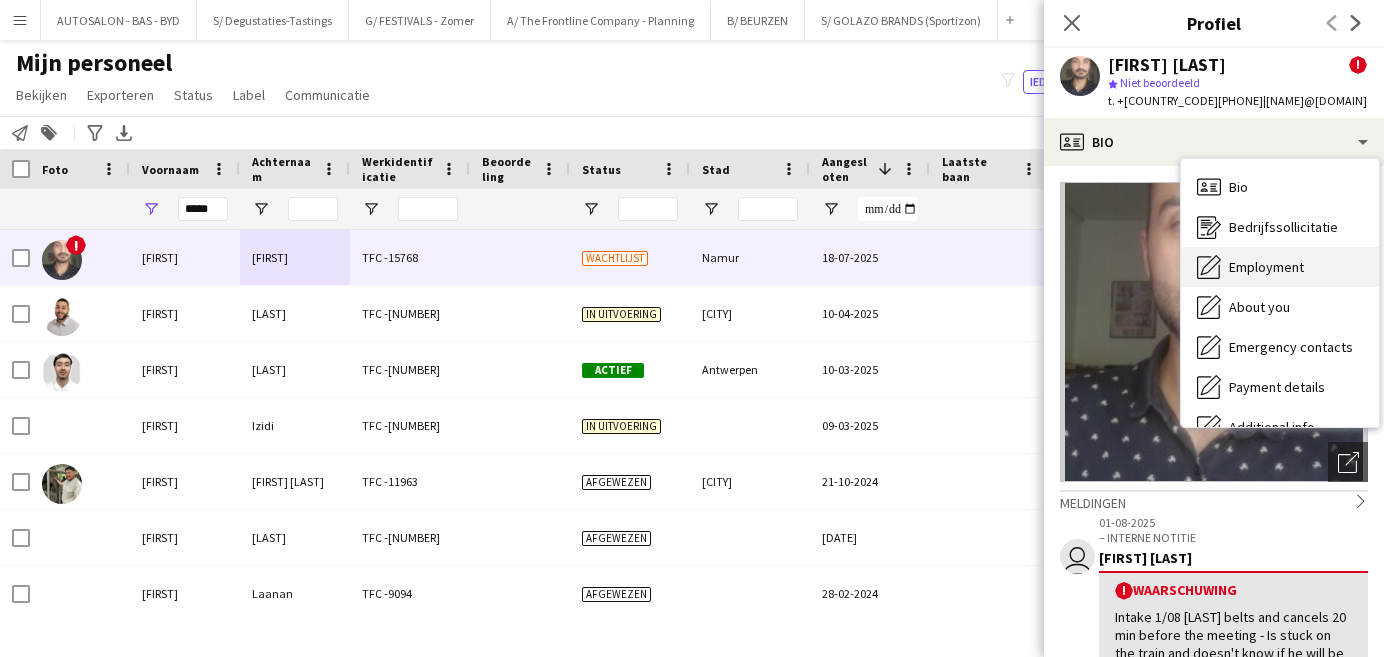 click on "Employment" at bounding box center (1266, 267) 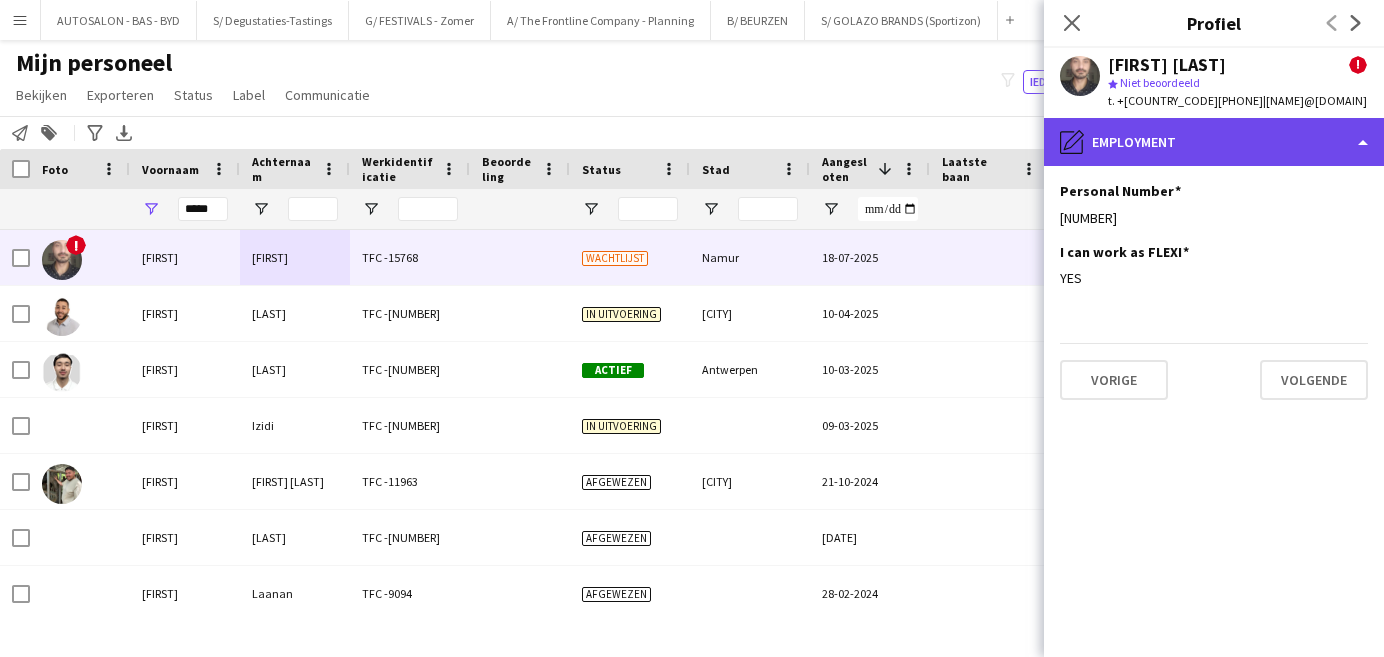 click on "pencil4
Employment" 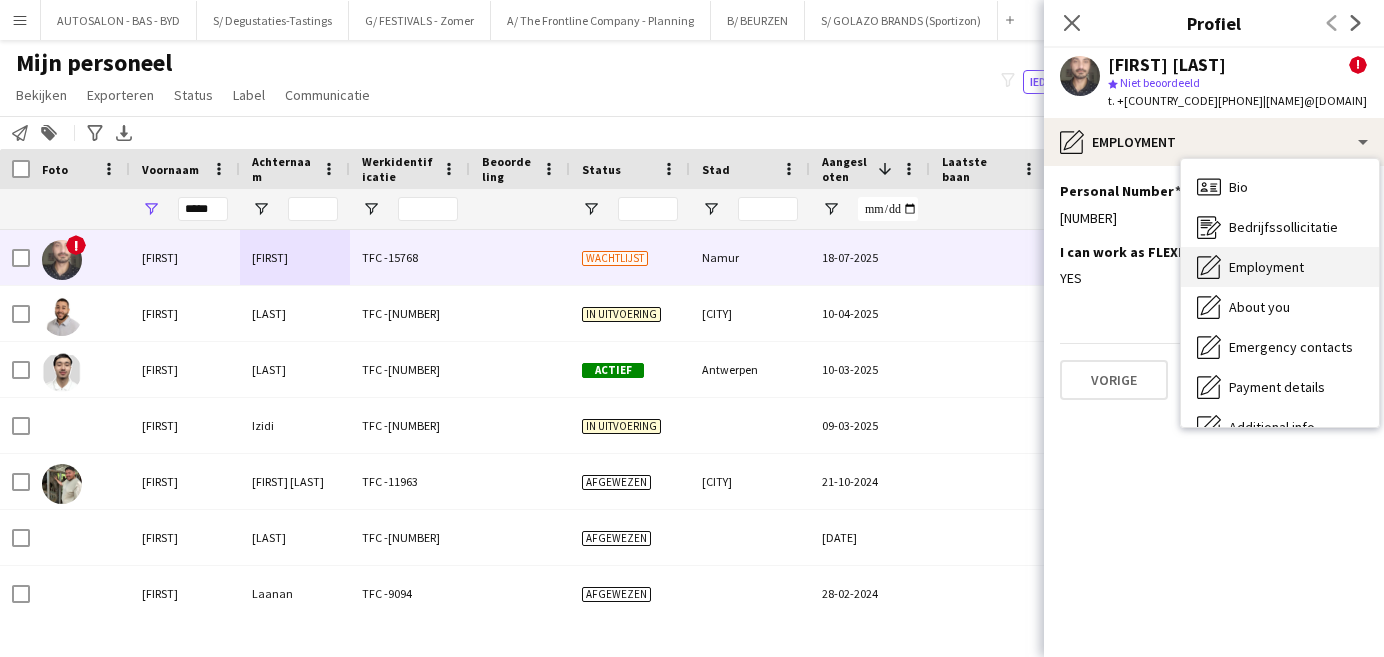 click on "Employment
Employment" at bounding box center [1280, 267] 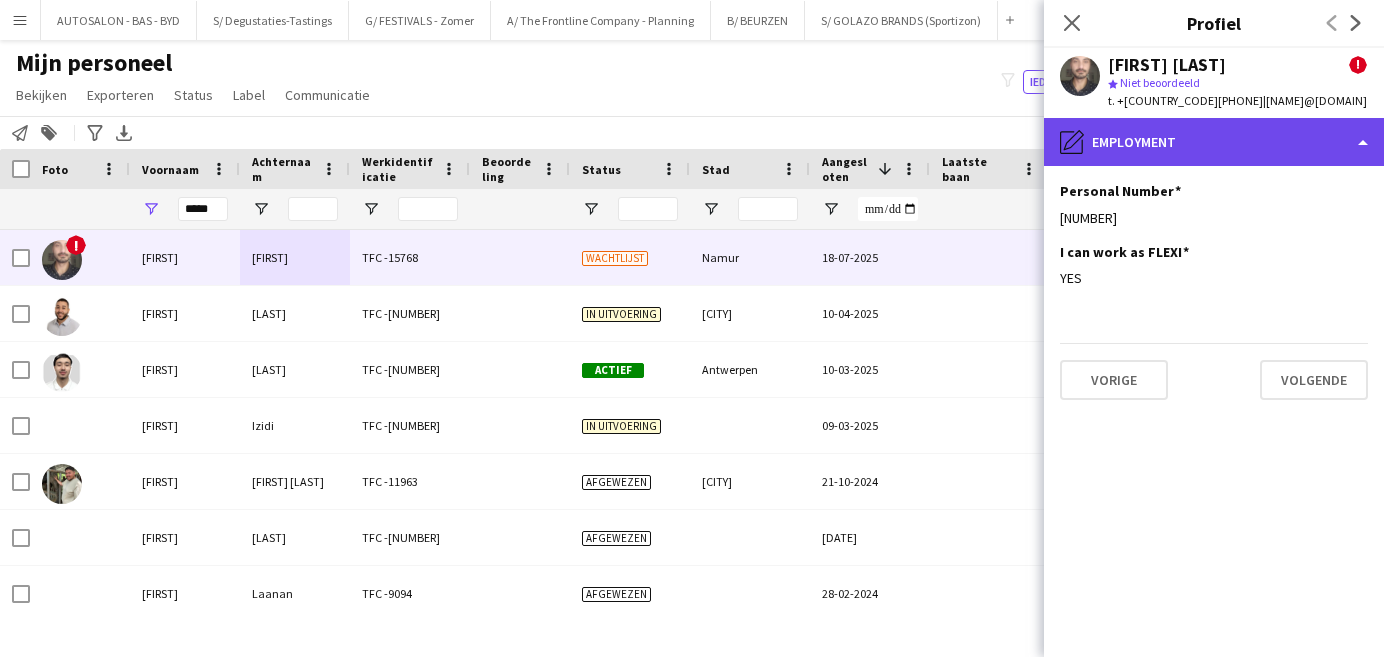 click on "pencil4
Employment" 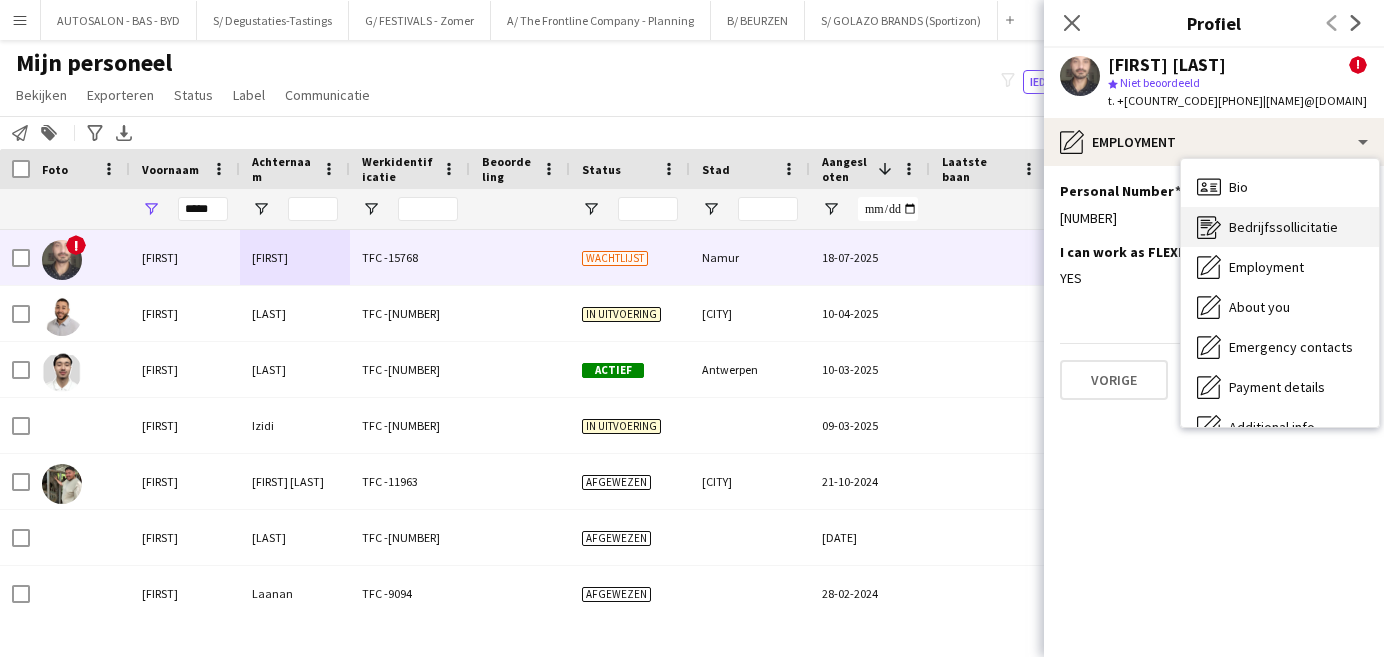 click on "Bedrijfssollicitatie" at bounding box center (1283, 227) 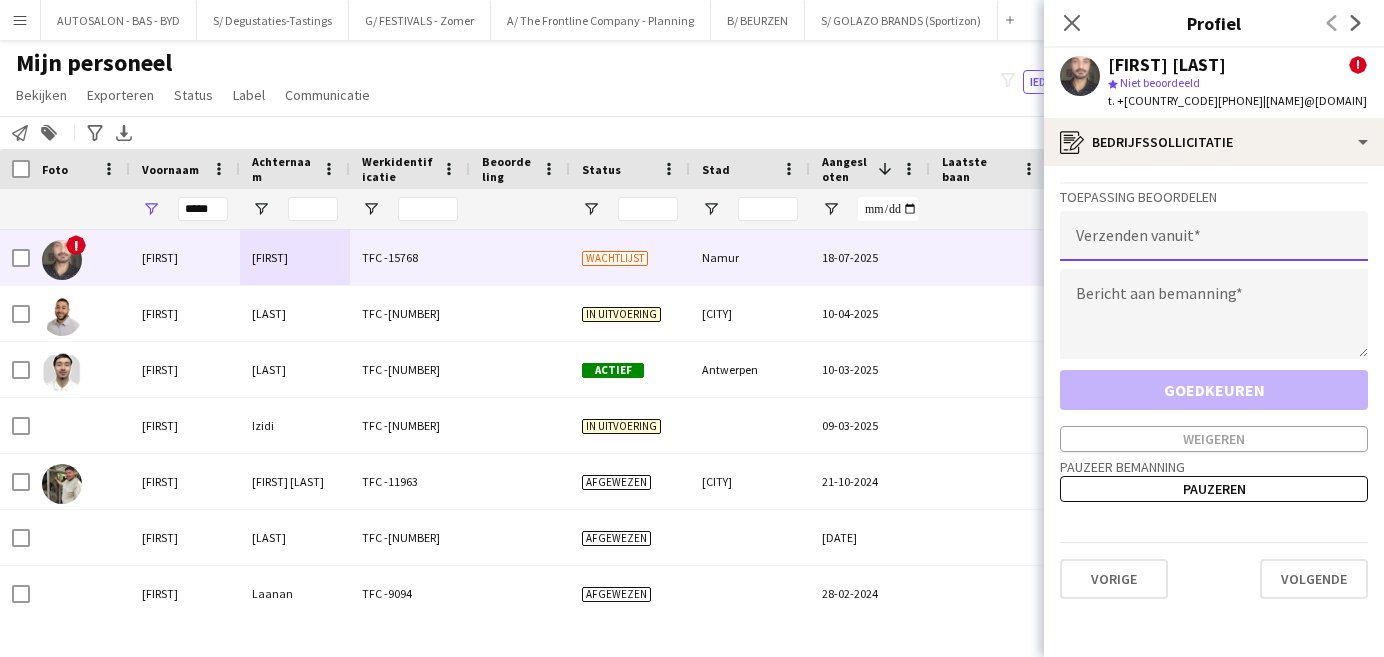 click 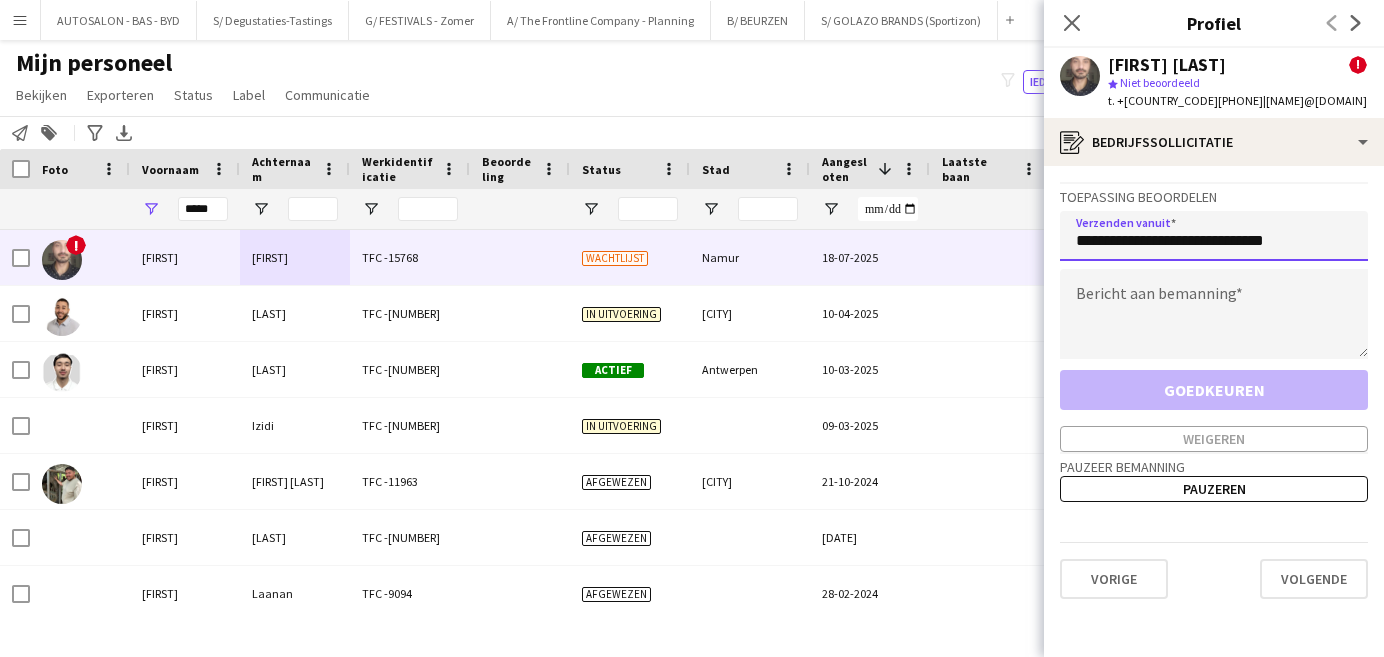 type on "**********" 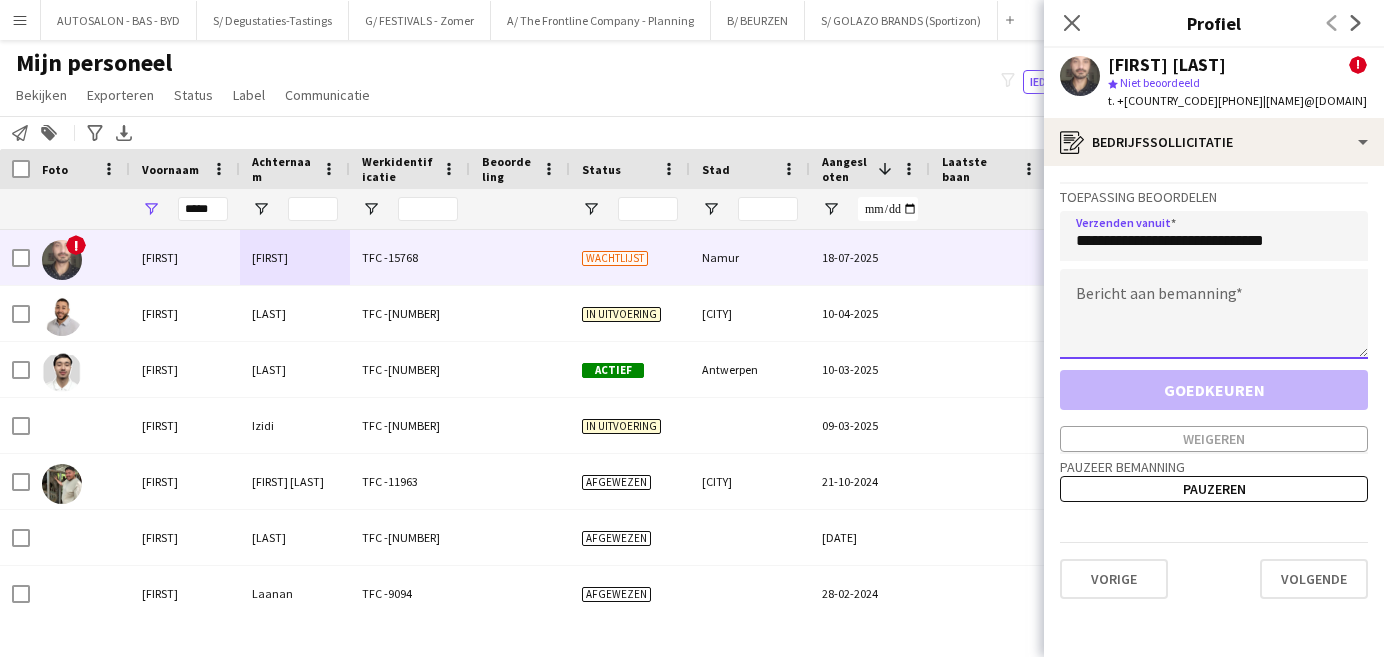 click 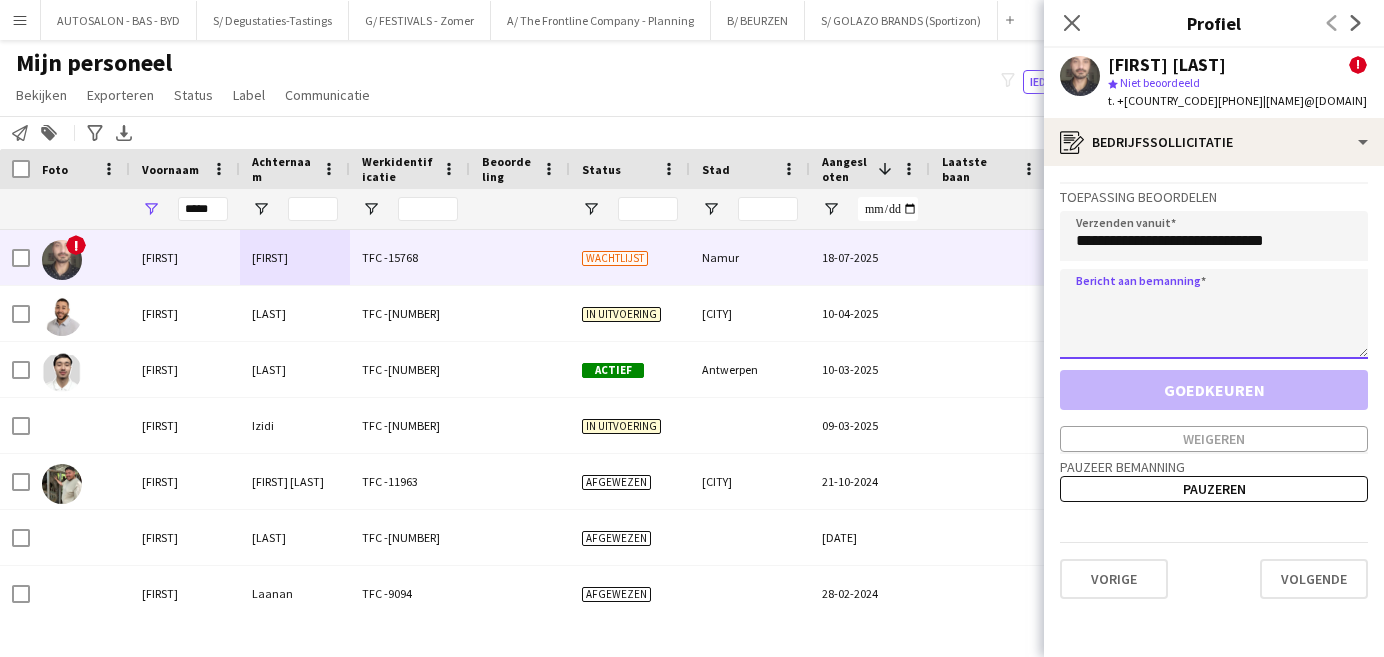 paste on "**********" 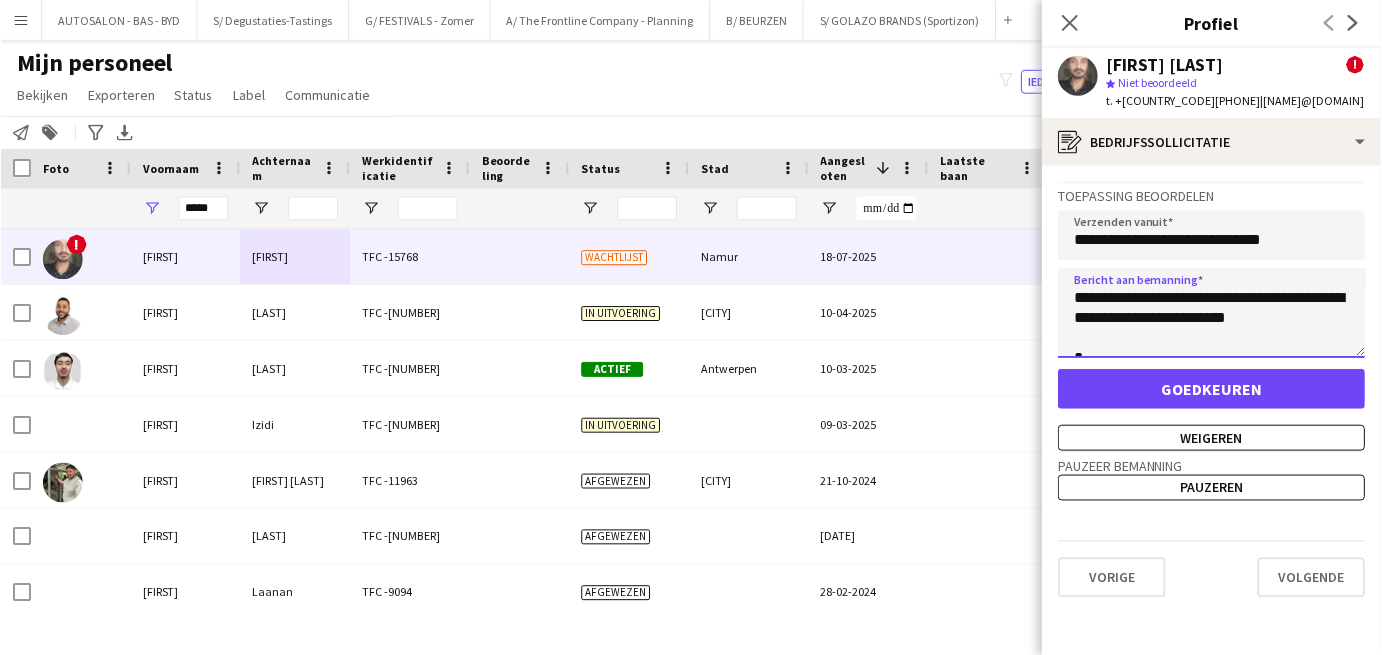 scroll, scrollTop: 1311, scrollLeft: 0, axis: vertical 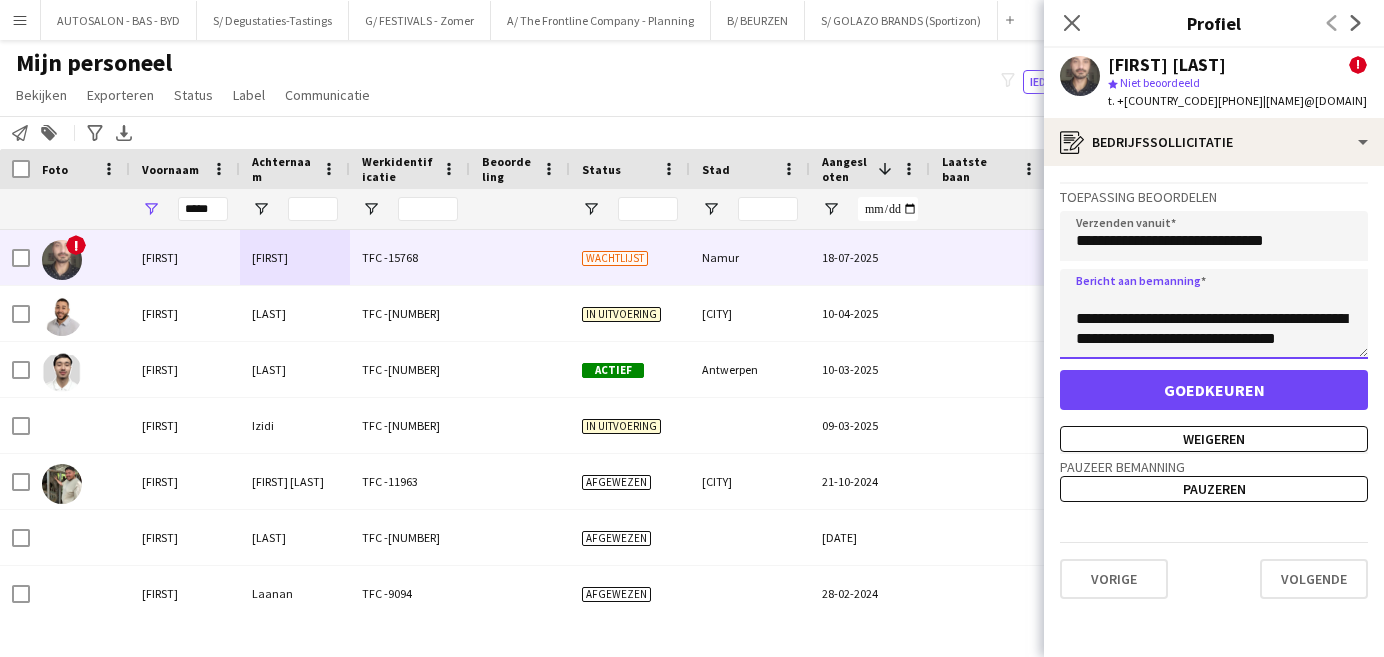 type on "**********" 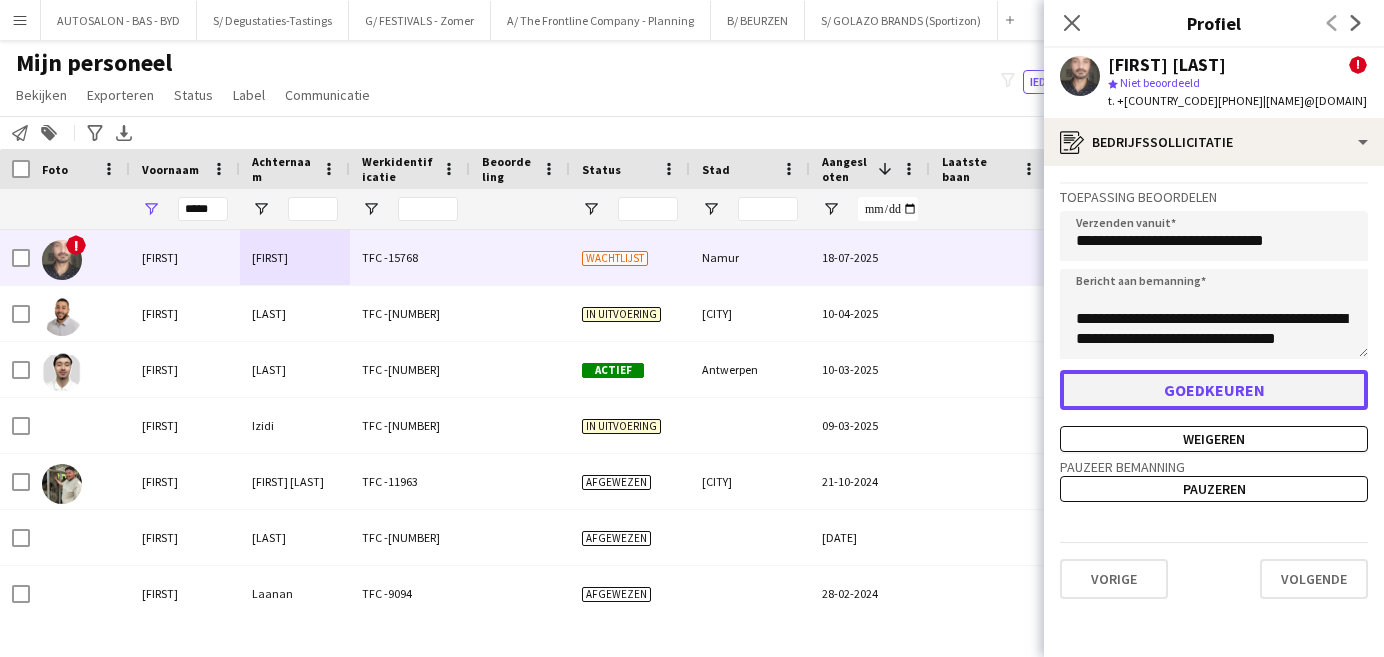 click on "Goedkeuren" 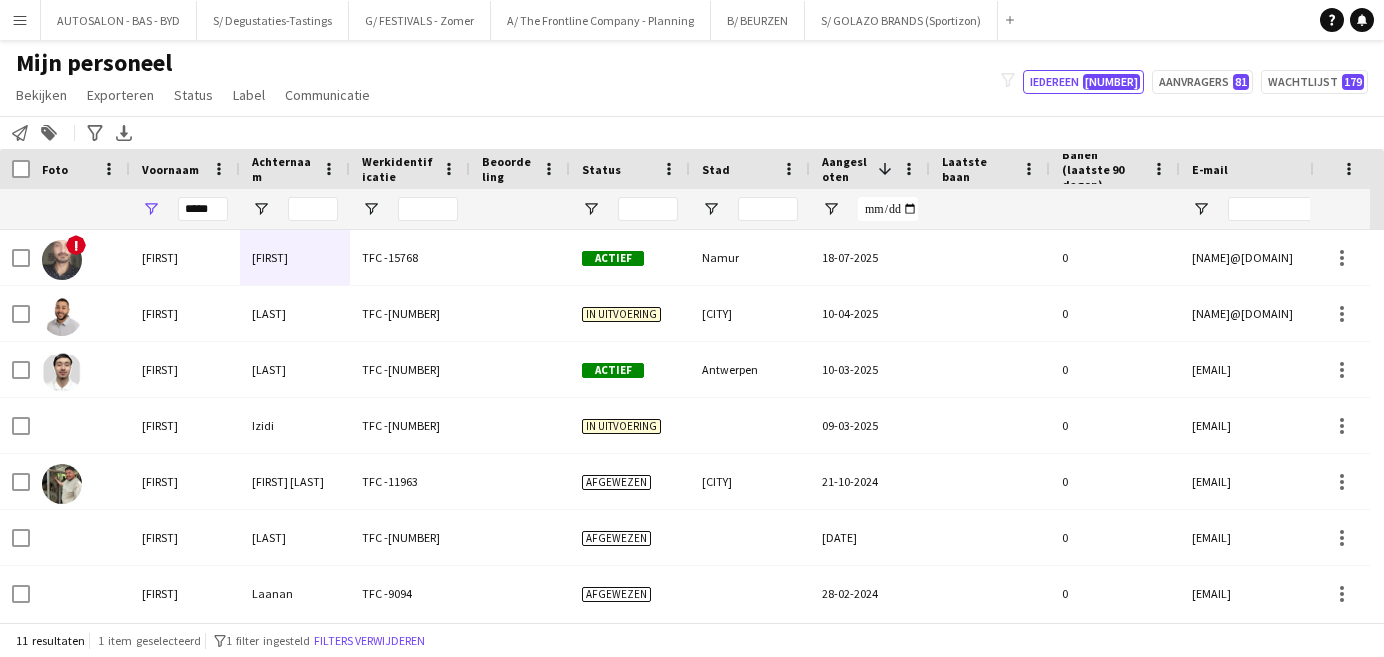 click on "Mijn personeel   Bekijken   Weergaven  Standaardweergave Nieuwe weergave Bekijk bijwerken Weergave verwijderen Naam bewerken Weergave aanpassen Filters aanpassen Filters resetten Weergave resetten Alles resetten  Exporteren  Nieuwe startersrapport Exporteren als XLSX Exporteren als PDF  Status  Bewerken  Label  Nieuwe tag  Tag bewerken  Autosalon (201) Duits - basis (10) Duits - Goed (6) Duits - Zeer Goed (3) Engels - Basis (264) Engels - Goed (230) Engels - Zeer Goed (138) Frans - Basis (246) Frans - Goed (190) Frans - Zeer Goed (148) Nederlands - Basis (266) Nederlands - Goed (261) Nederlands - Zeer Goed (254) NIET GEVALIDEERD (163) NONA TEAM Degustaties (46) Steylaerts (10) SYSTEEM UITLEGGEN (20) Team Biertappen - vat vervangen (2) Team Capitole (0) Team Chiefs (7) Team Eventmodels (0) Team Festivals Zomer (7) Team Horeca (12) Team LIDL (1) Team Maasmechelen Village (8) TEAM SmartLab Waasland Automotive (5) Team Up Your Bizz (18) Via student.be (te verwerken) (3)  Toevoegen aan label  Autosalon (201)" 